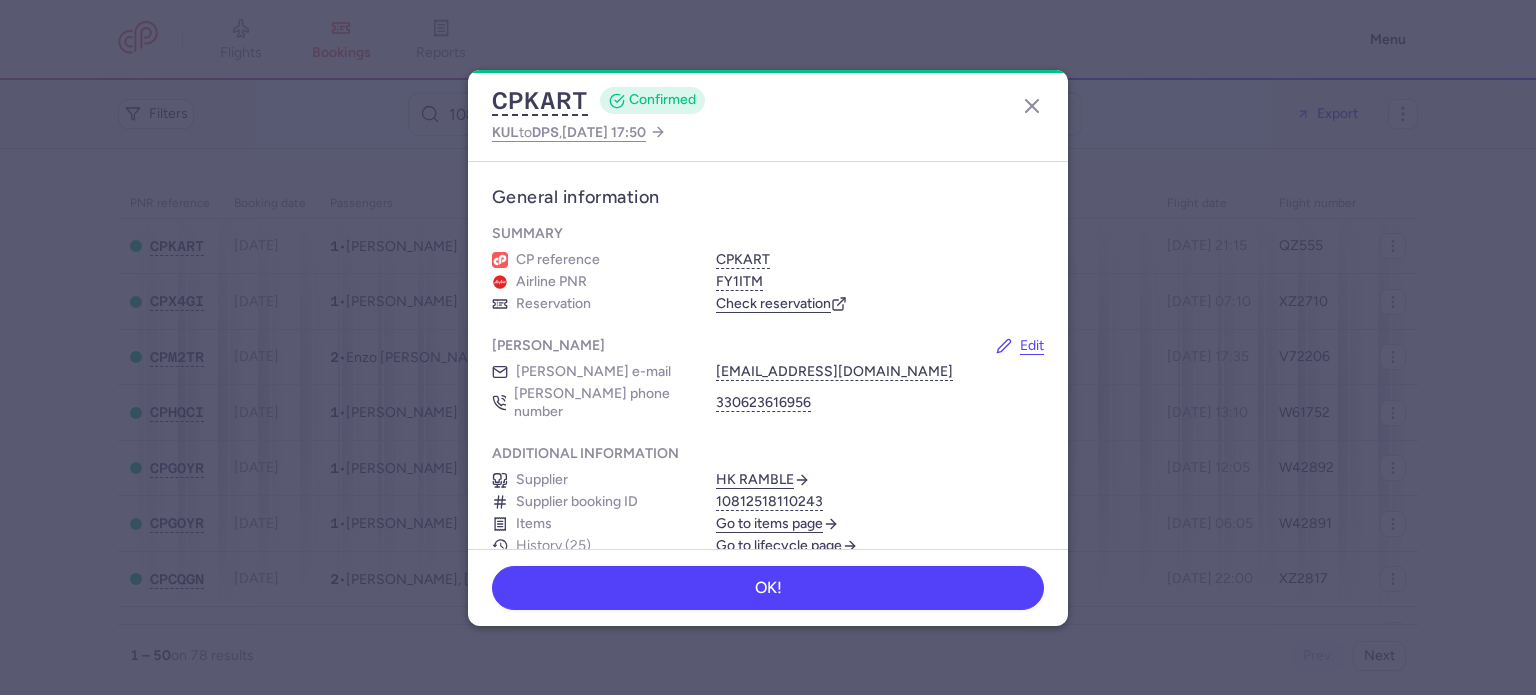 scroll, scrollTop: 0, scrollLeft: 0, axis: both 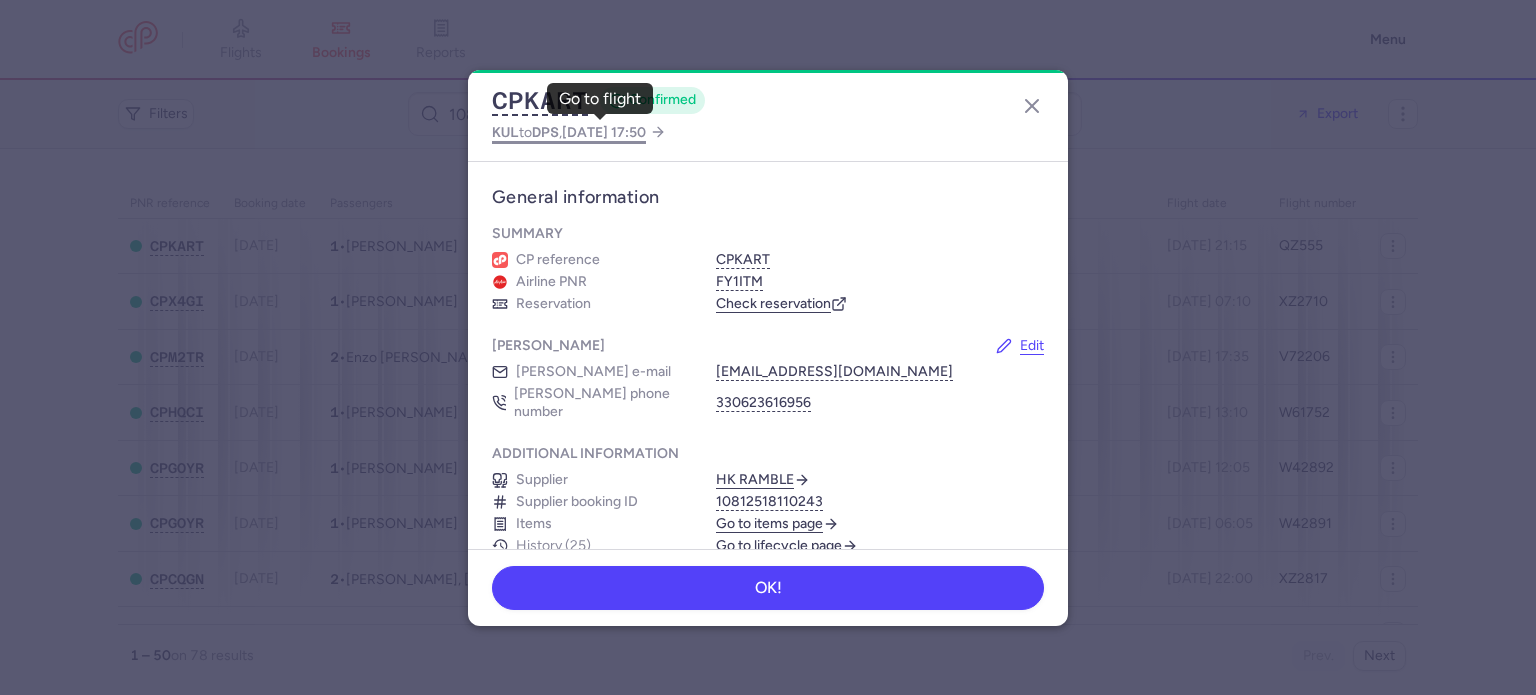 click on "DPS" at bounding box center [545, 132] 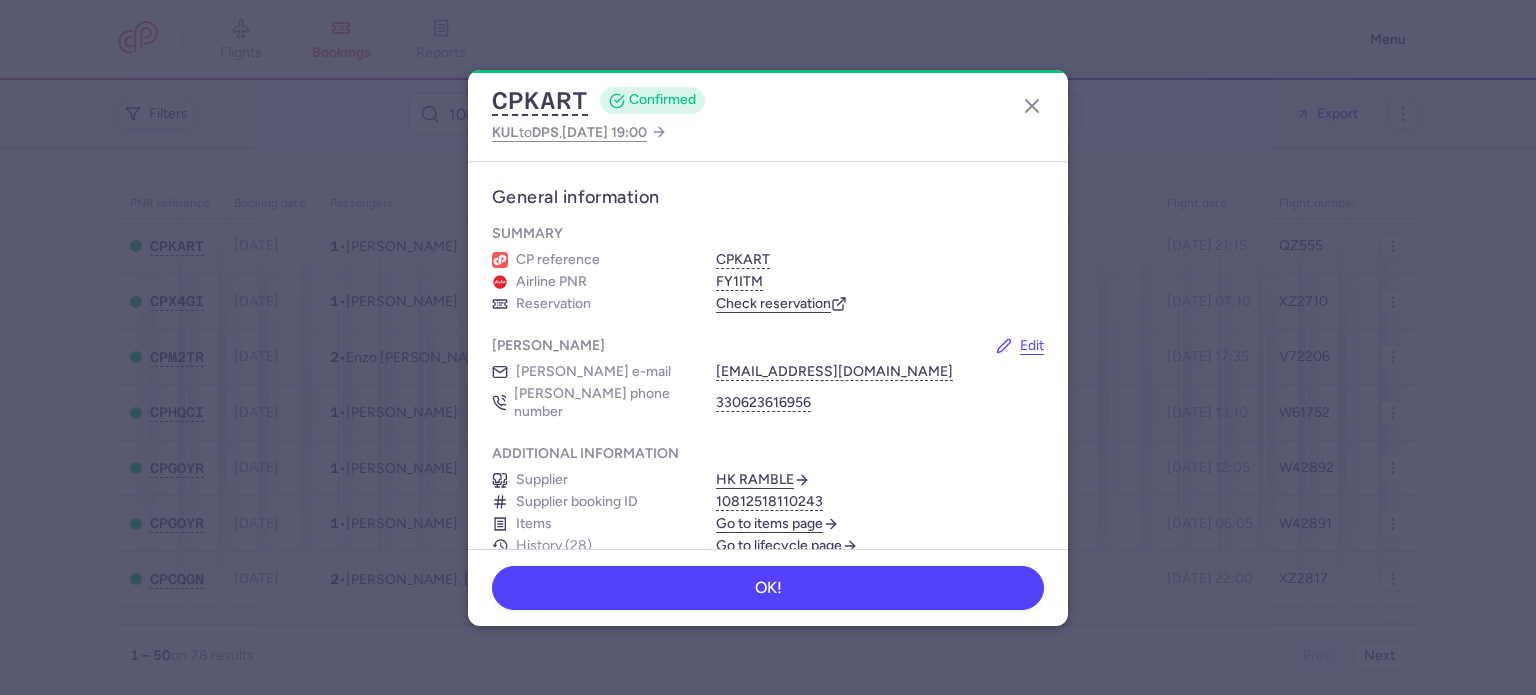 scroll, scrollTop: 0, scrollLeft: 0, axis: both 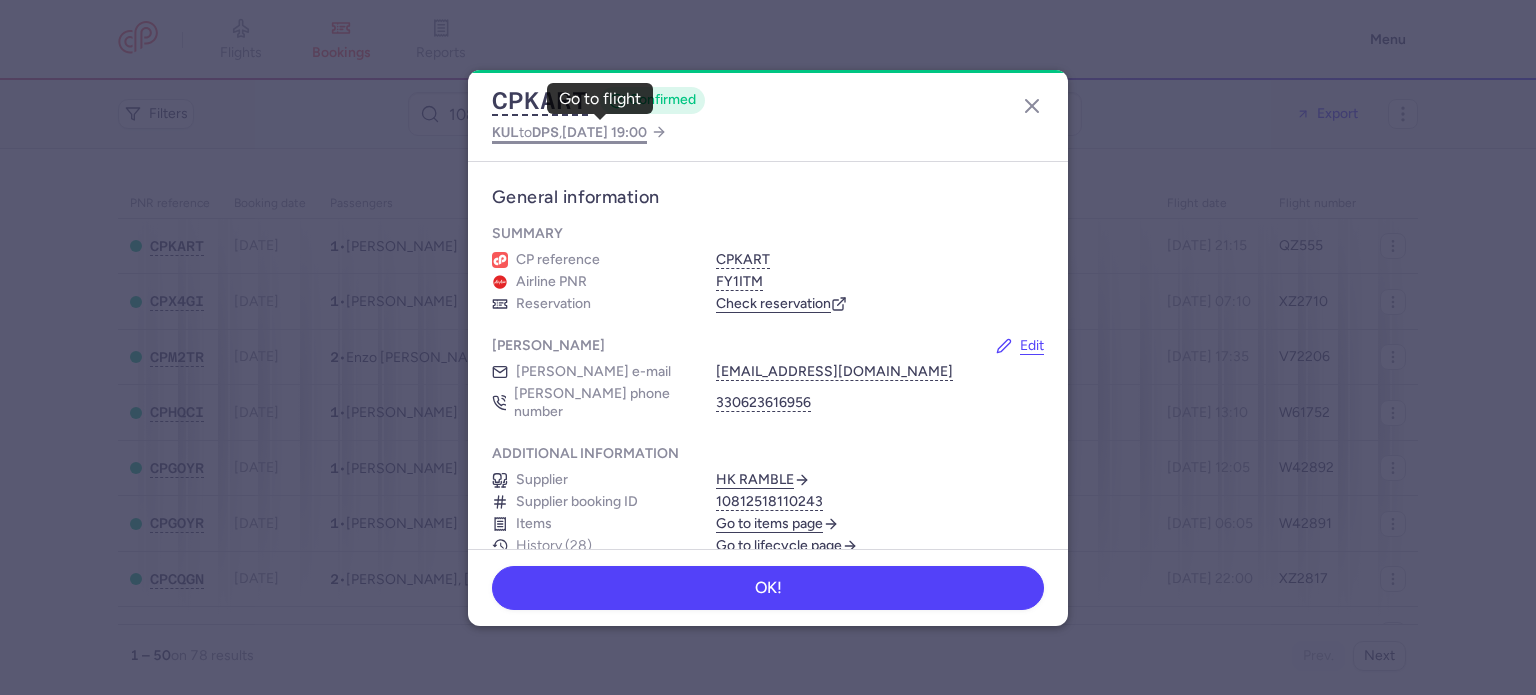 click on "DPS" at bounding box center (545, 132) 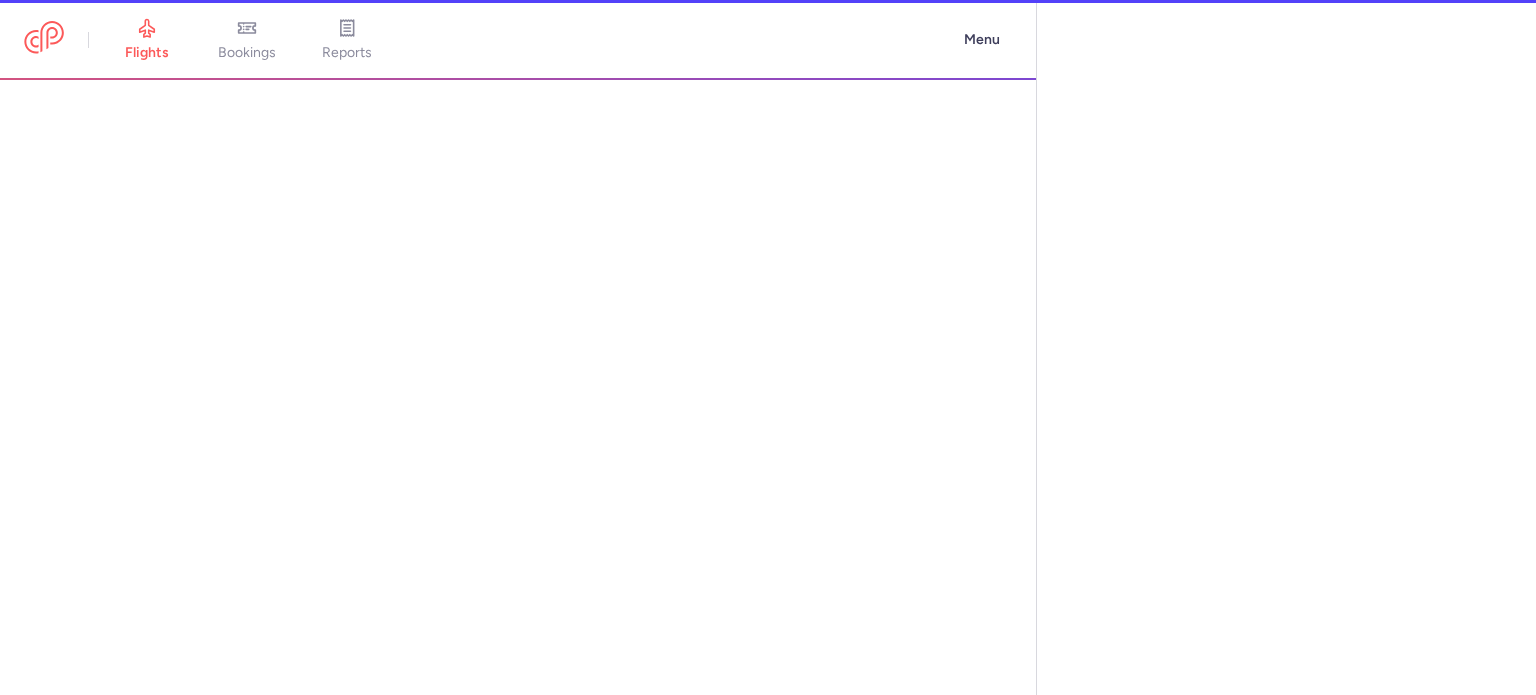 select on "days" 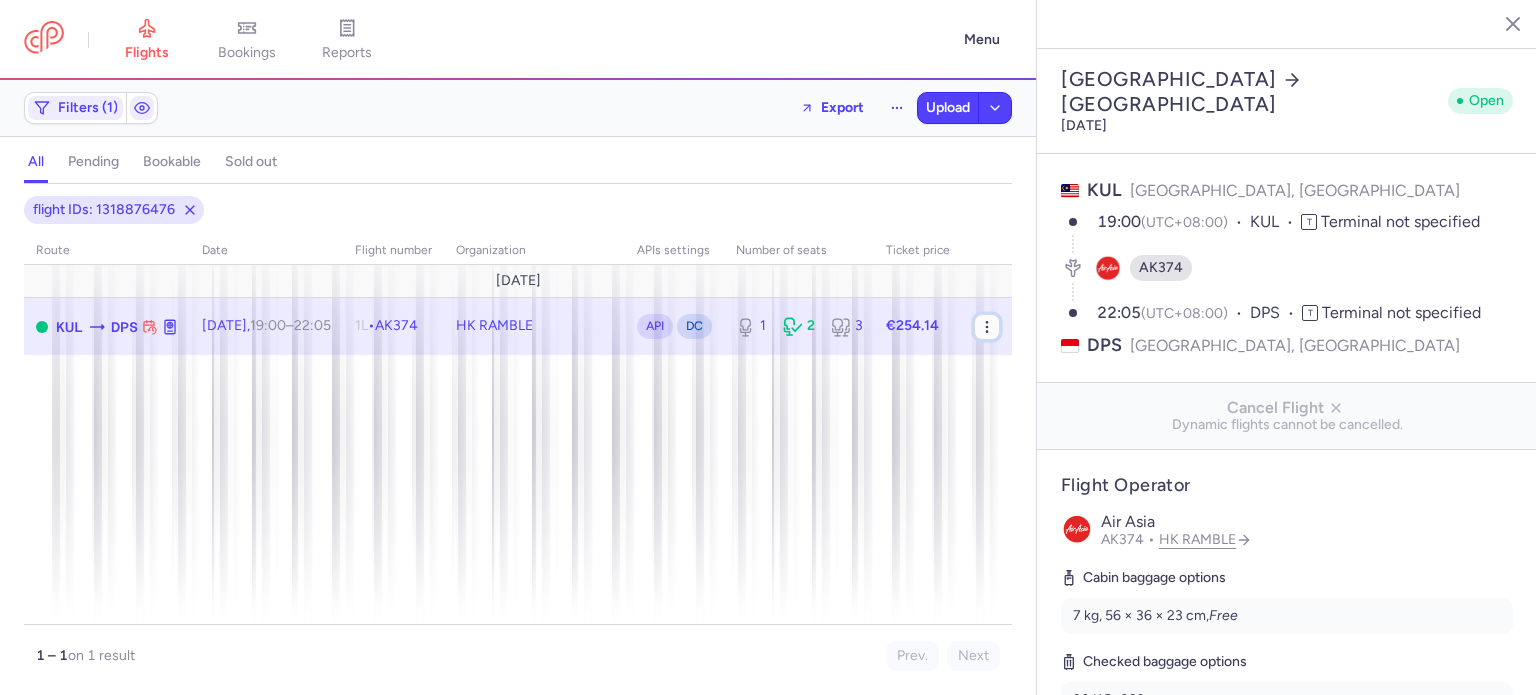 click 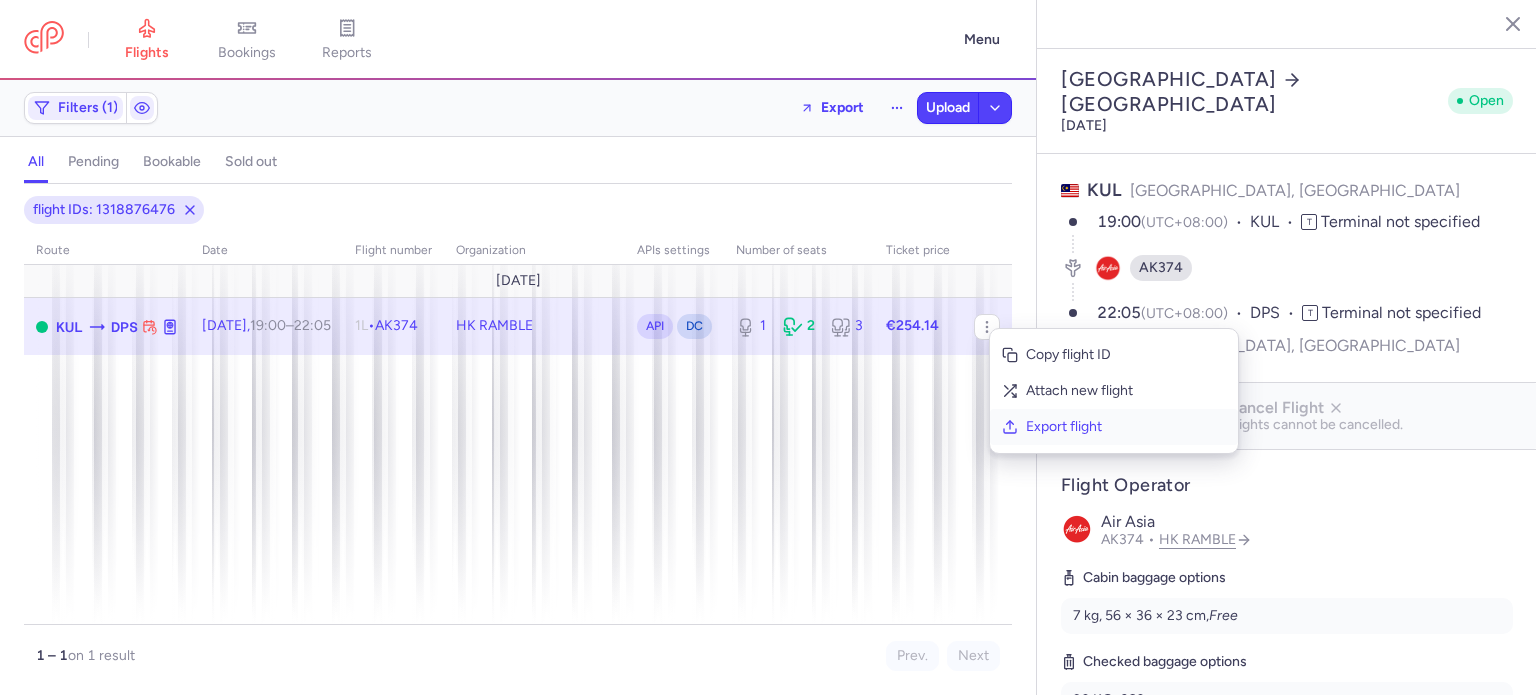 click on "Export flight" at bounding box center (1126, 427) 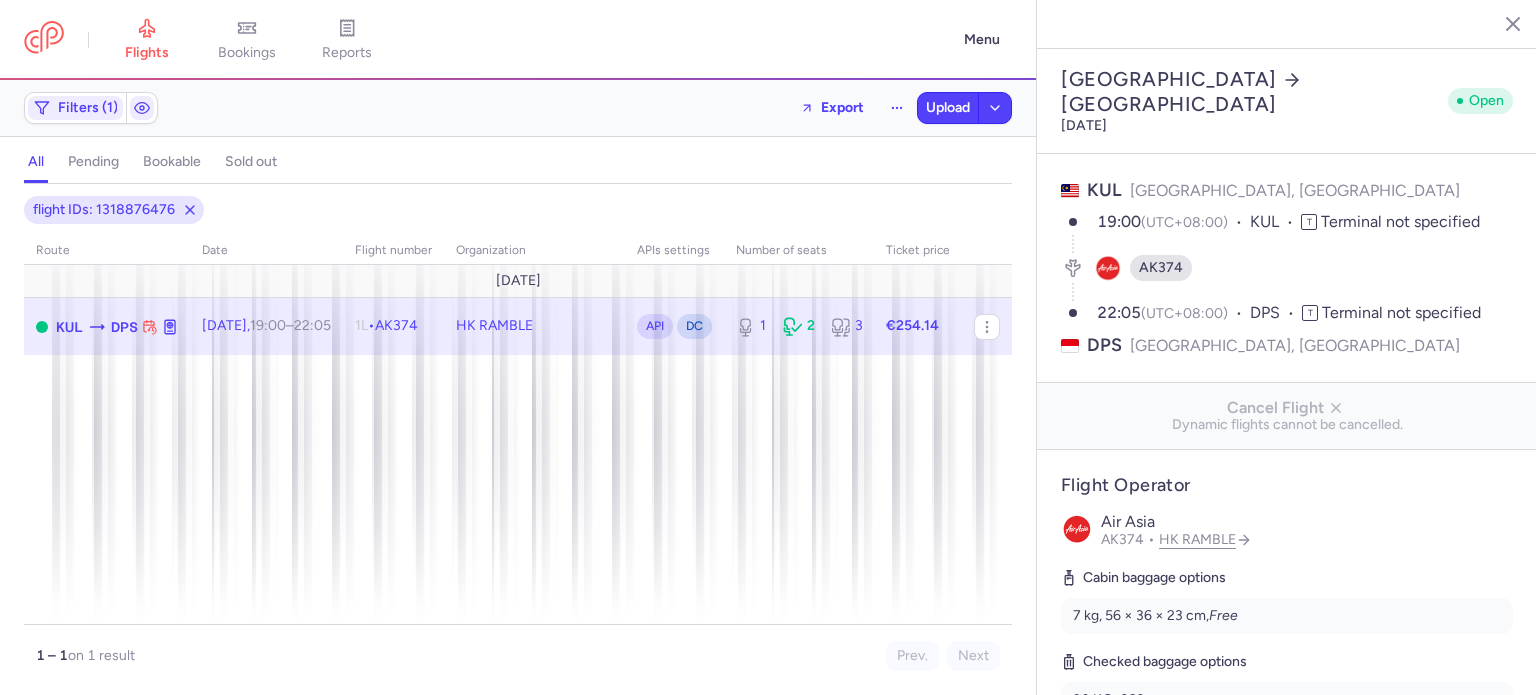 click on "Filters (1)  Export  Upload" at bounding box center [518, 108] 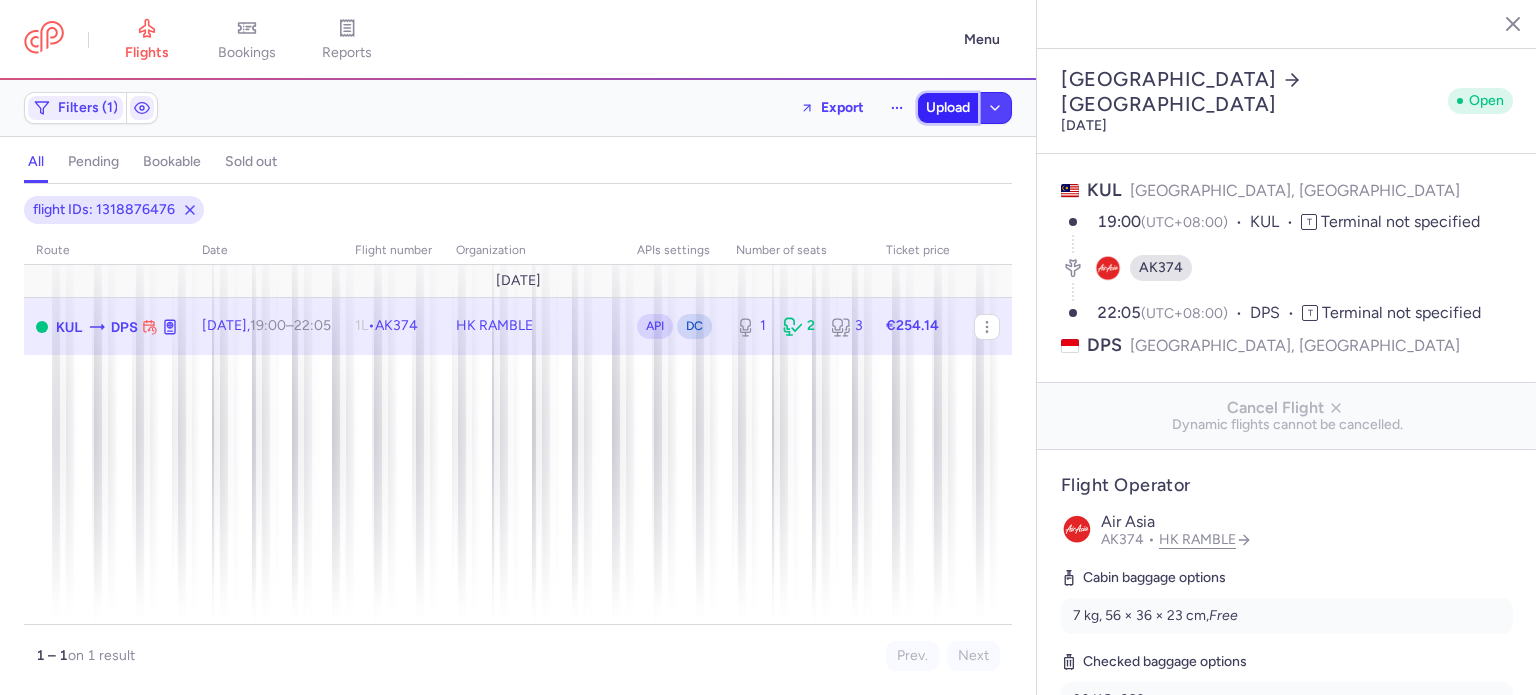 click on "Upload" at bounding box center [948, 108] 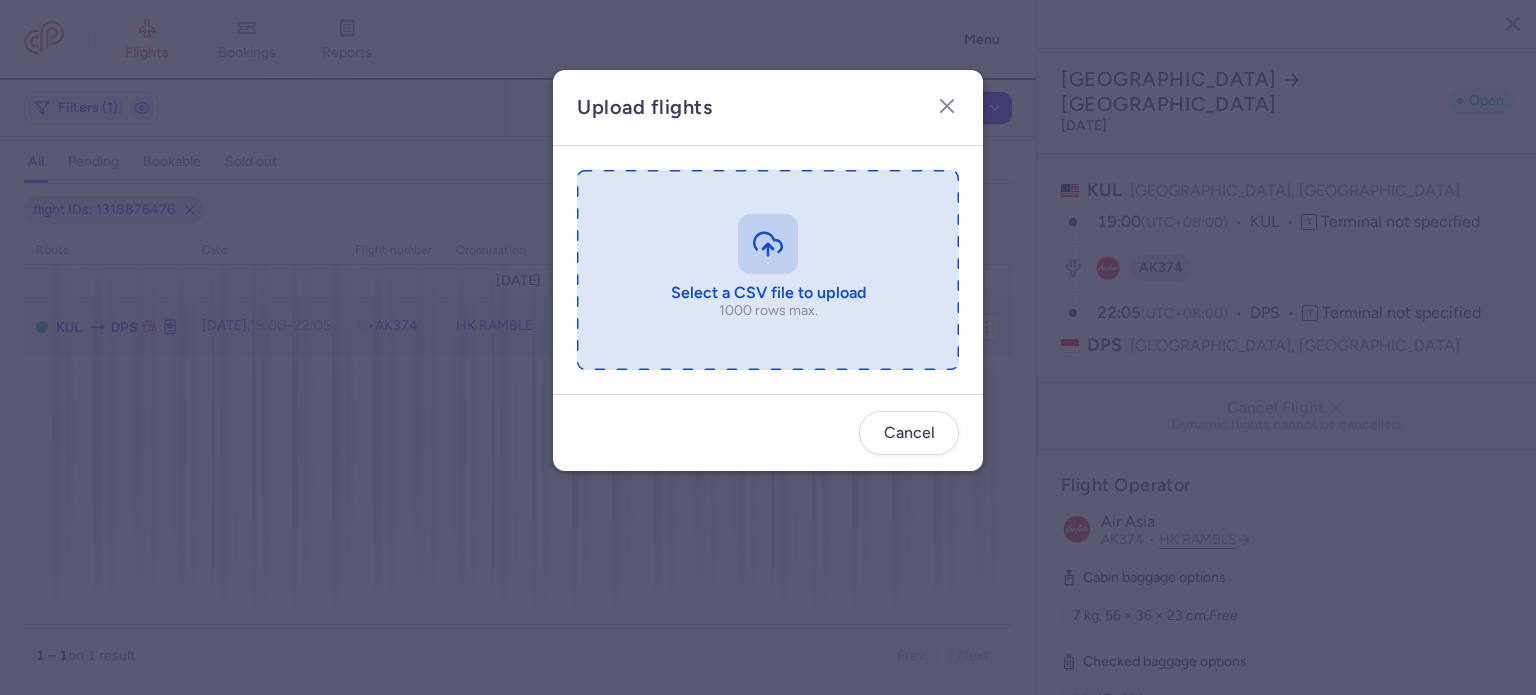 click at bounding box center (768, 270) 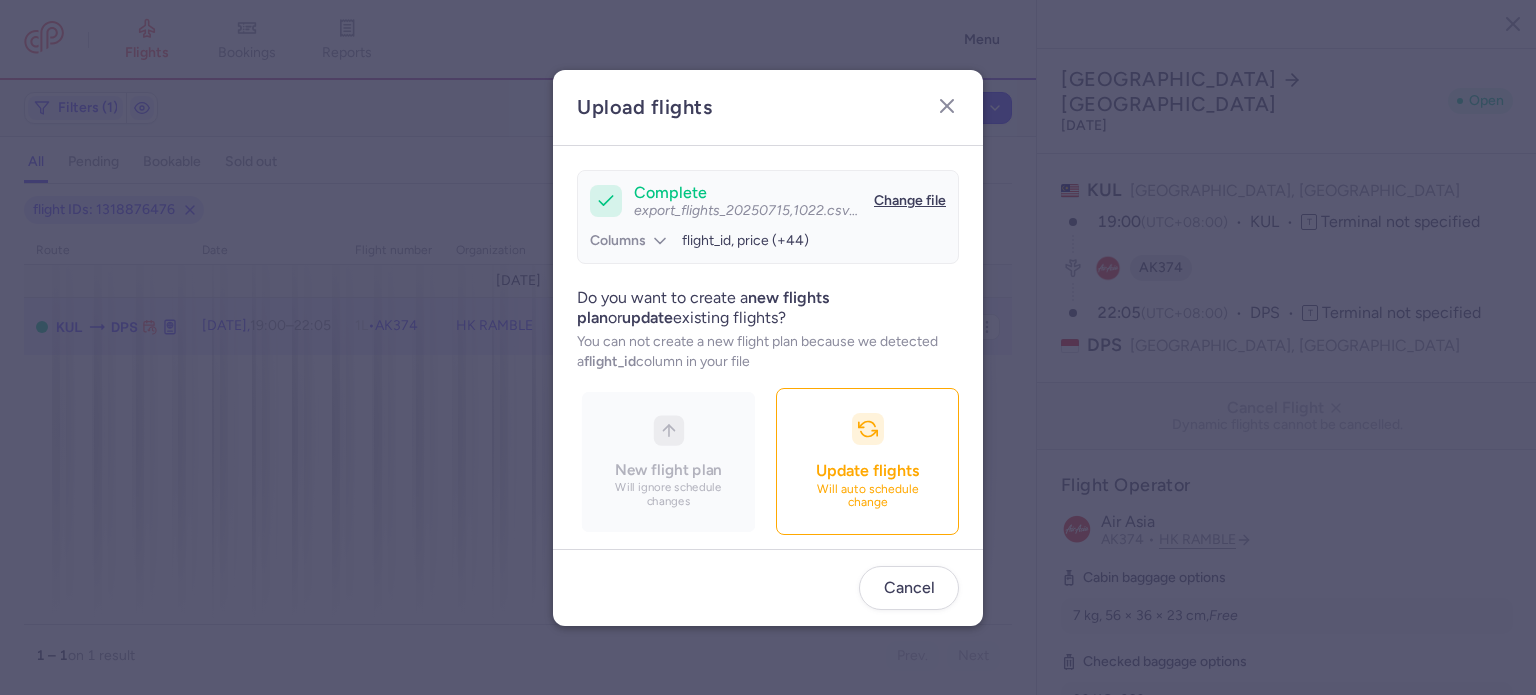 scroll, scrollTop: 172, scrollLeft: 0, axis: vertical 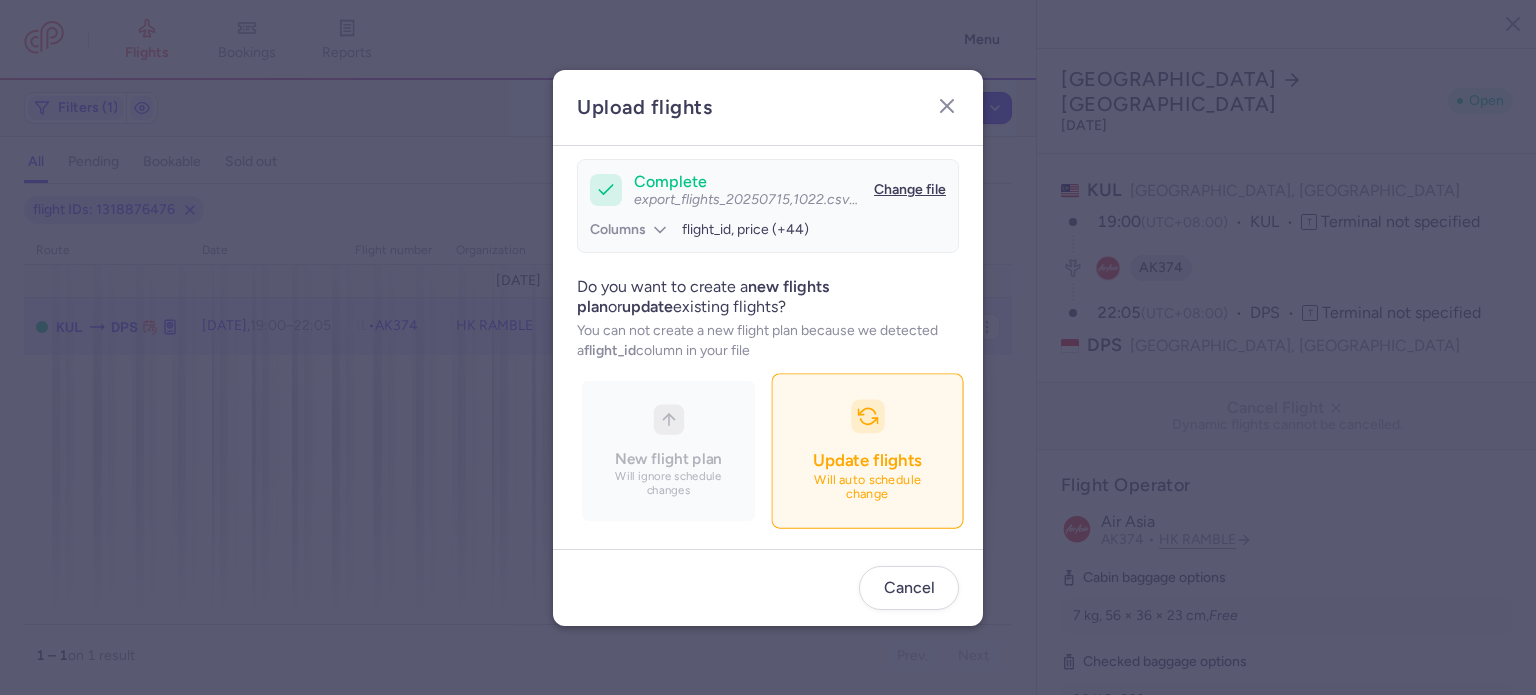 click on "Update flights Will auto schedule change" at bounding box center (867, 450) 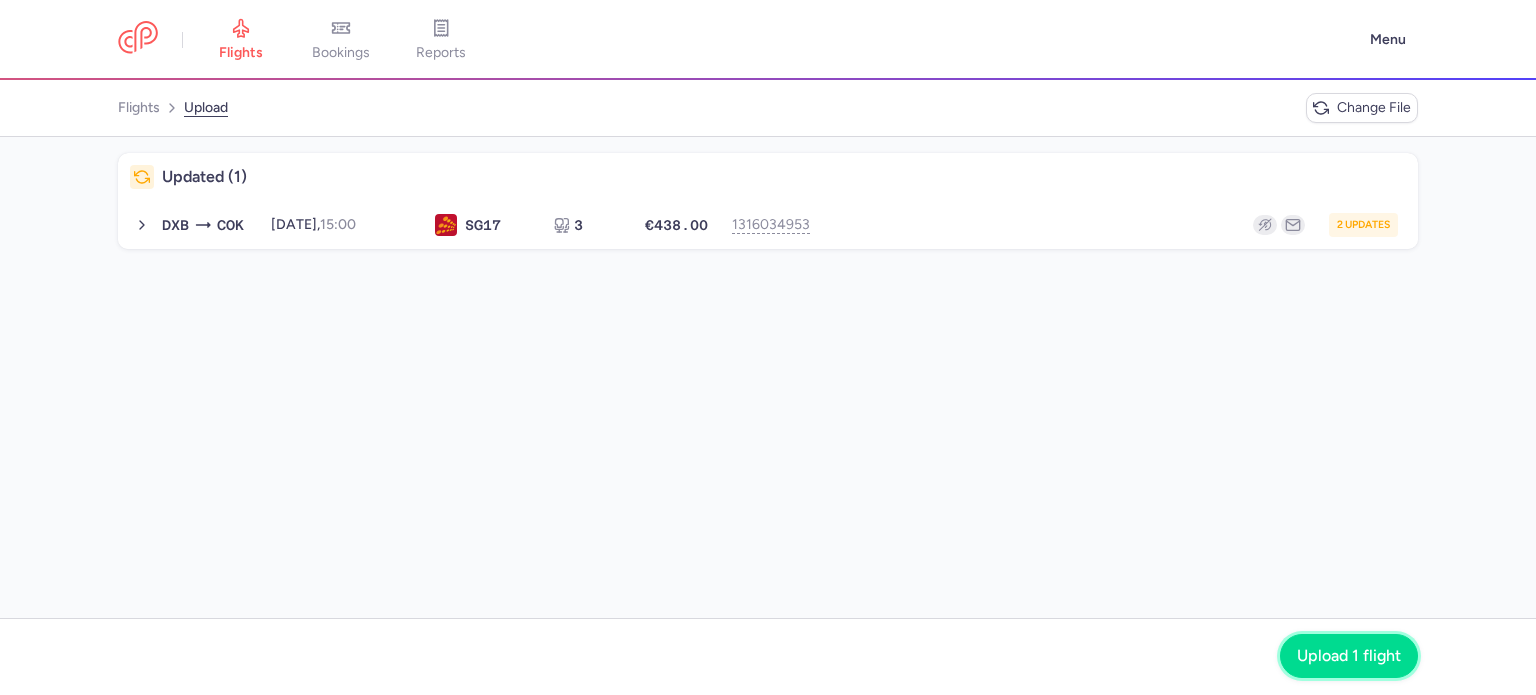click on "Upload 1 flight" at bounding box center (1349, 656) 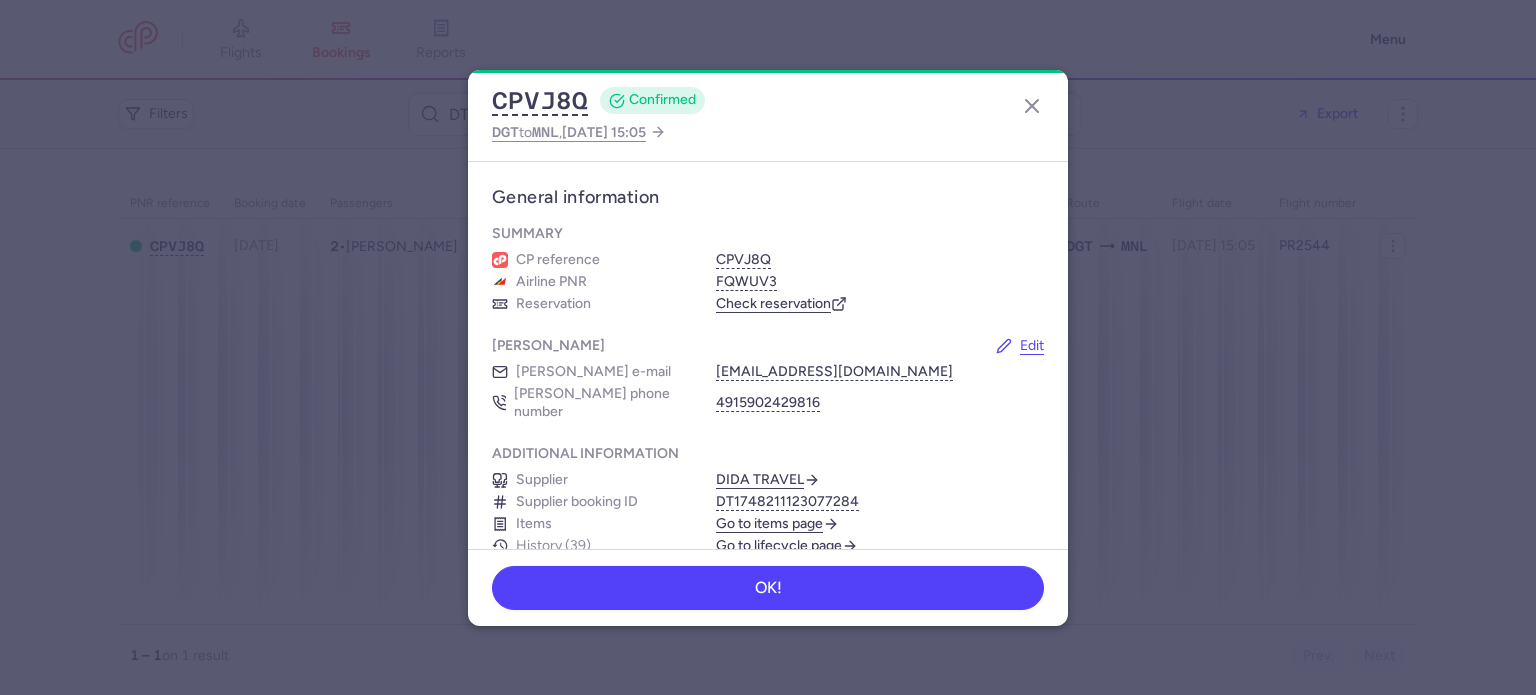 scroll, scrollTop: 0, scrollLeft: 0, axis: both 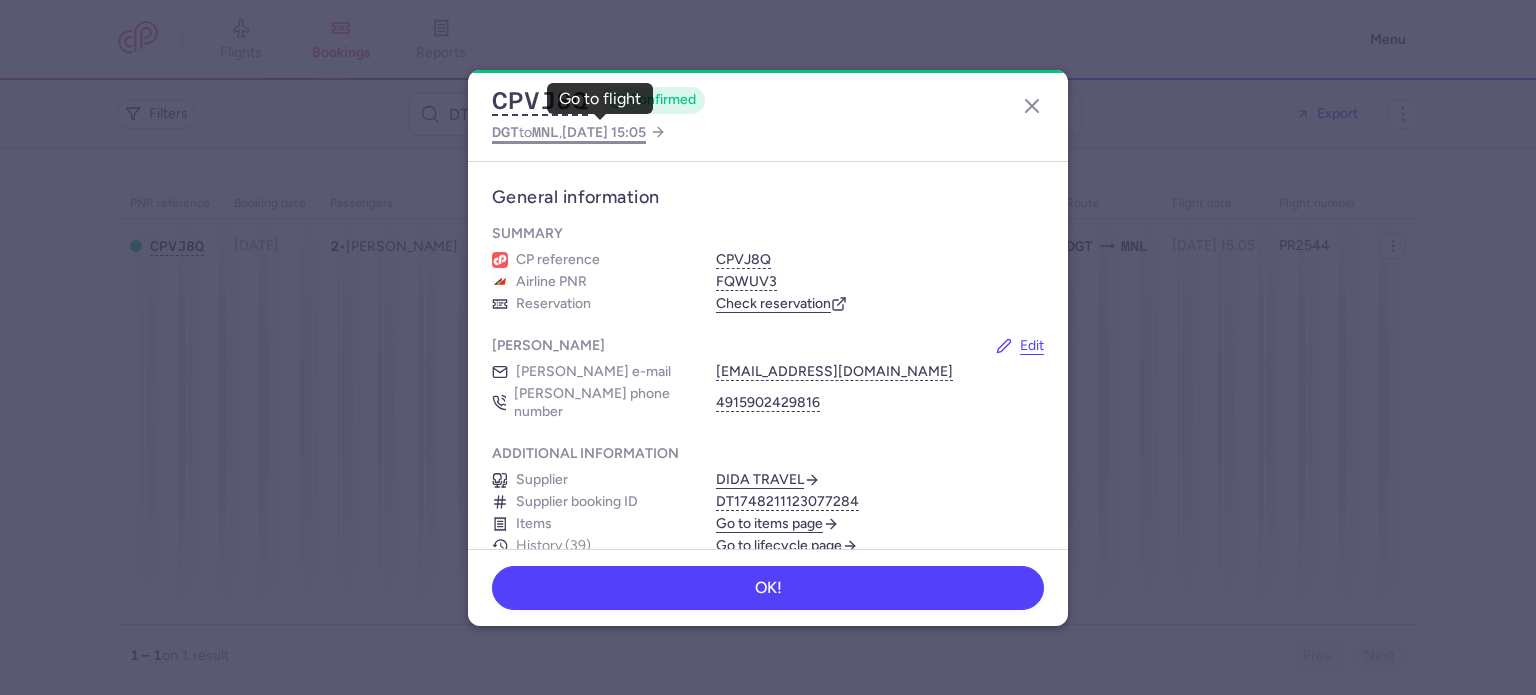 click on "MNL" at bounding box center (545, 132) 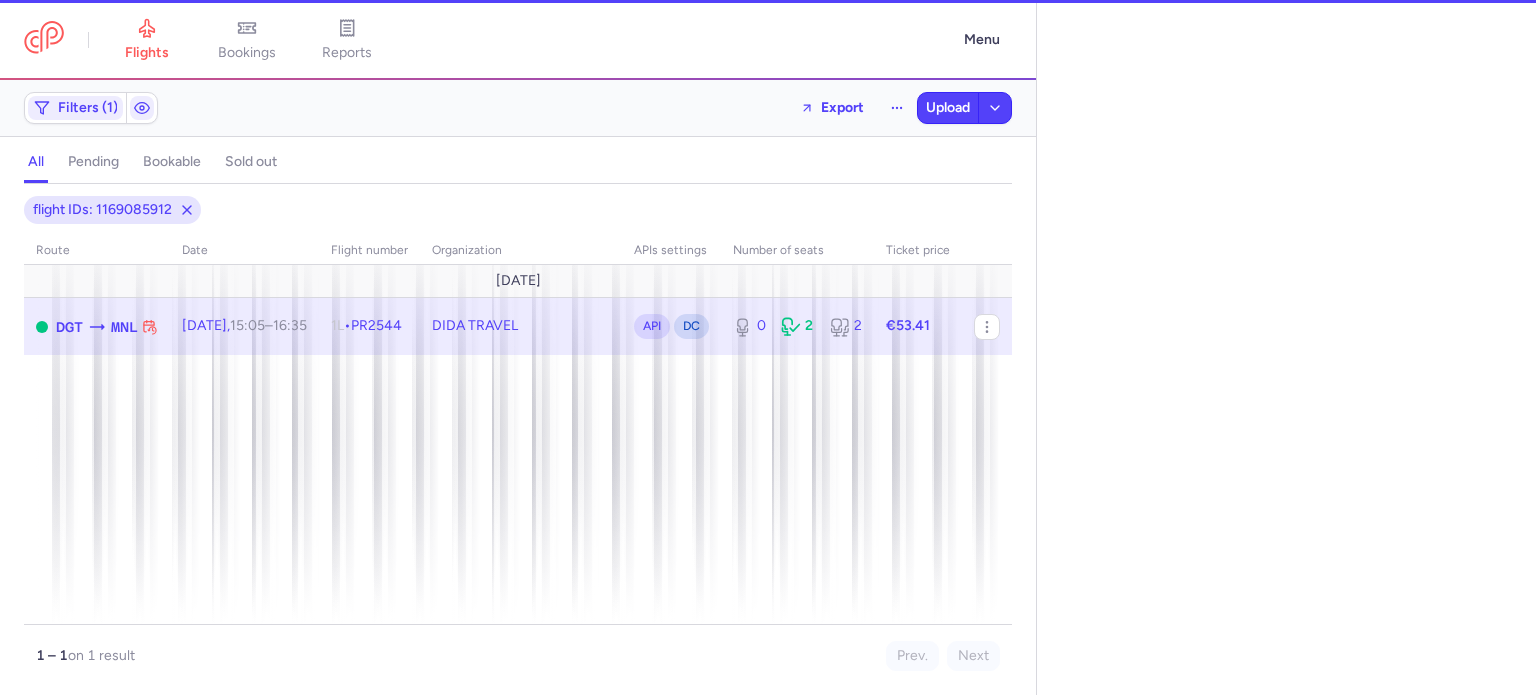 select on "days" 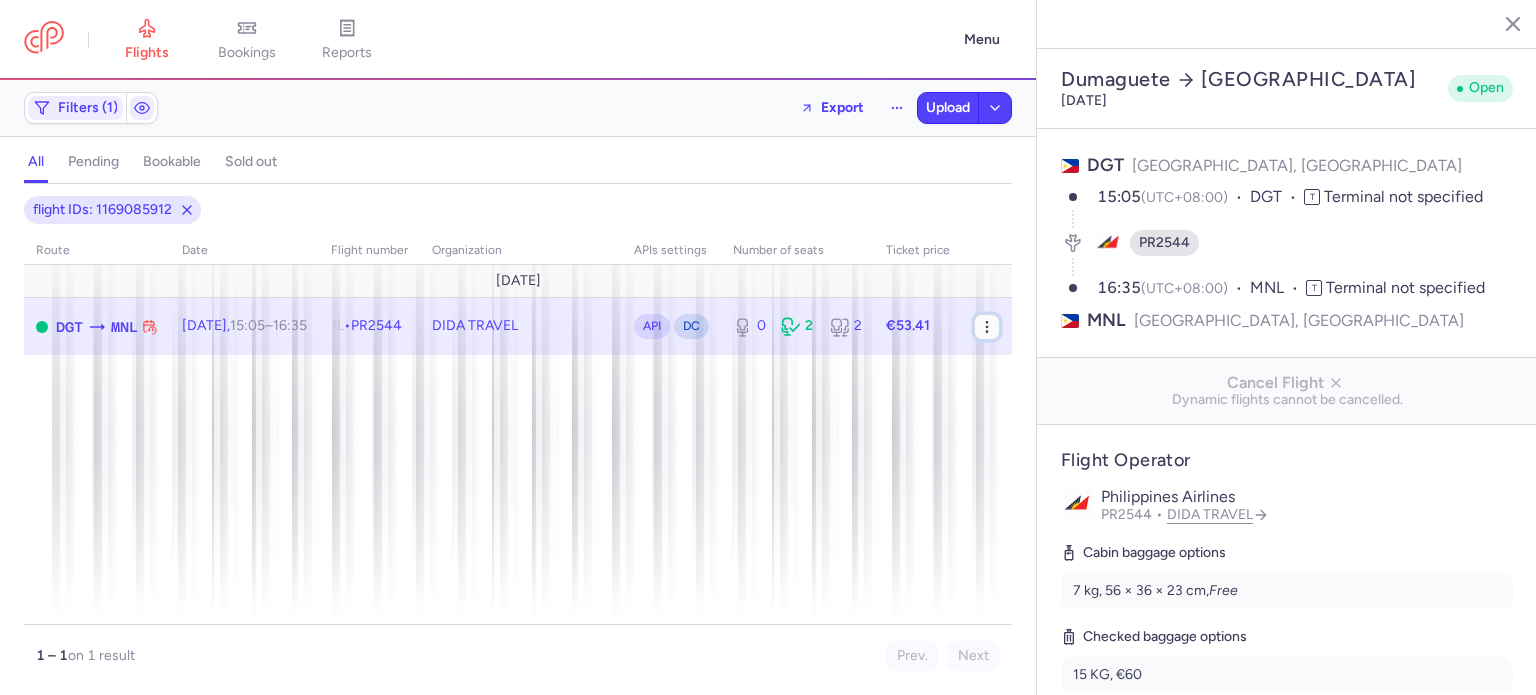 click 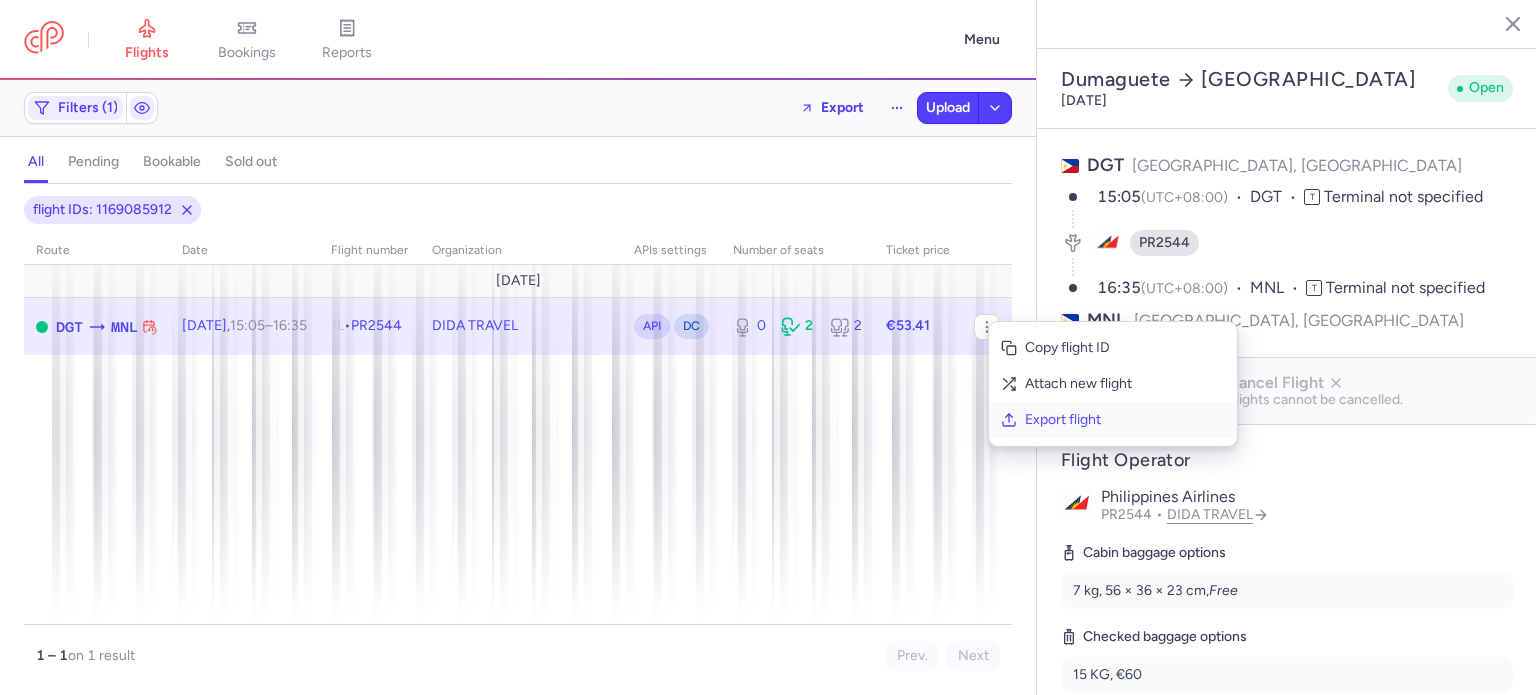 click on "Export flight" at bounding box center [1125, 420] 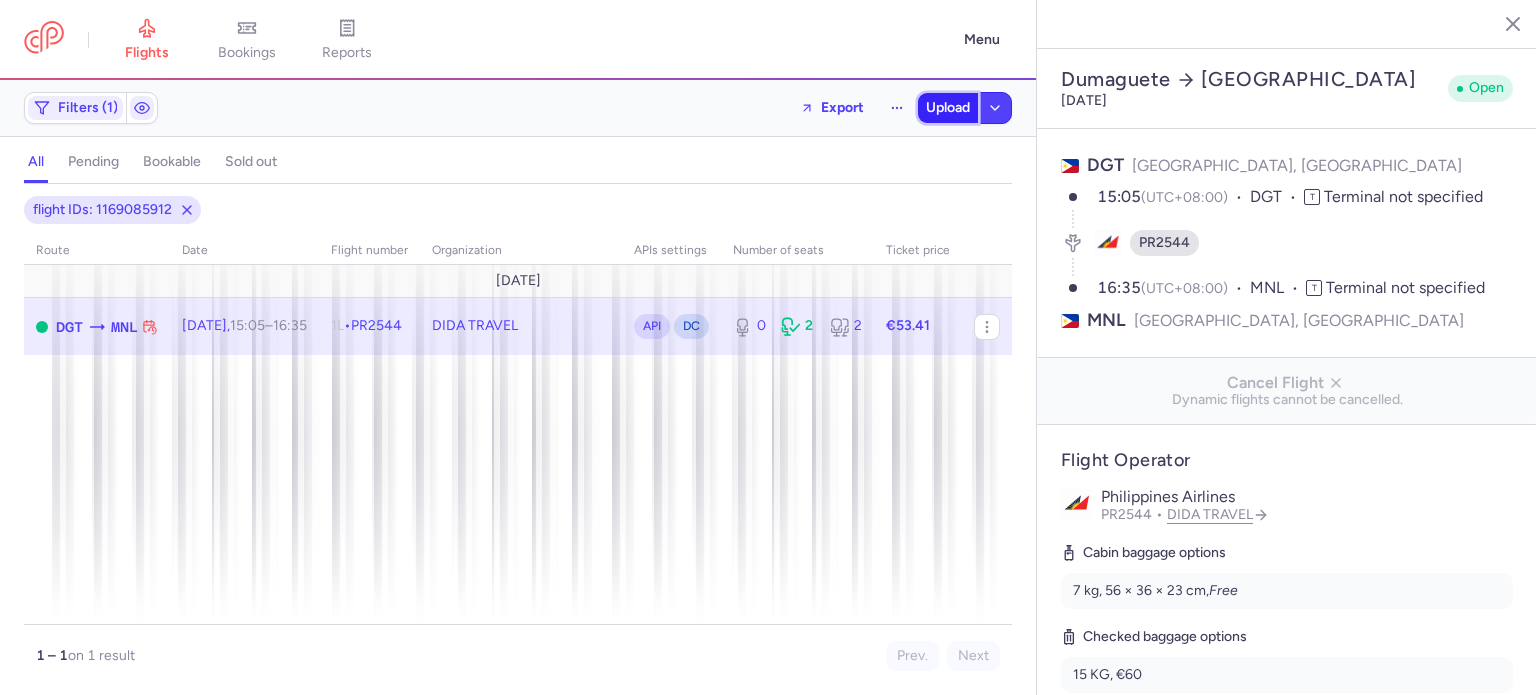 click on "Upload" at bounding box center [948, 108] 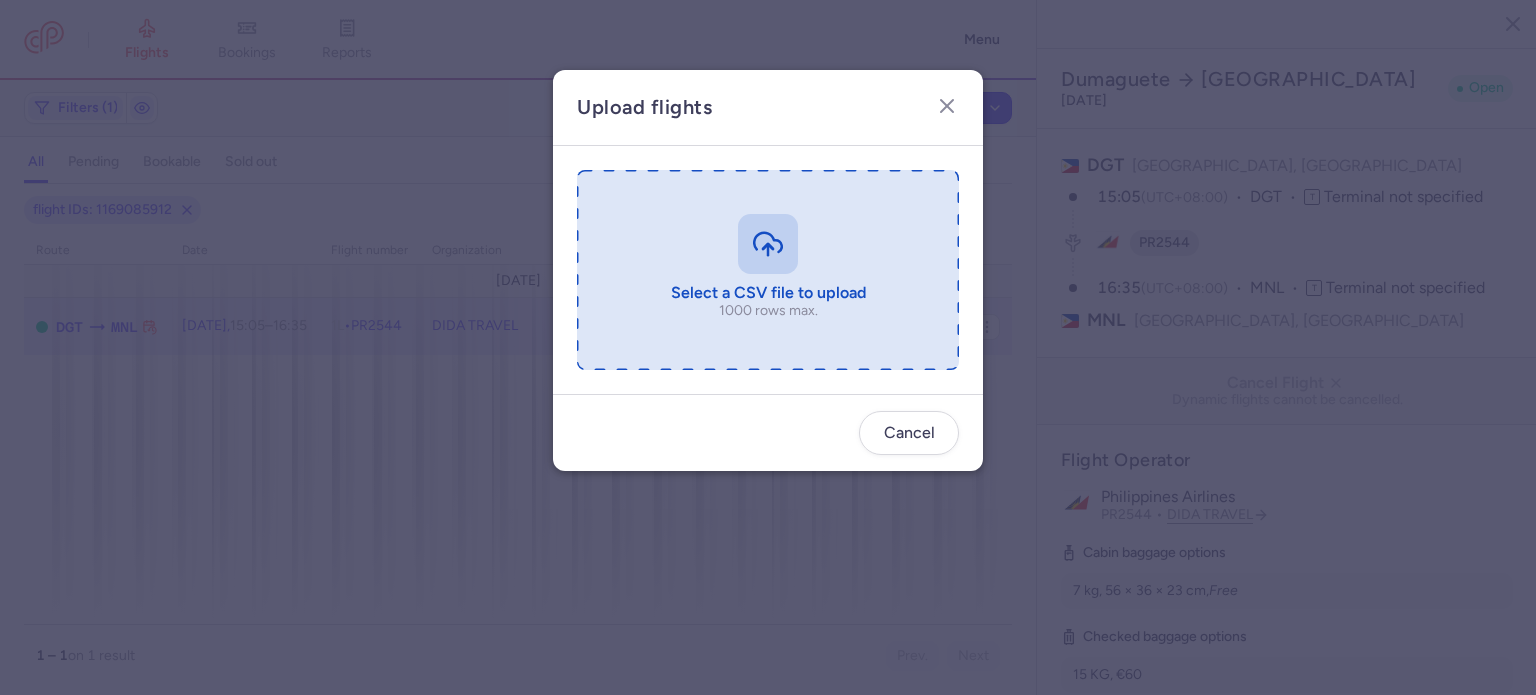 click at bounding box center (768, 270) 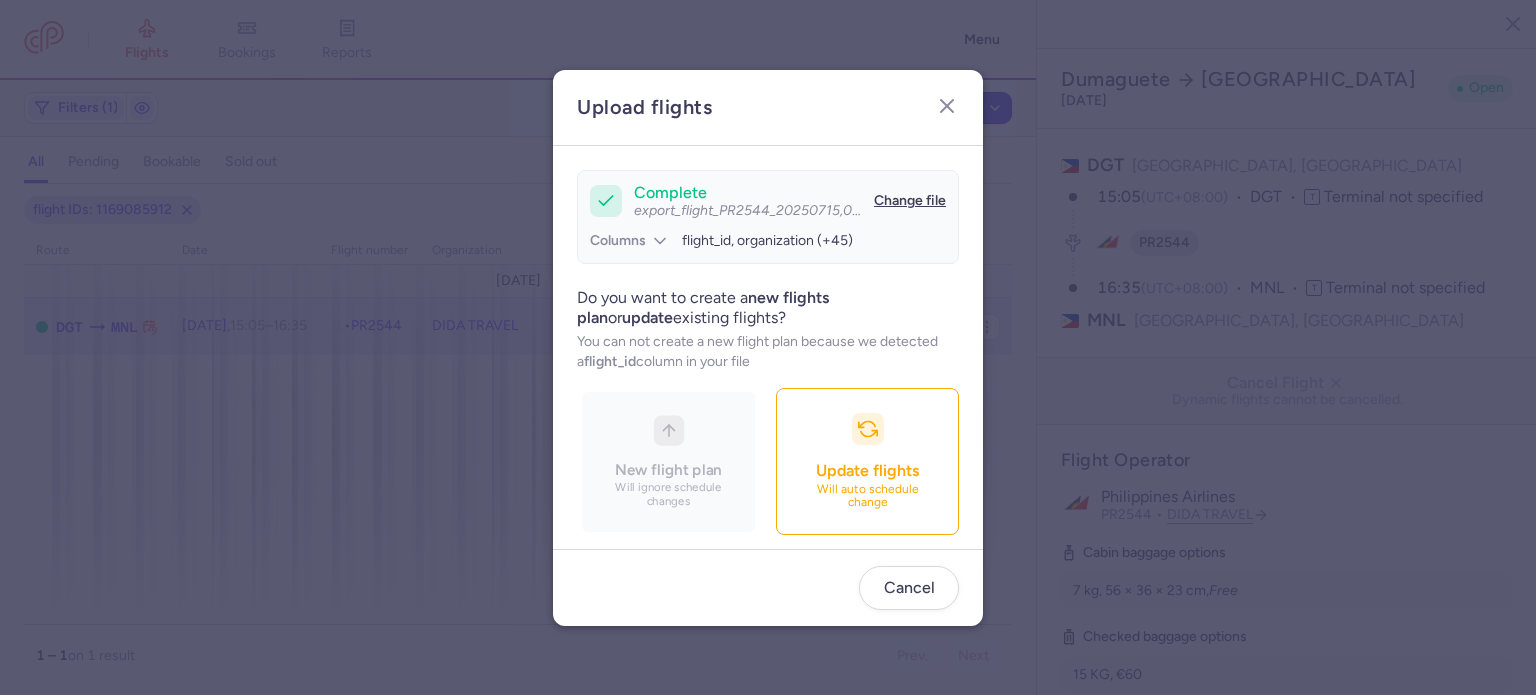 scroll, scrollTop: 172, scrollLeft: 0, axis: vertical 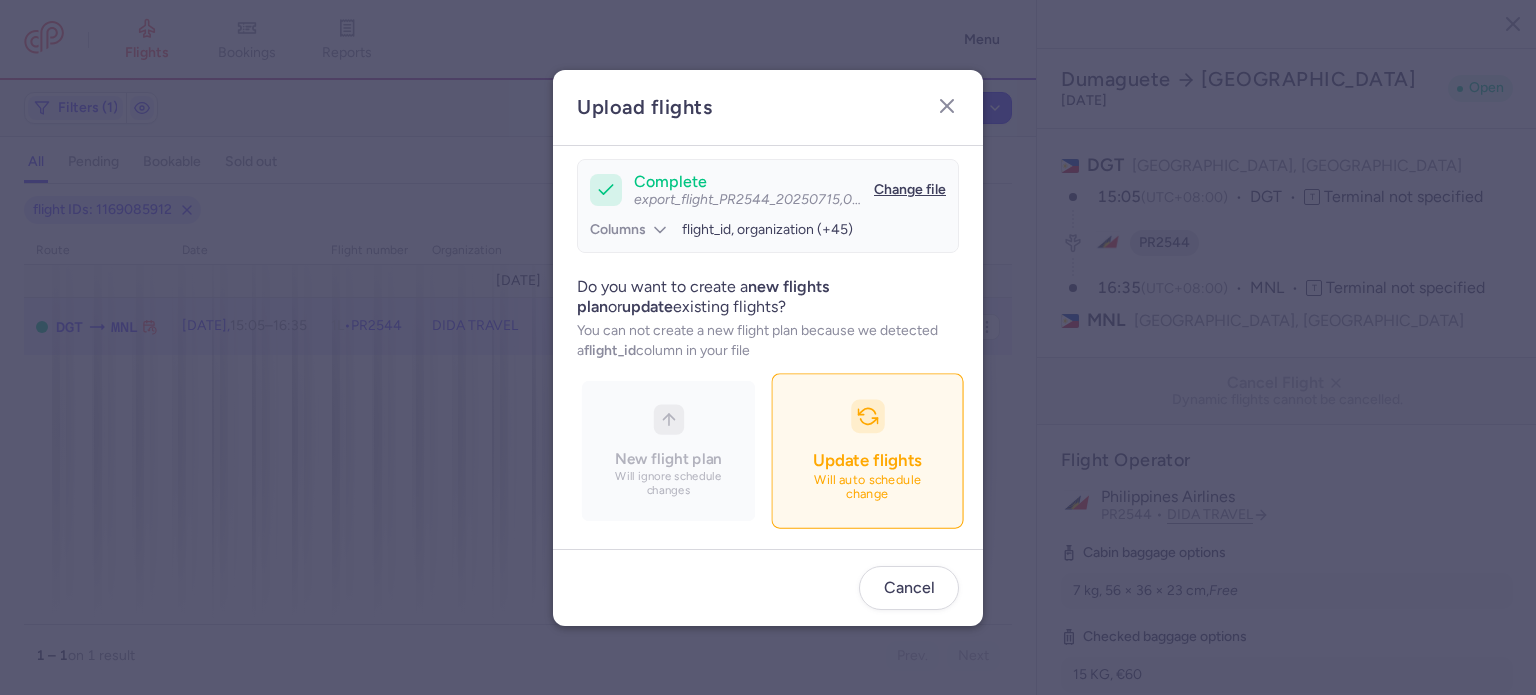 click on "Update flights" at bounding box center [867, 460] 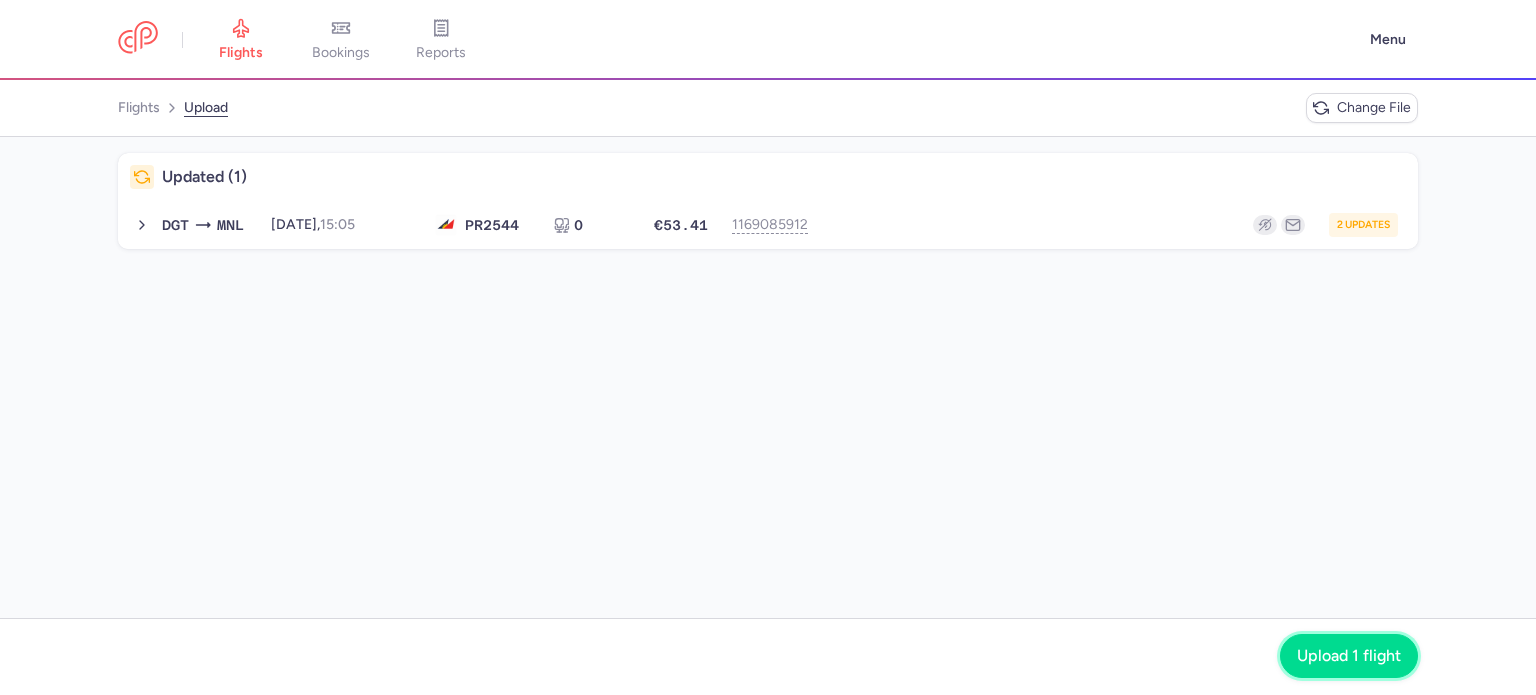 click on "Upload 1 flight" at bounding box center [1349, 656] 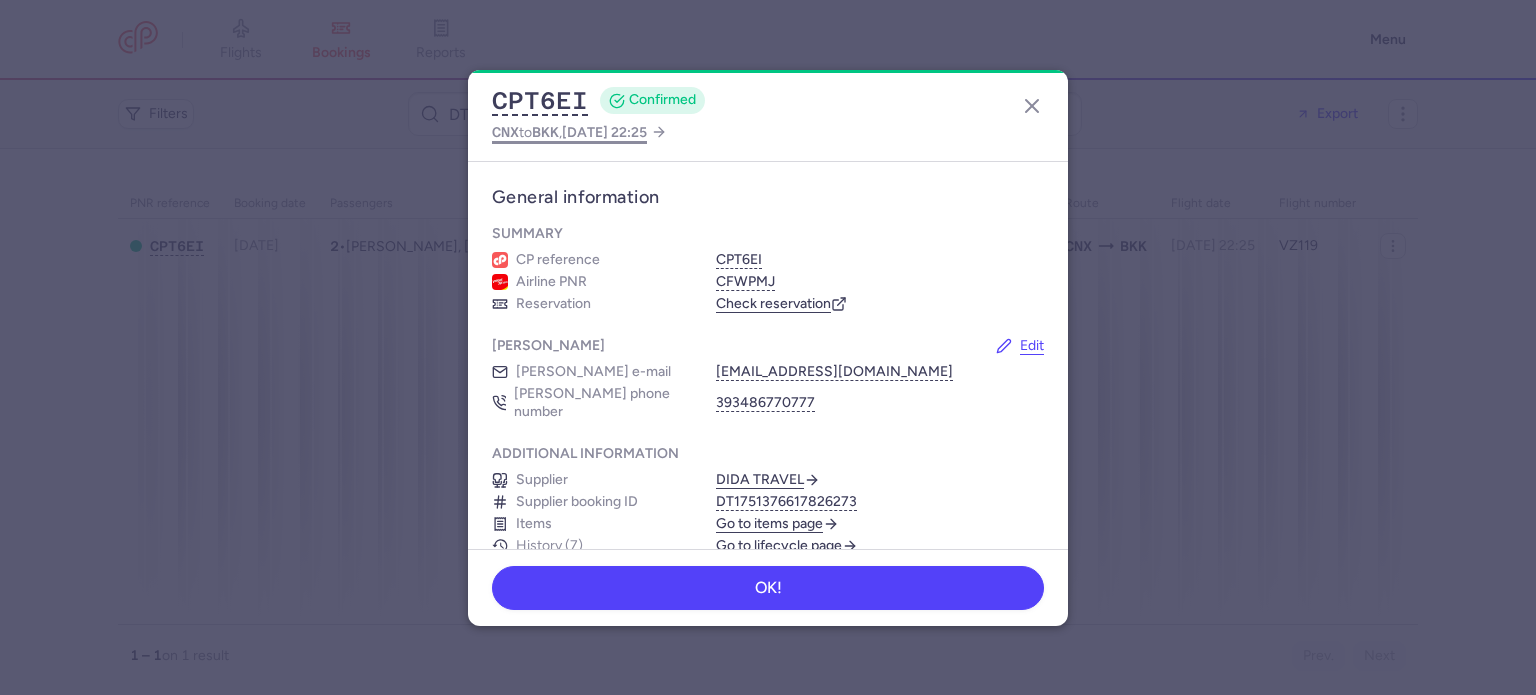 scroll, scrollTop: 0, scrollLeft: 0, axis: both 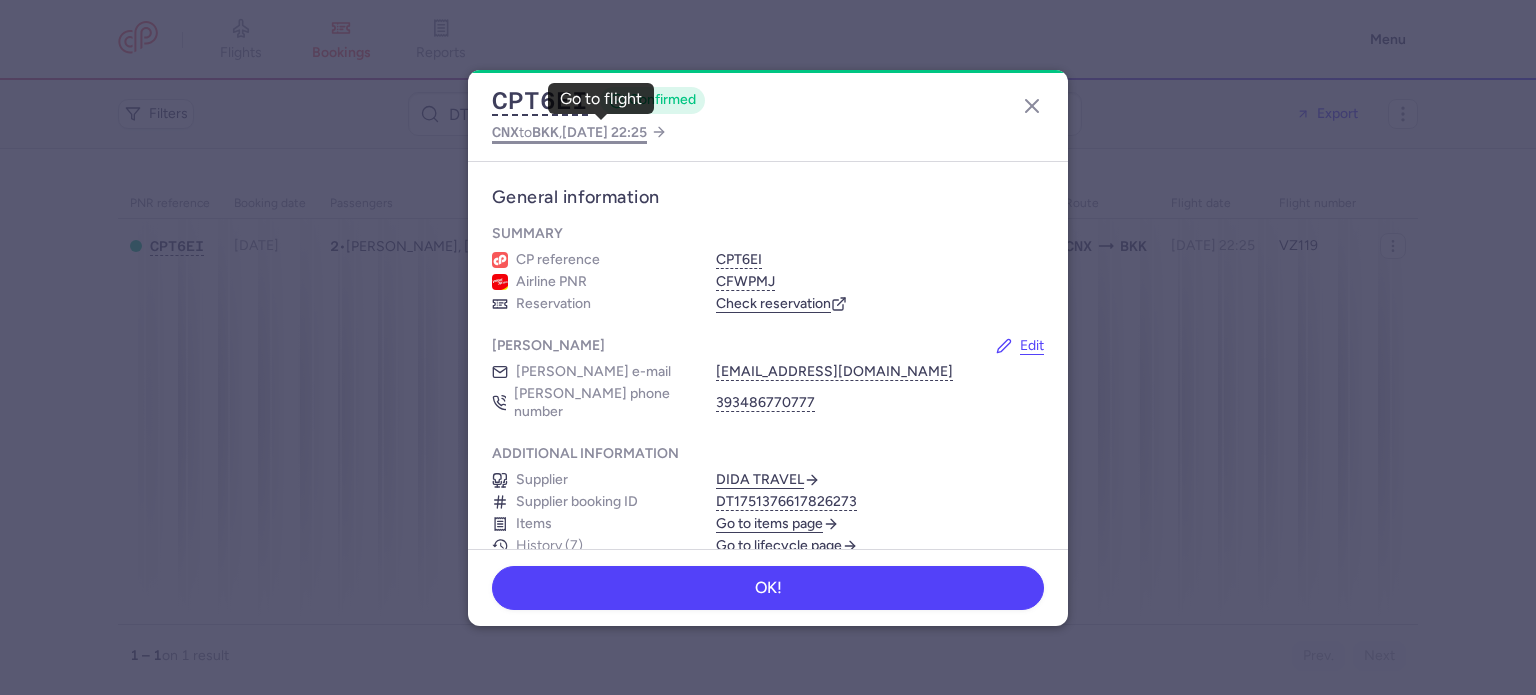 click on "BKK" at bounding box center (545, 132) 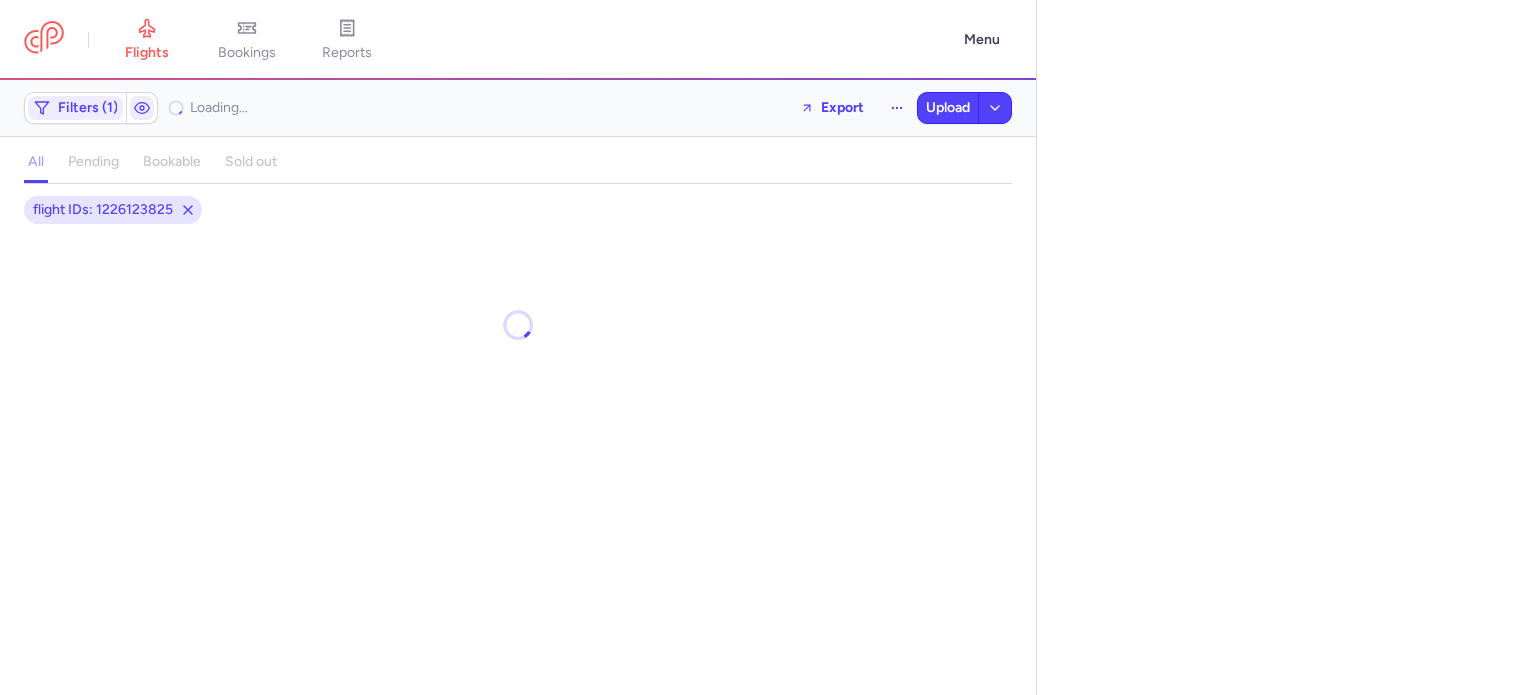 select on "days" 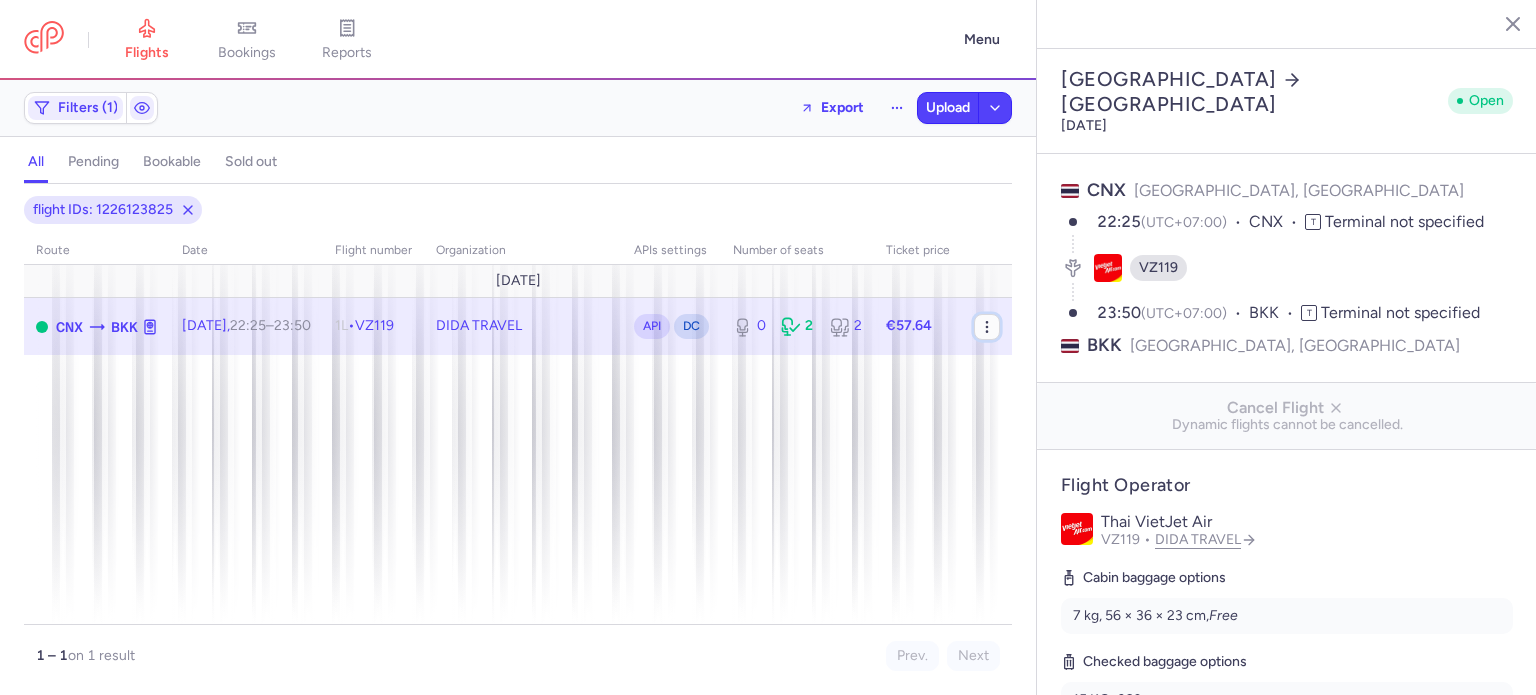 click 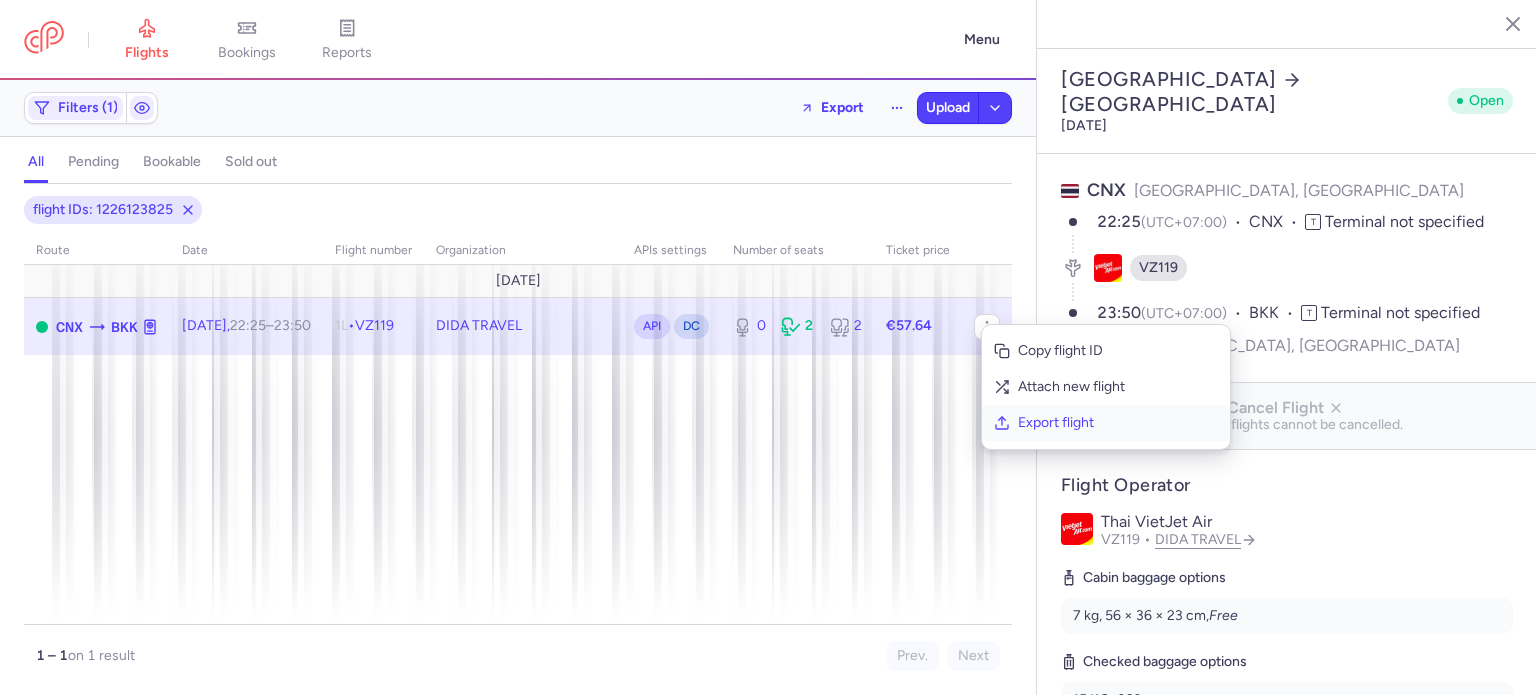 click 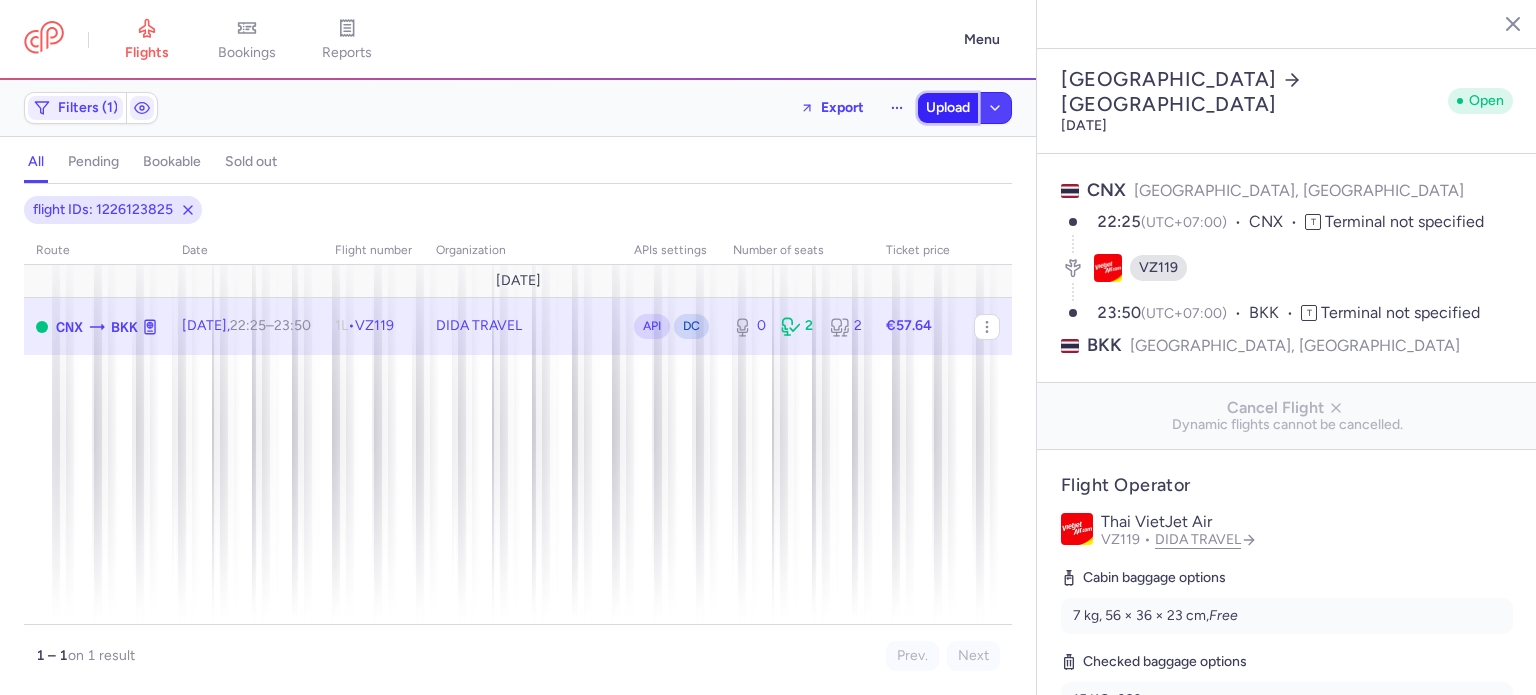 click on "Upload" at bounding box center (948, 108) 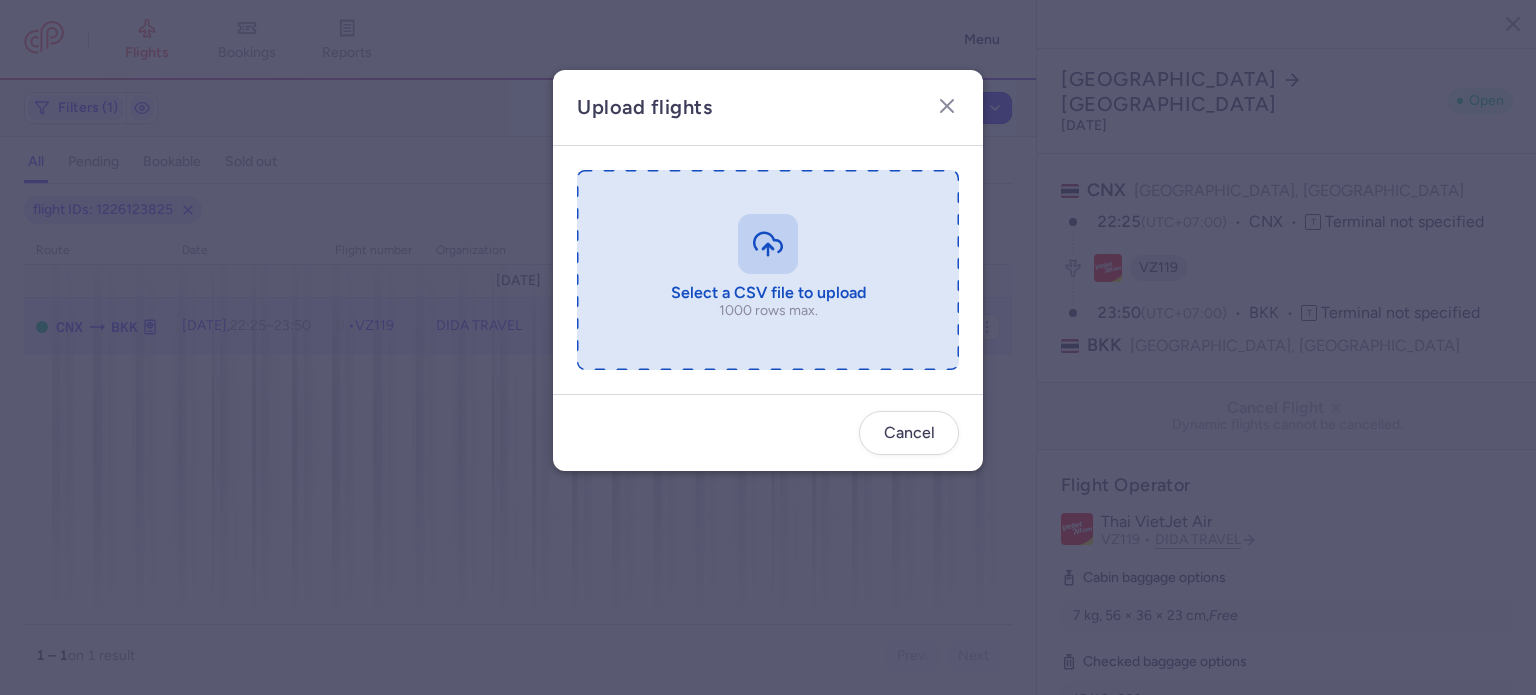 click at bounding box center (768, 270) 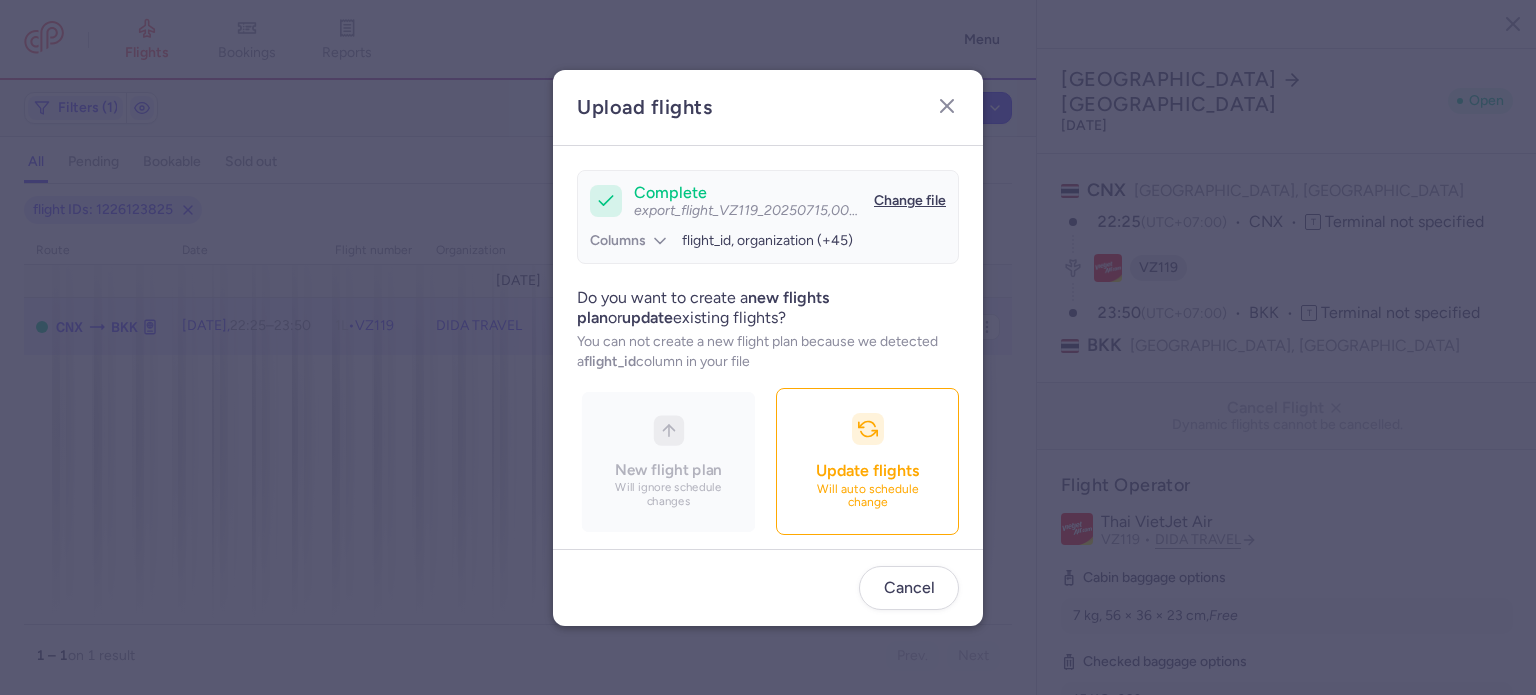 scroll, scrollTop: 172, scrollLeft: 0, axis: vertical 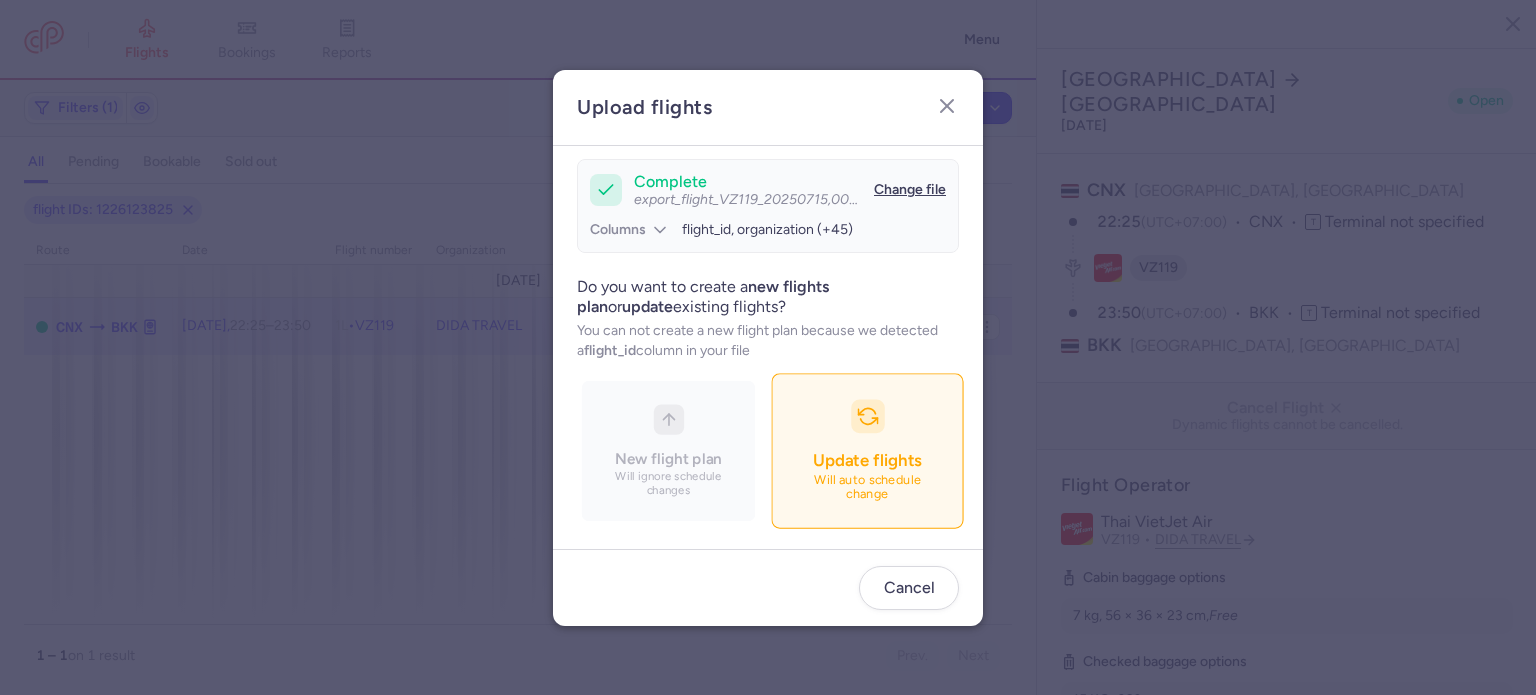 click on "Update flights" at bounding box center (867, 460) 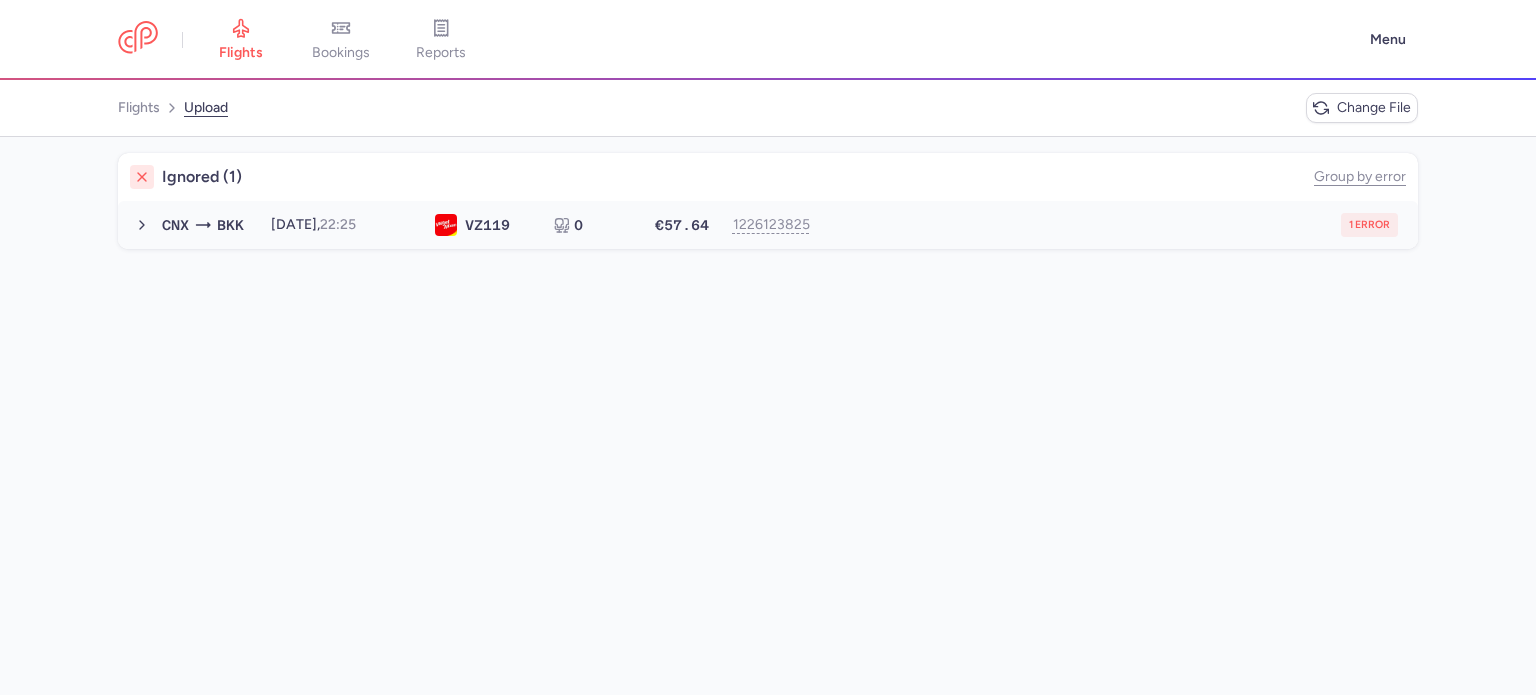 click on "CNX  BKK 2025-08-07,  22:25 VZ  119 0 €57.64 1226123825 1 error 2025-08-07, 22:25 VZ119 0 seats €57.64" at bounding box center (768, 225) 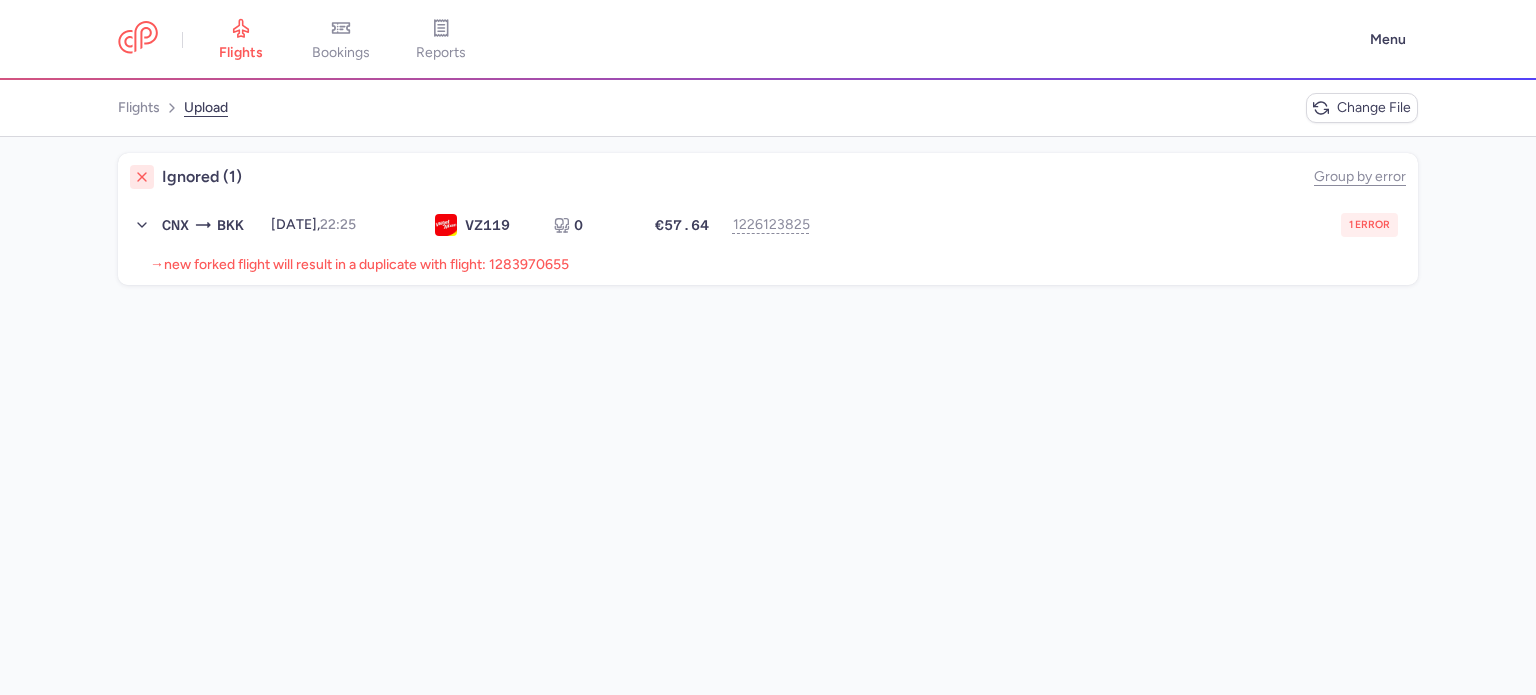 click on "new forked flight will result in a duplicate with flight: 1283970655" at bounding box center [366, 264] 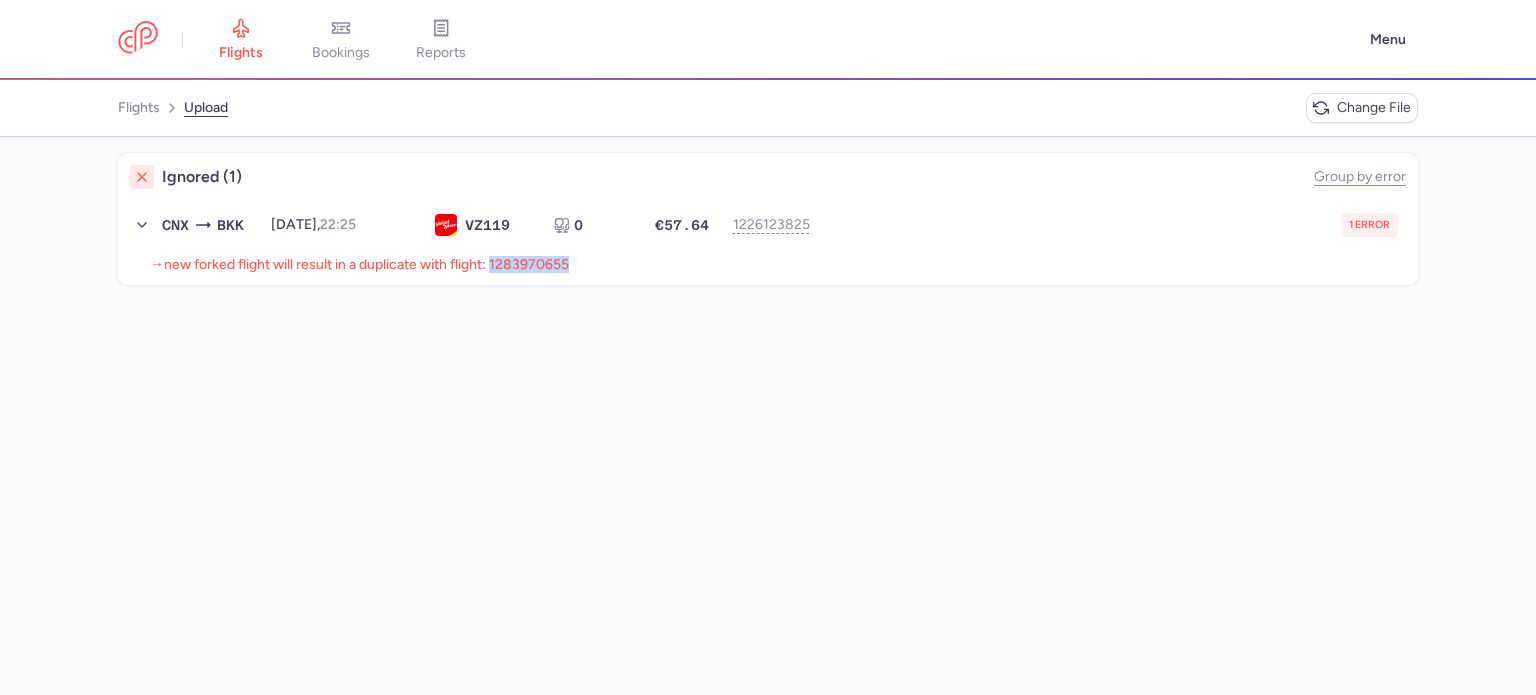 click on "new forked flight will result in a duplicate with flight: 1283970655" at bounding box center [366, 264] 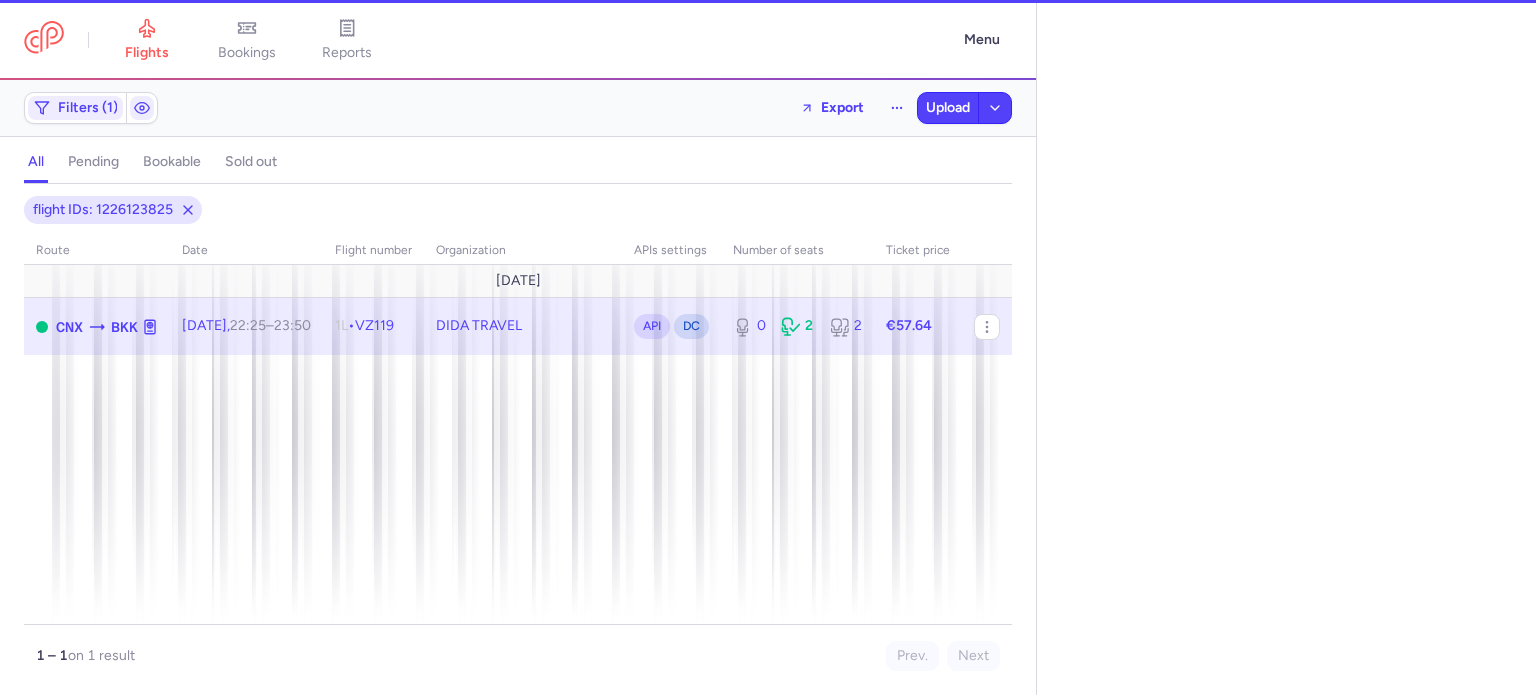 select on "days" 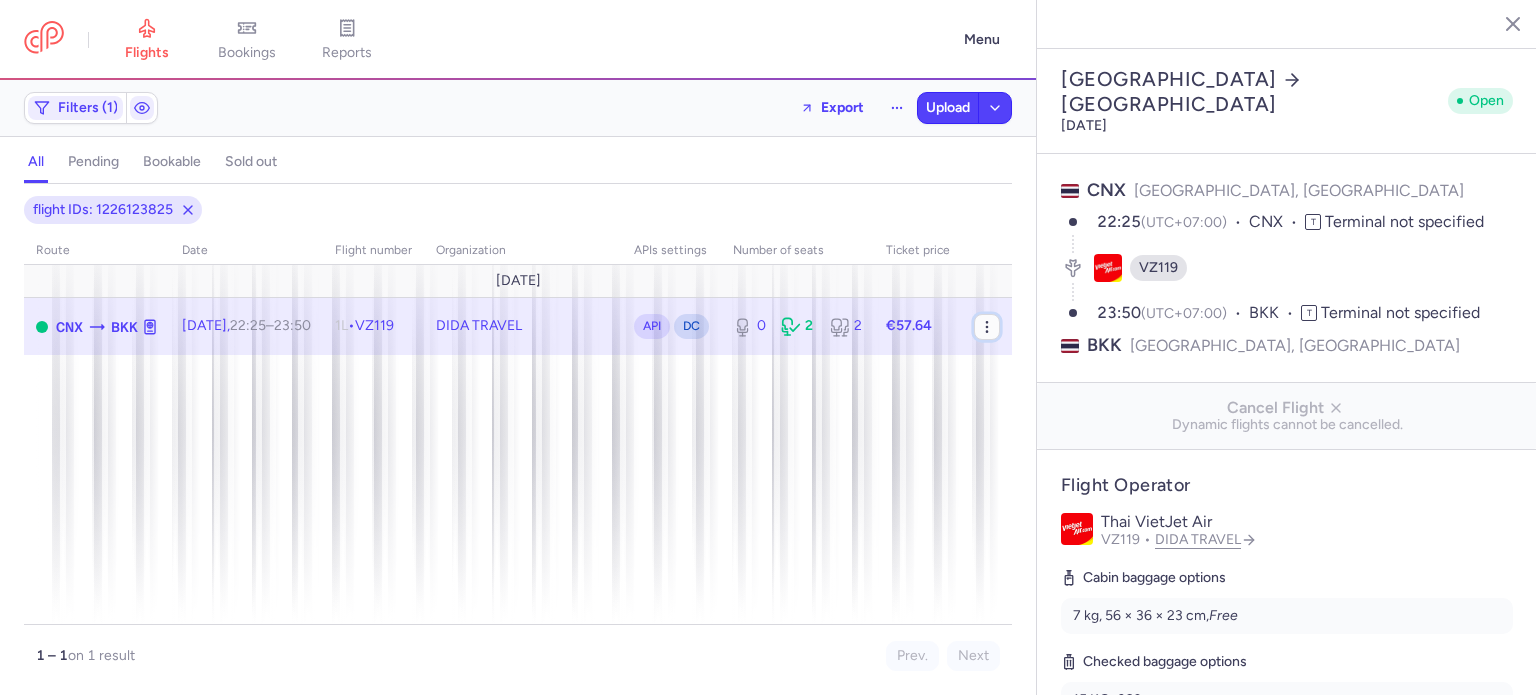 click 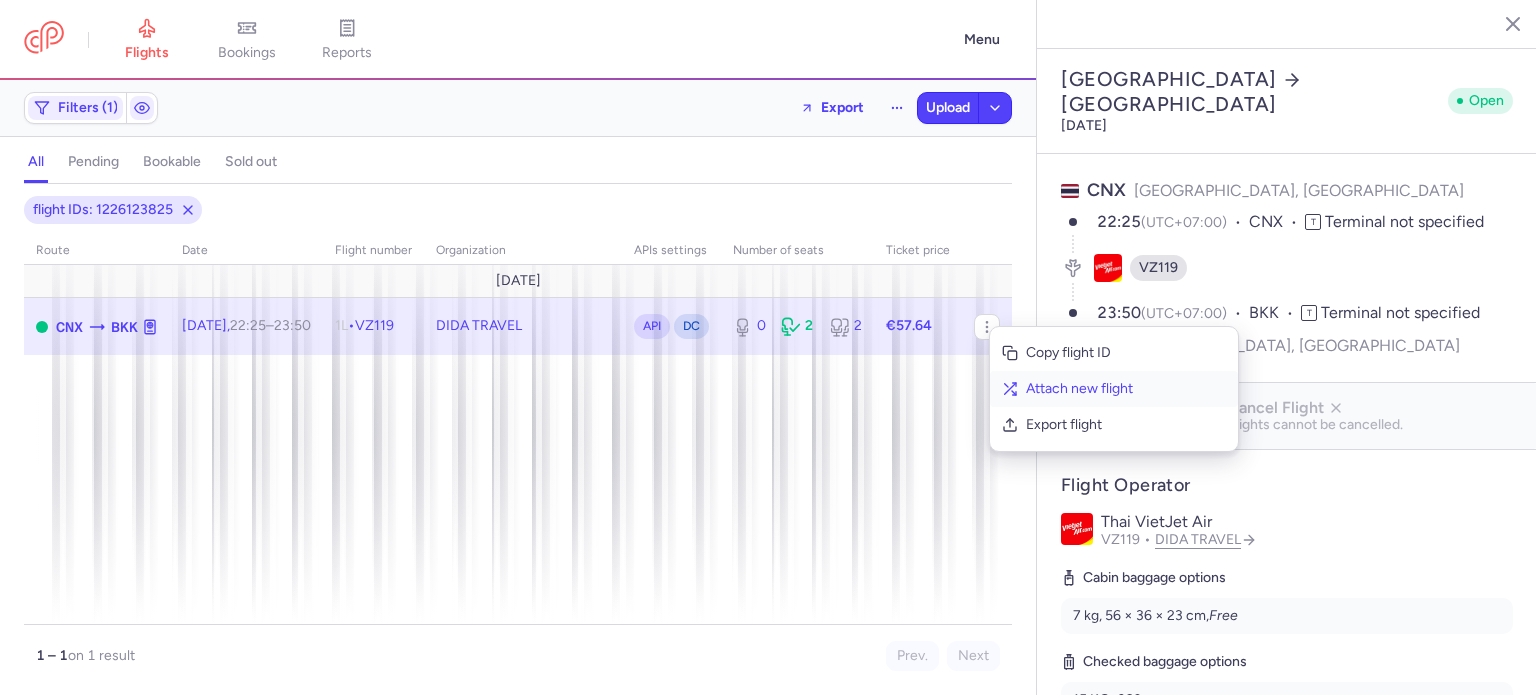 click on "Attach new flight" at bounding box center (1126, 389) 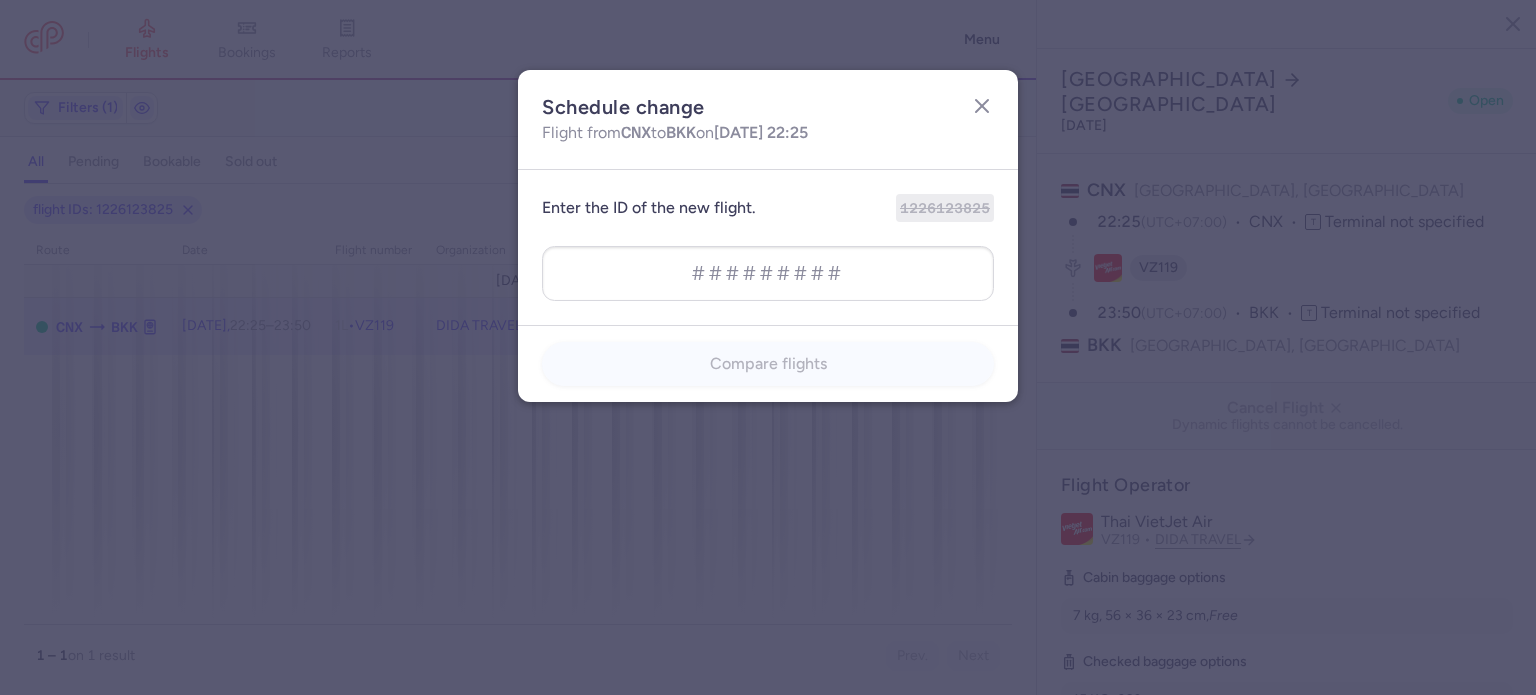type on "1283970655" 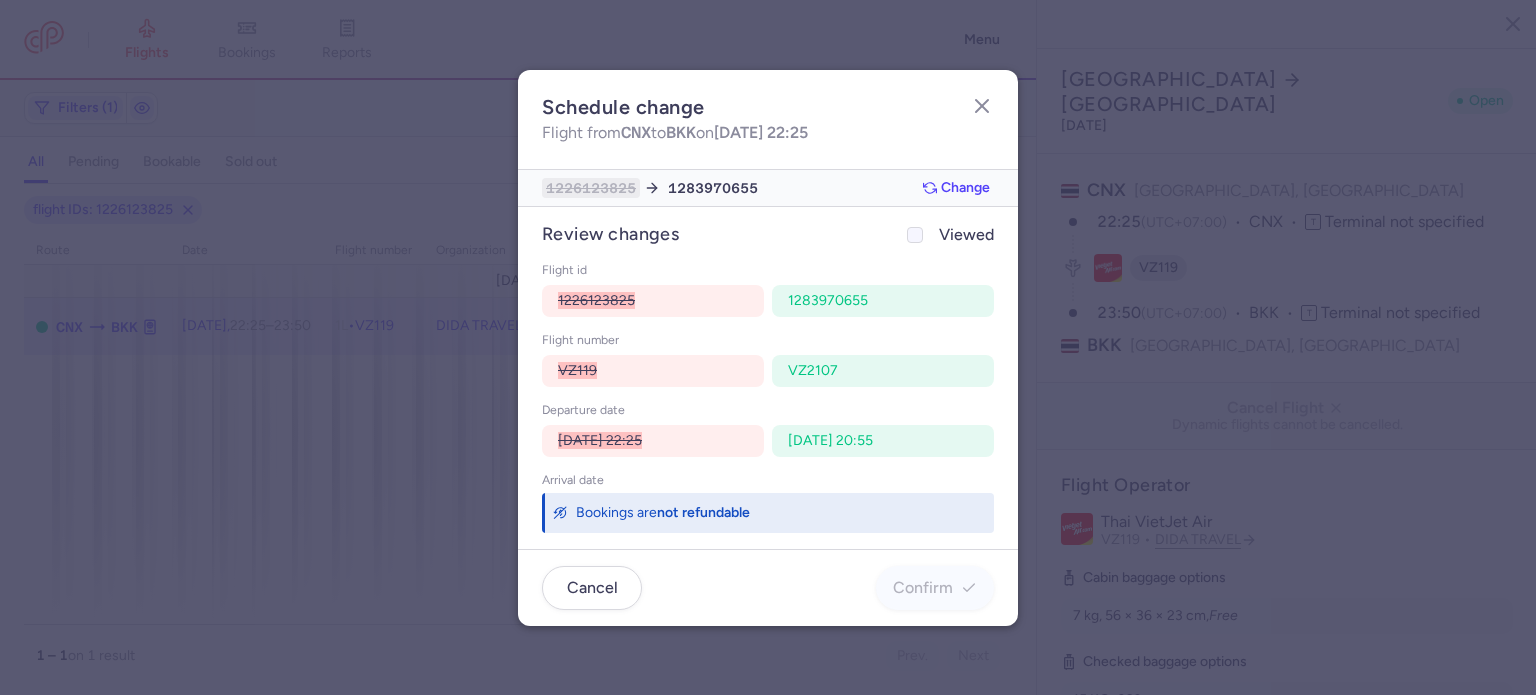 click at bounding box center [915, 235] 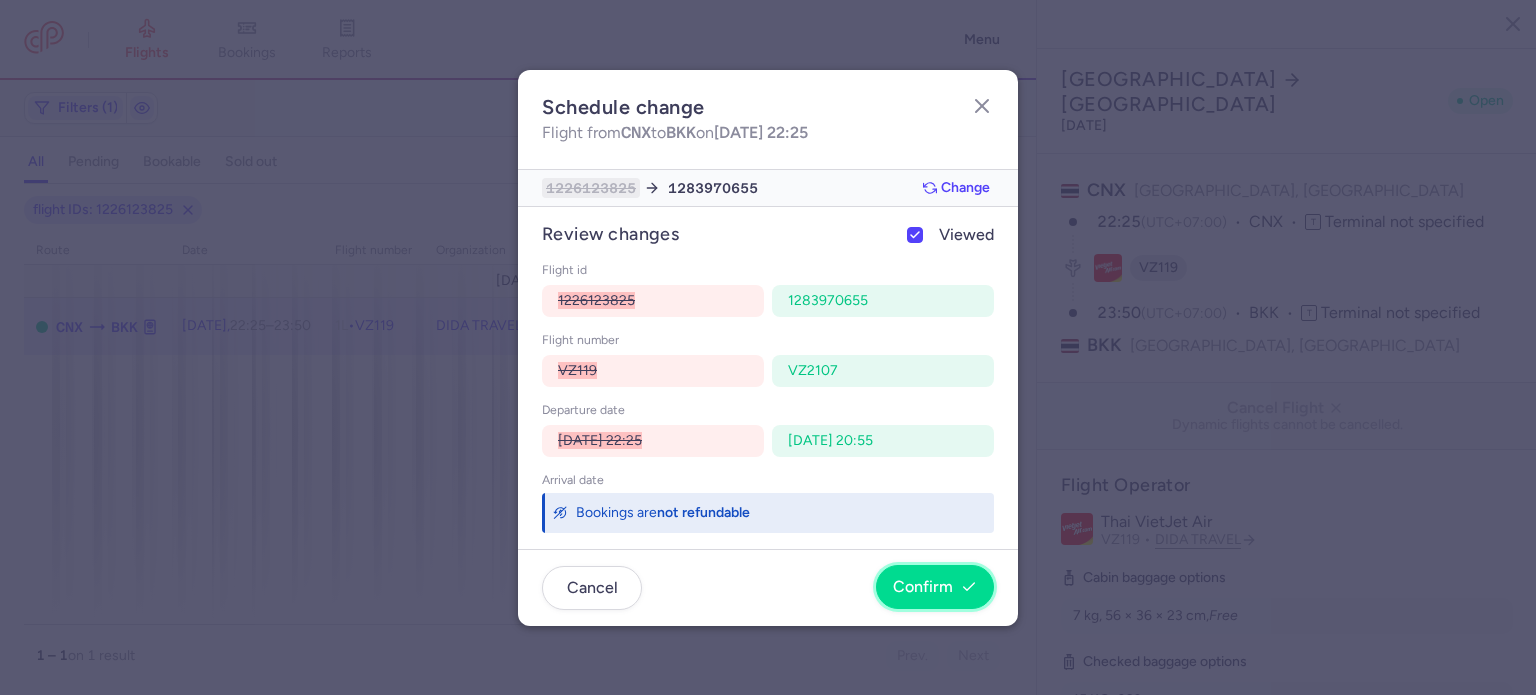 click on "Confirm" at bounding box center [923, 587] 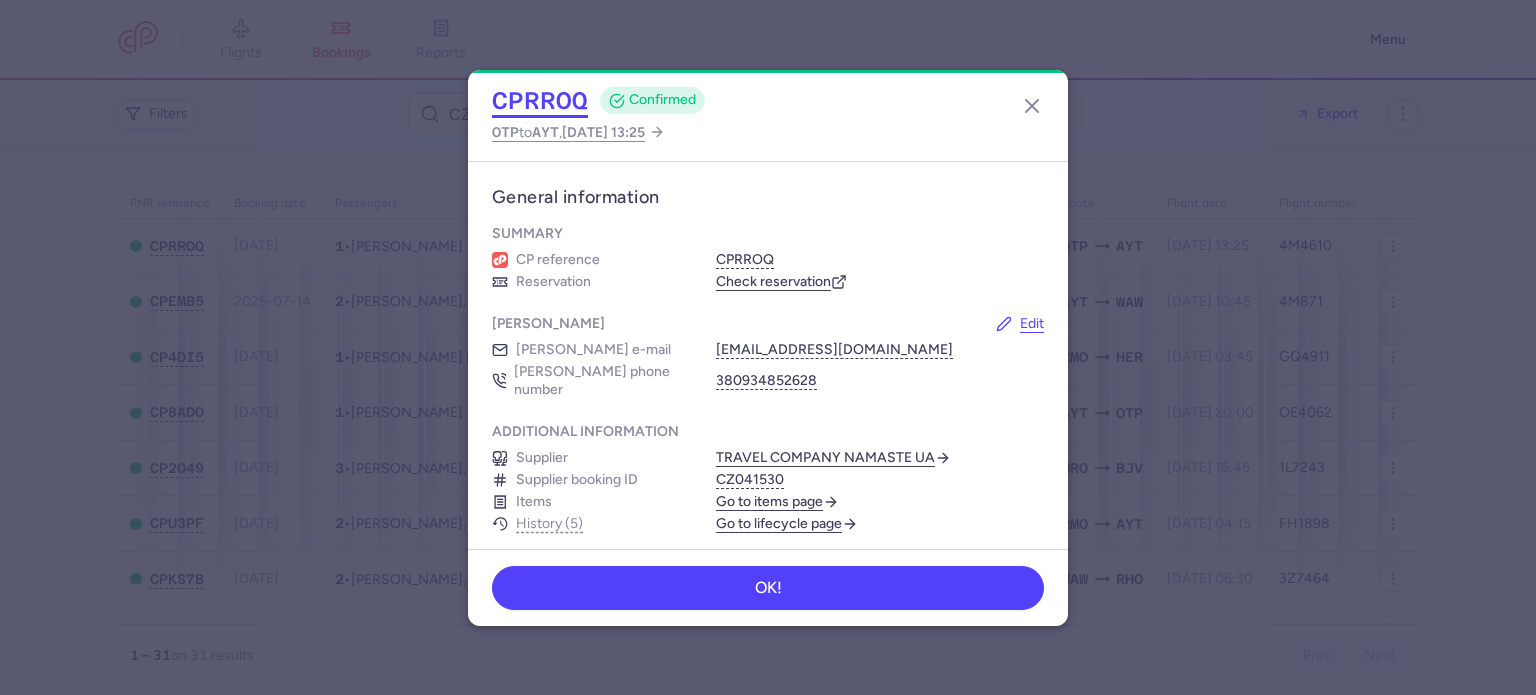 scroll, scrollTop: 0, scrollLeft: 0, axis: both 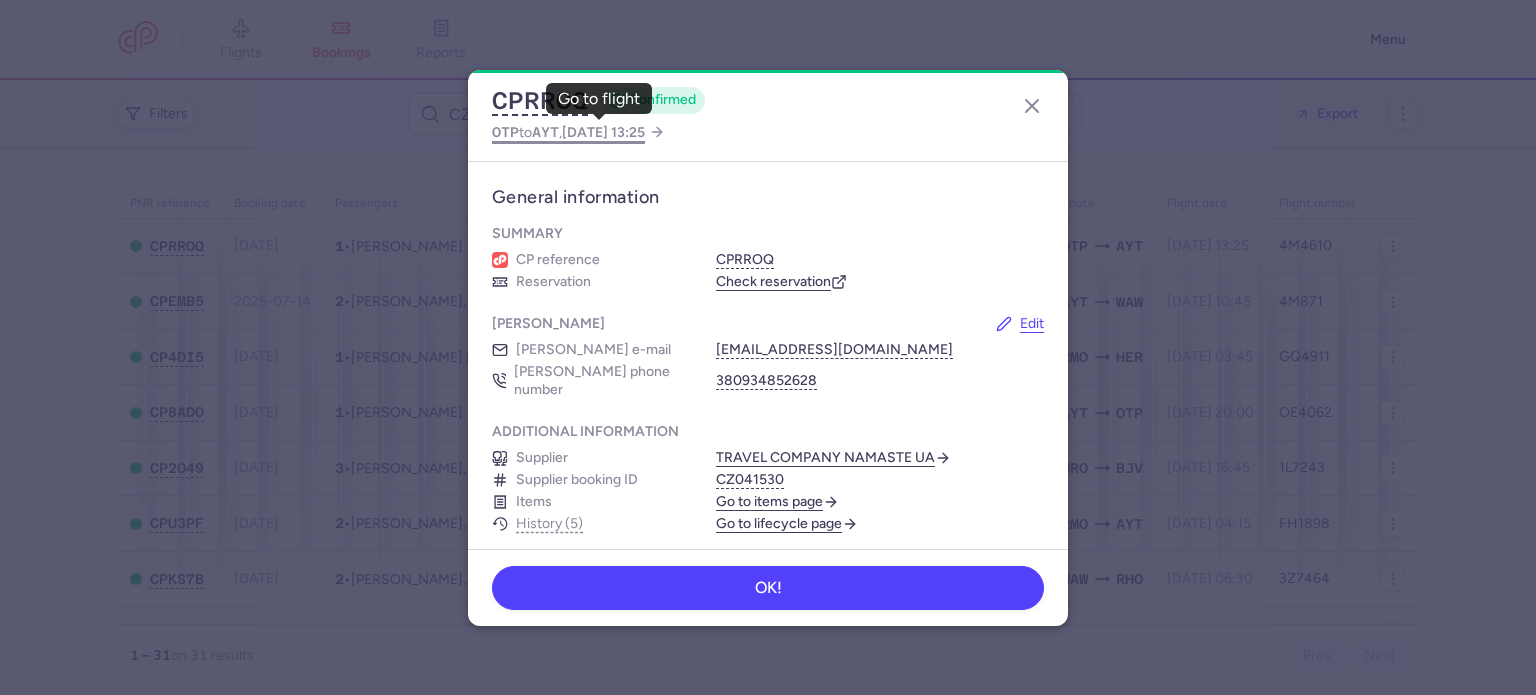 click on "AYT" at bounding box center [545, 132] 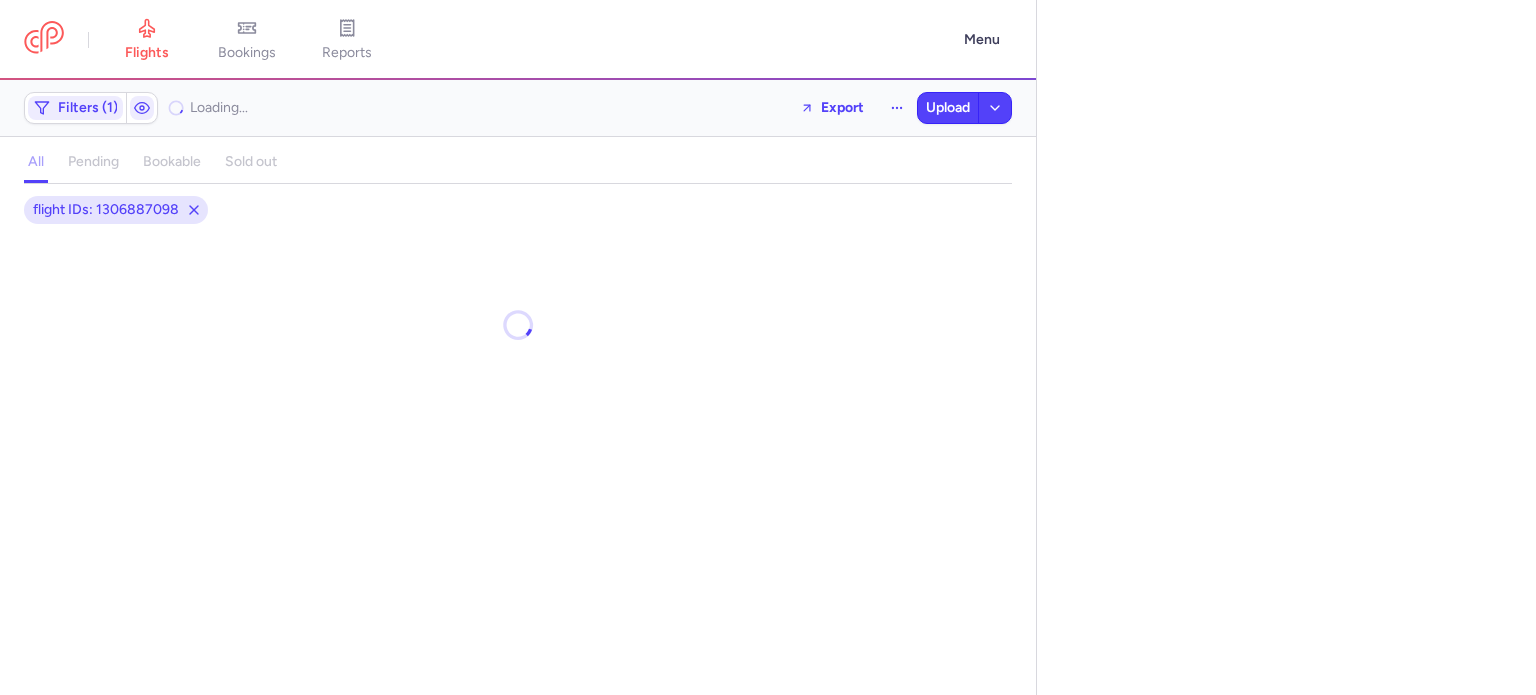 select on "days" 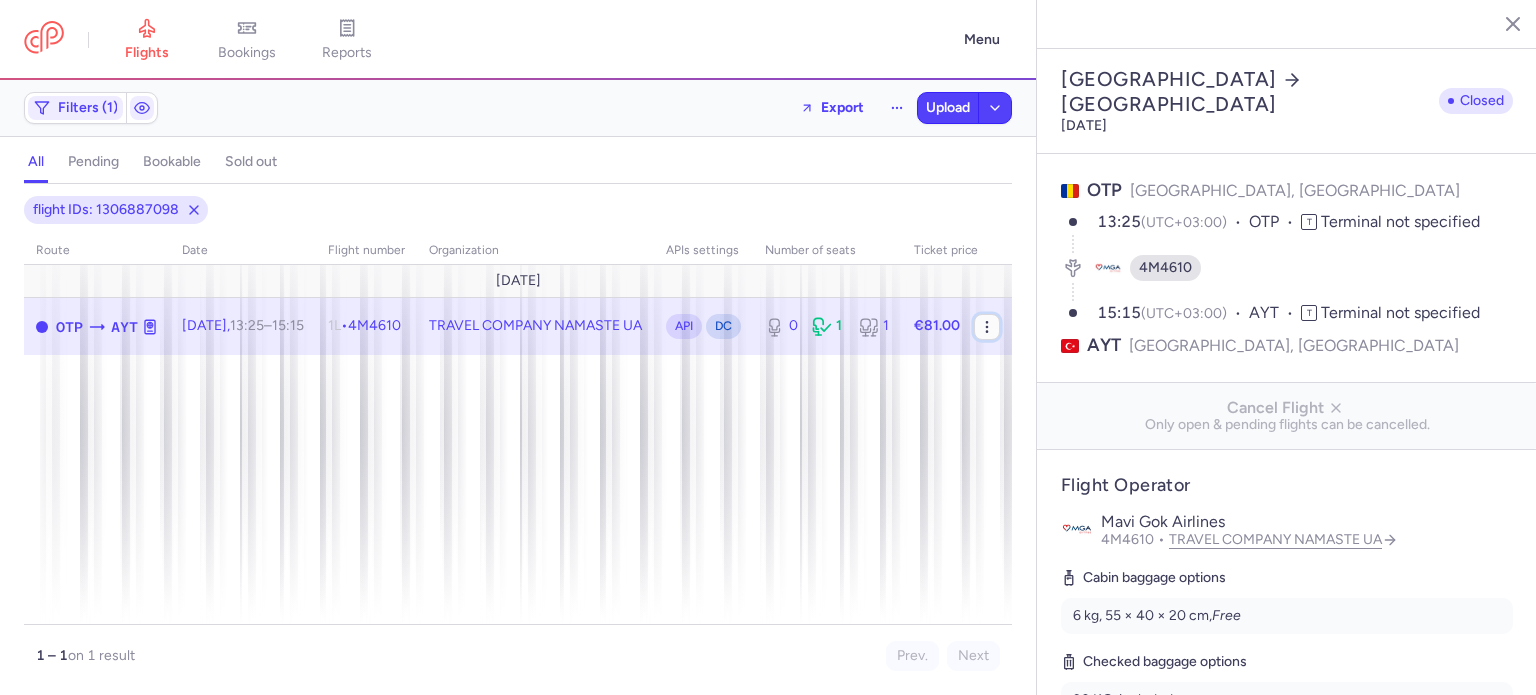 click 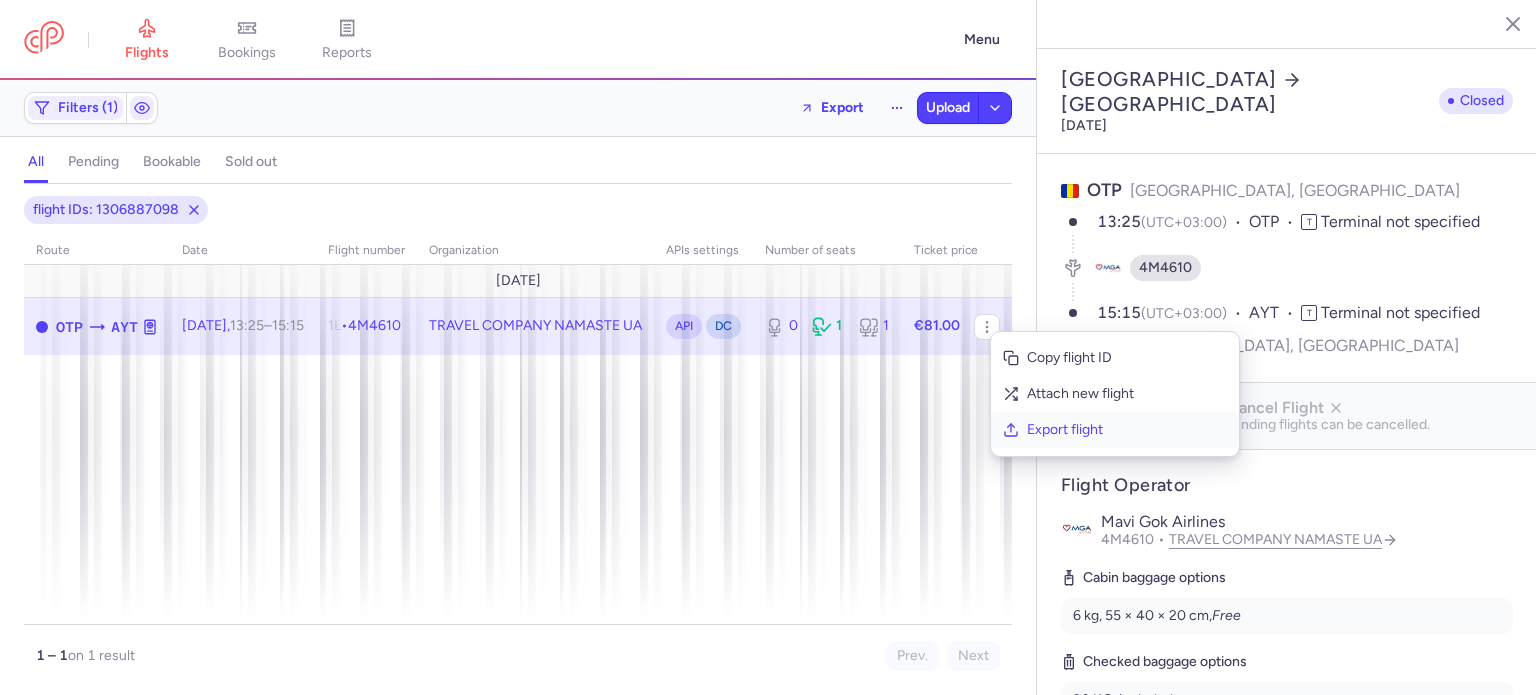 click on "Export flight" 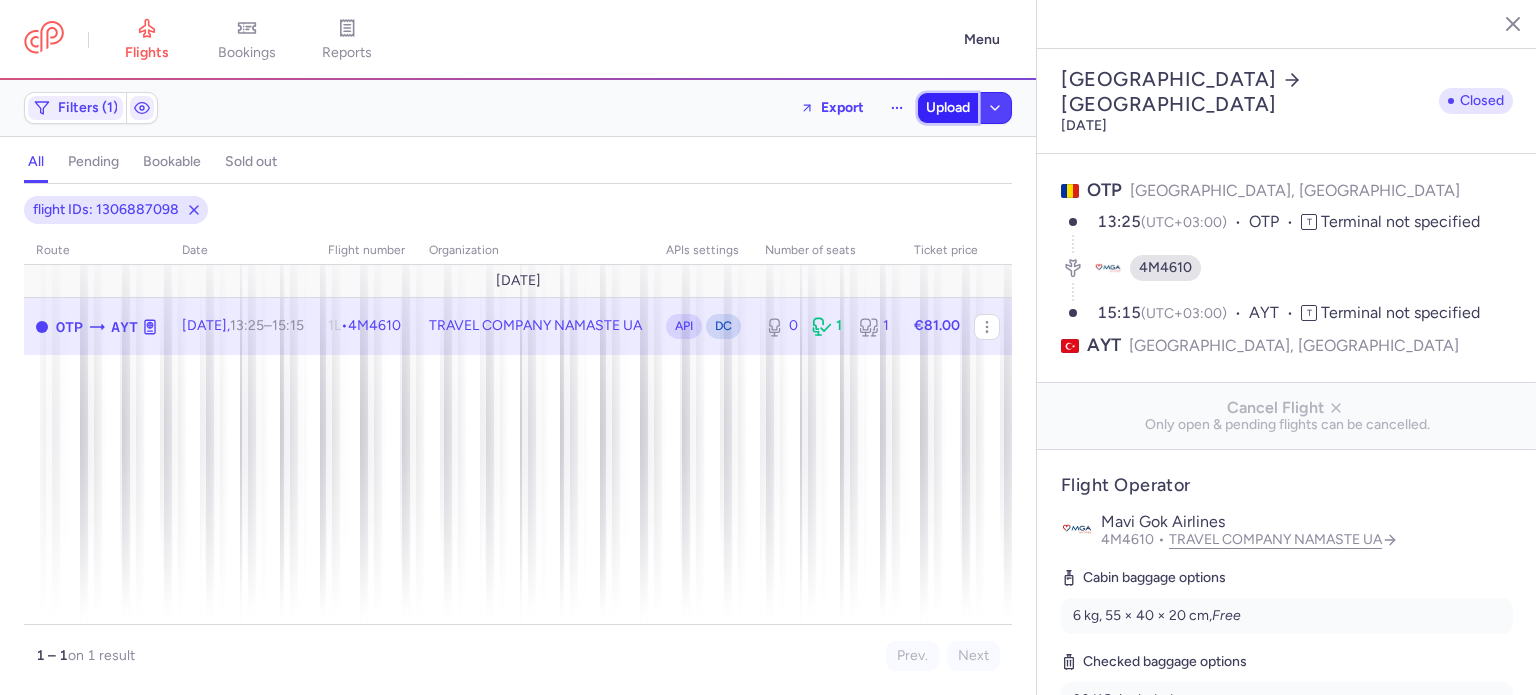 click on "Upload" at bounding box center (948, 108) 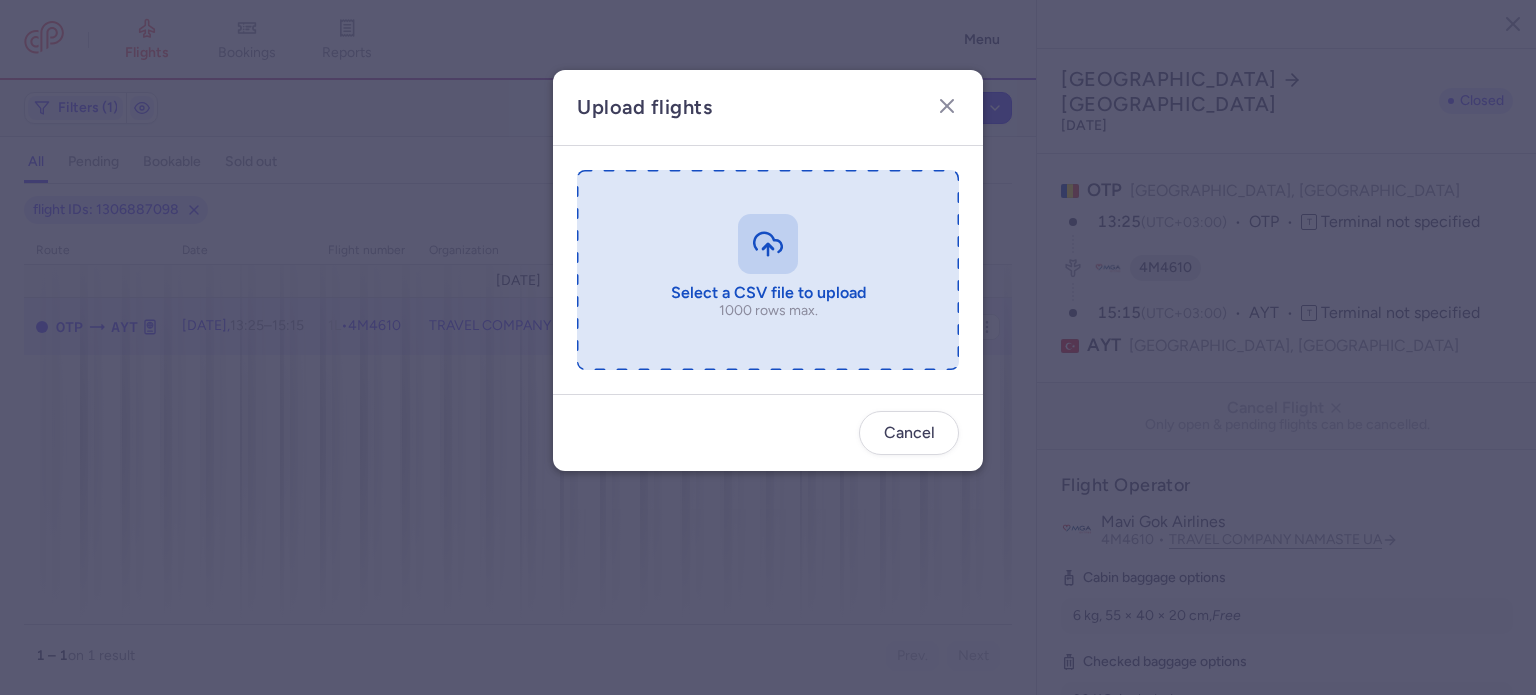 click at bounding box center [768, 270] 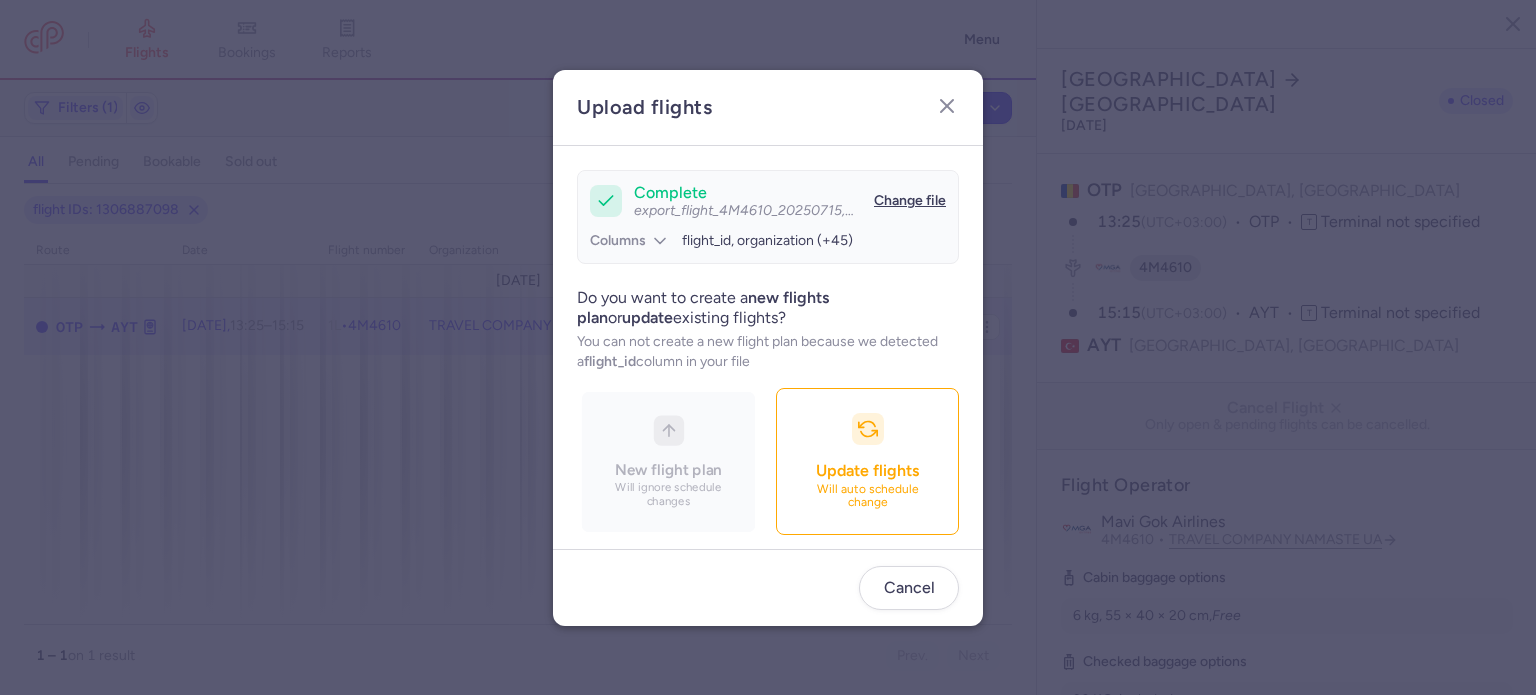 scroll, scrollTop: 172, scrollLeft: 0, axis: vertical 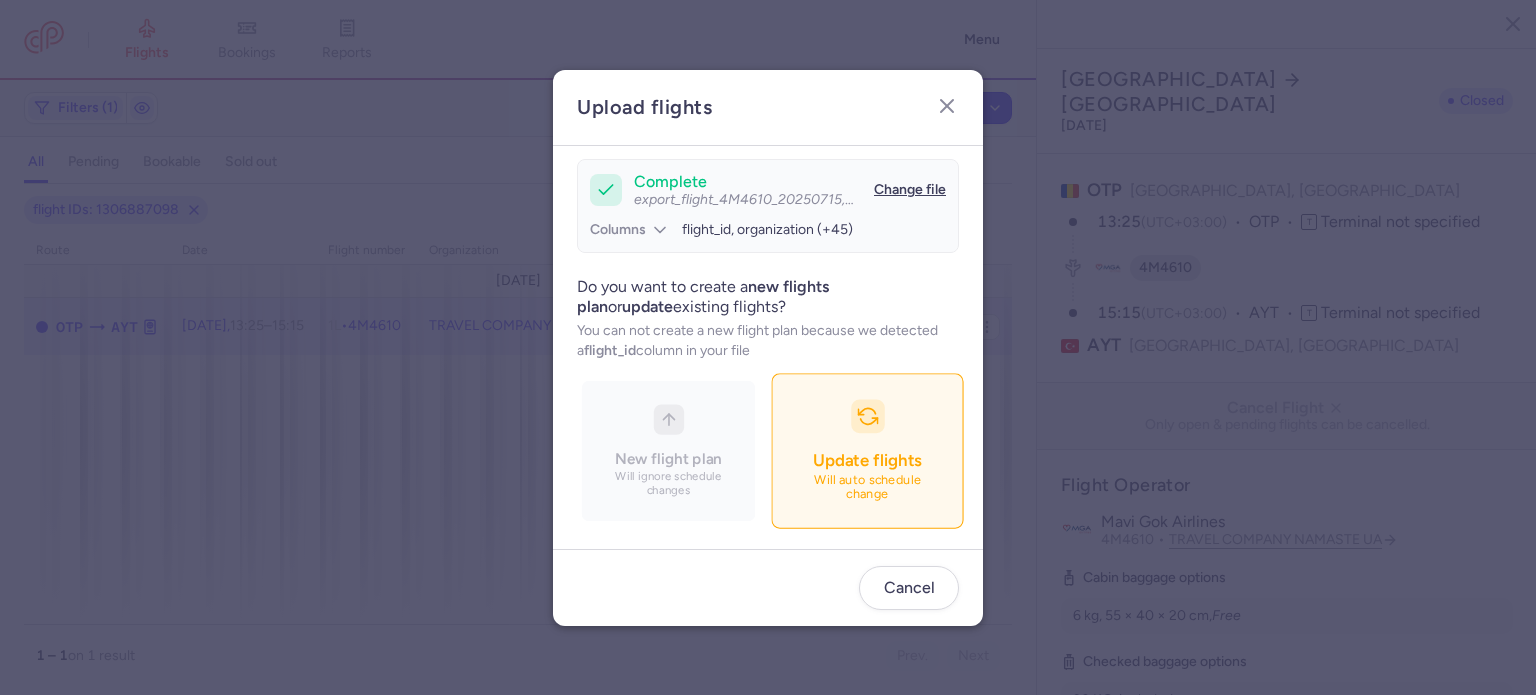 click on "Update flights Will auto schedule change" at bounding box center (867, 450) 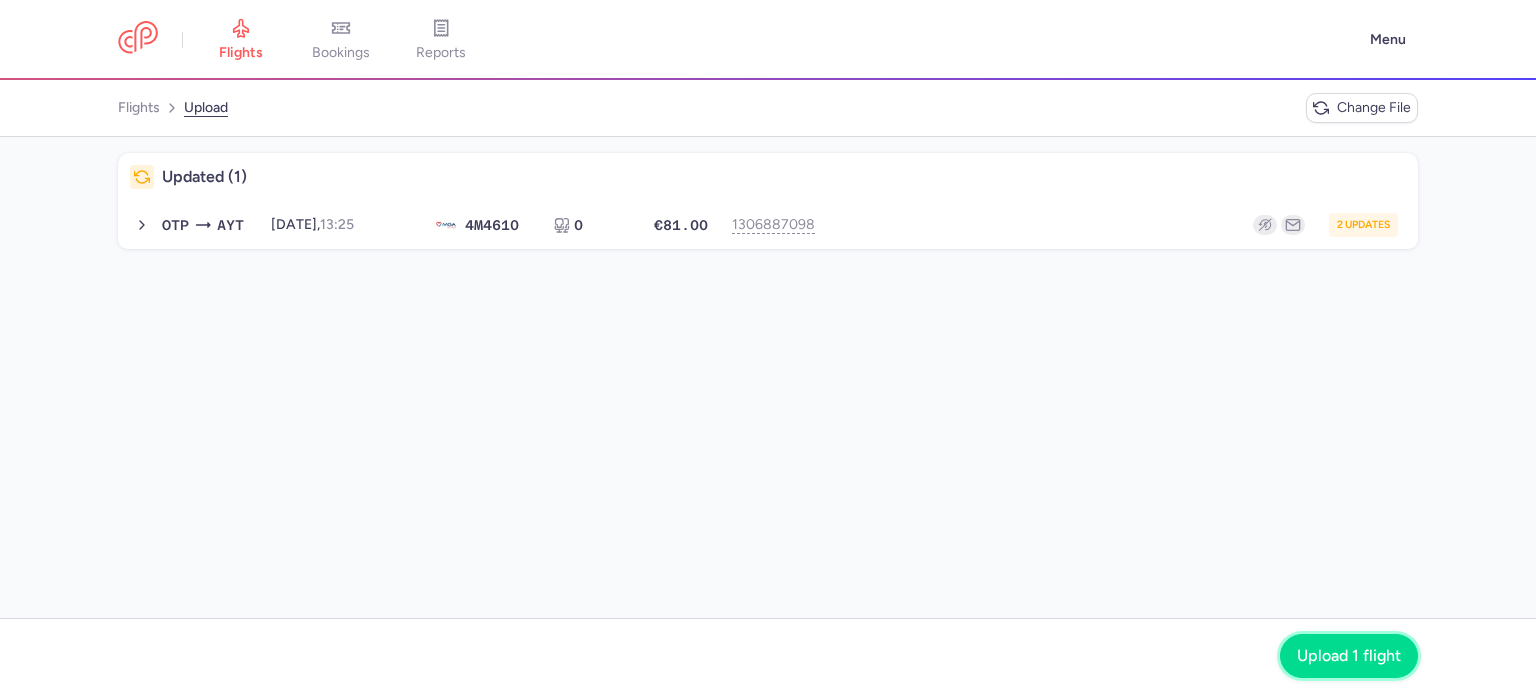 click on "Upload 1 flight" 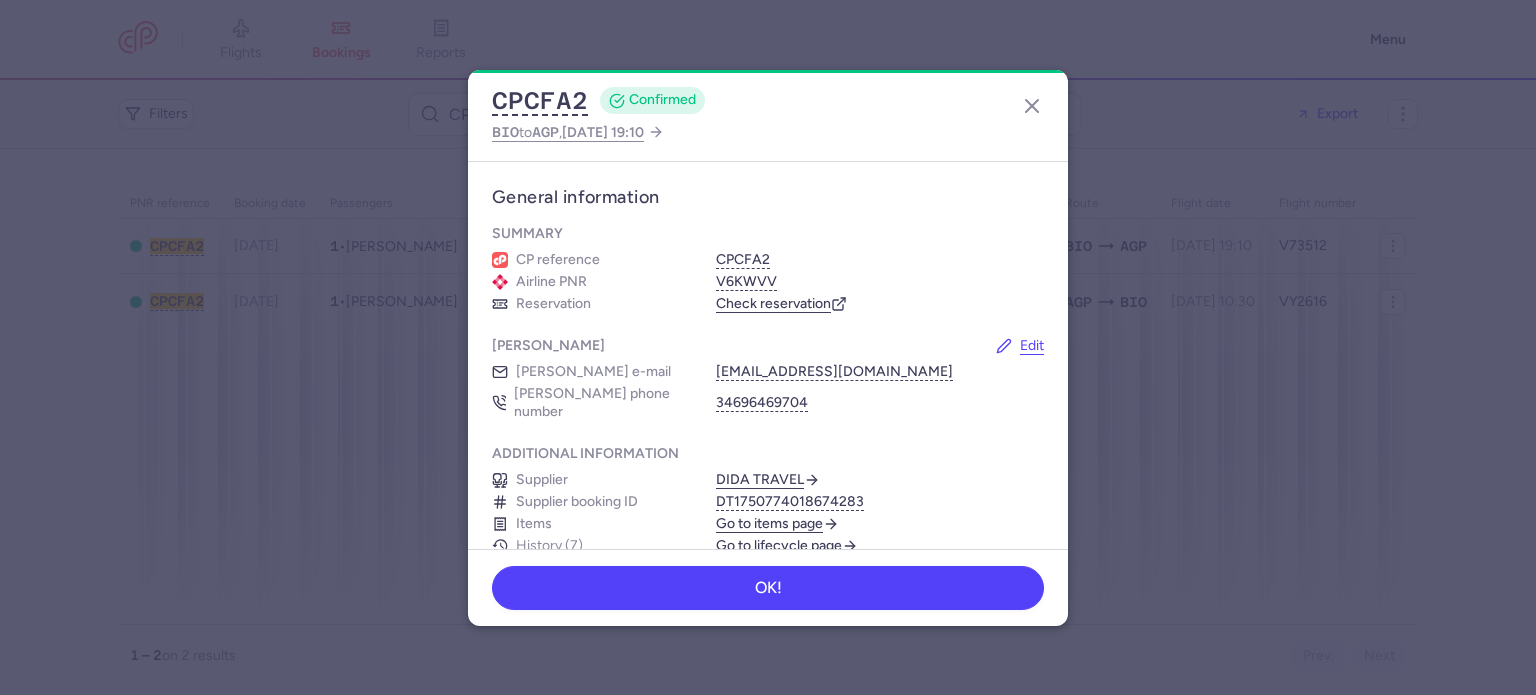 scroll, scrollTop: 0, scrollLeft: 0, axis: both 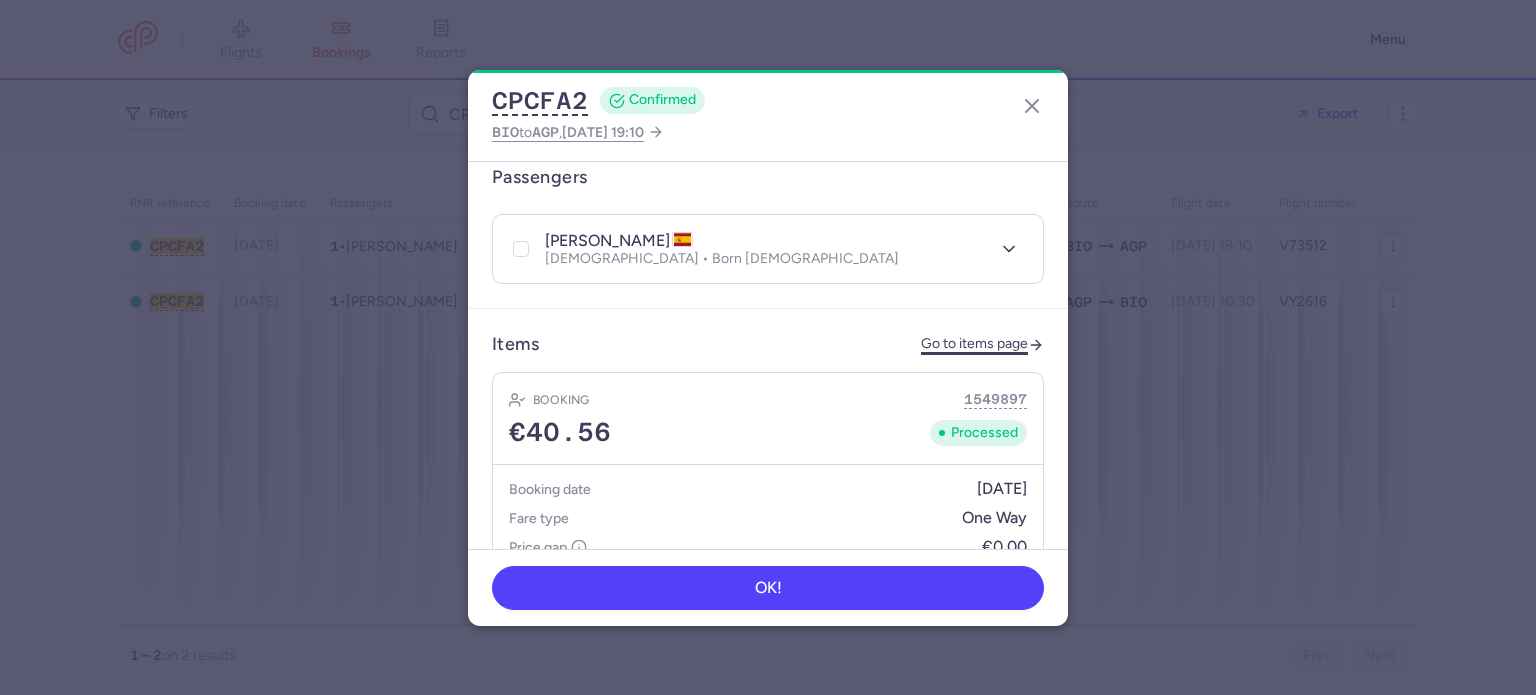 click on "Go to items page" 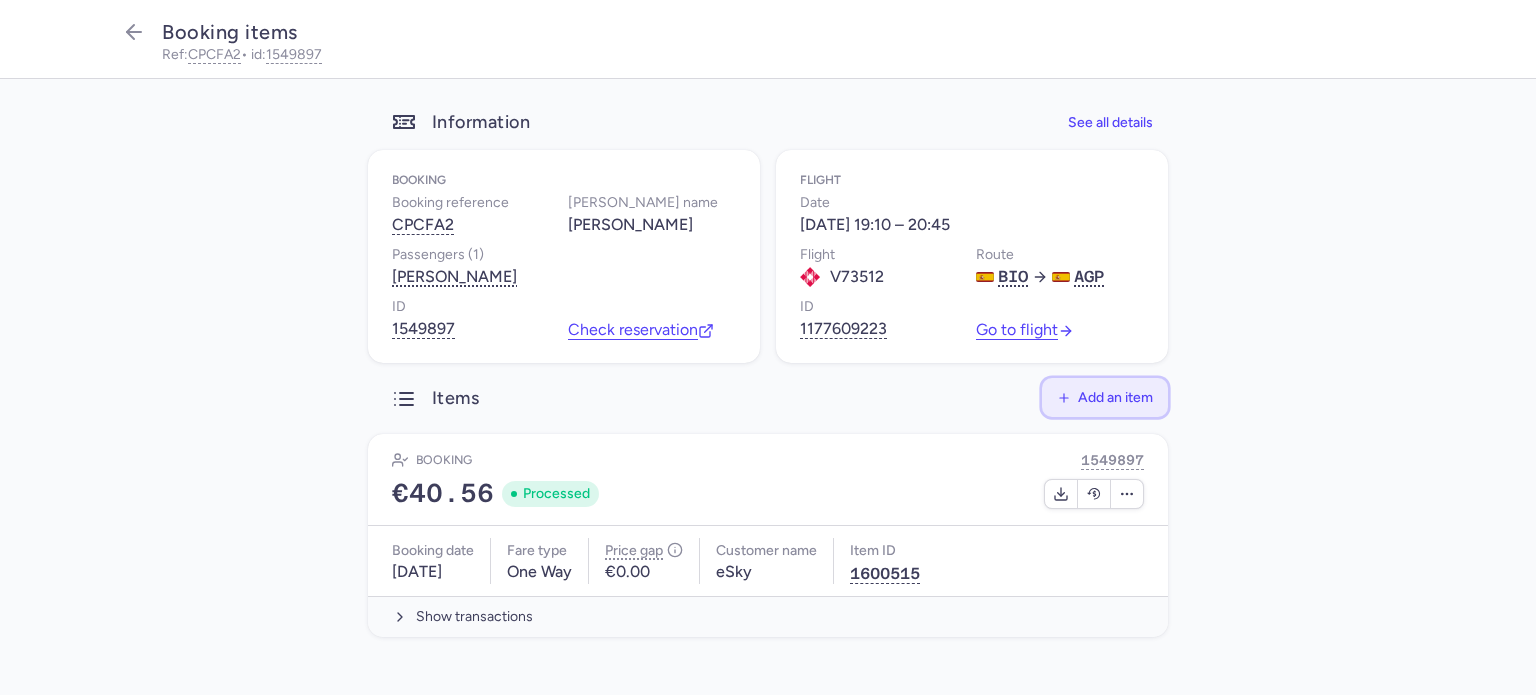 click on "Add an item" 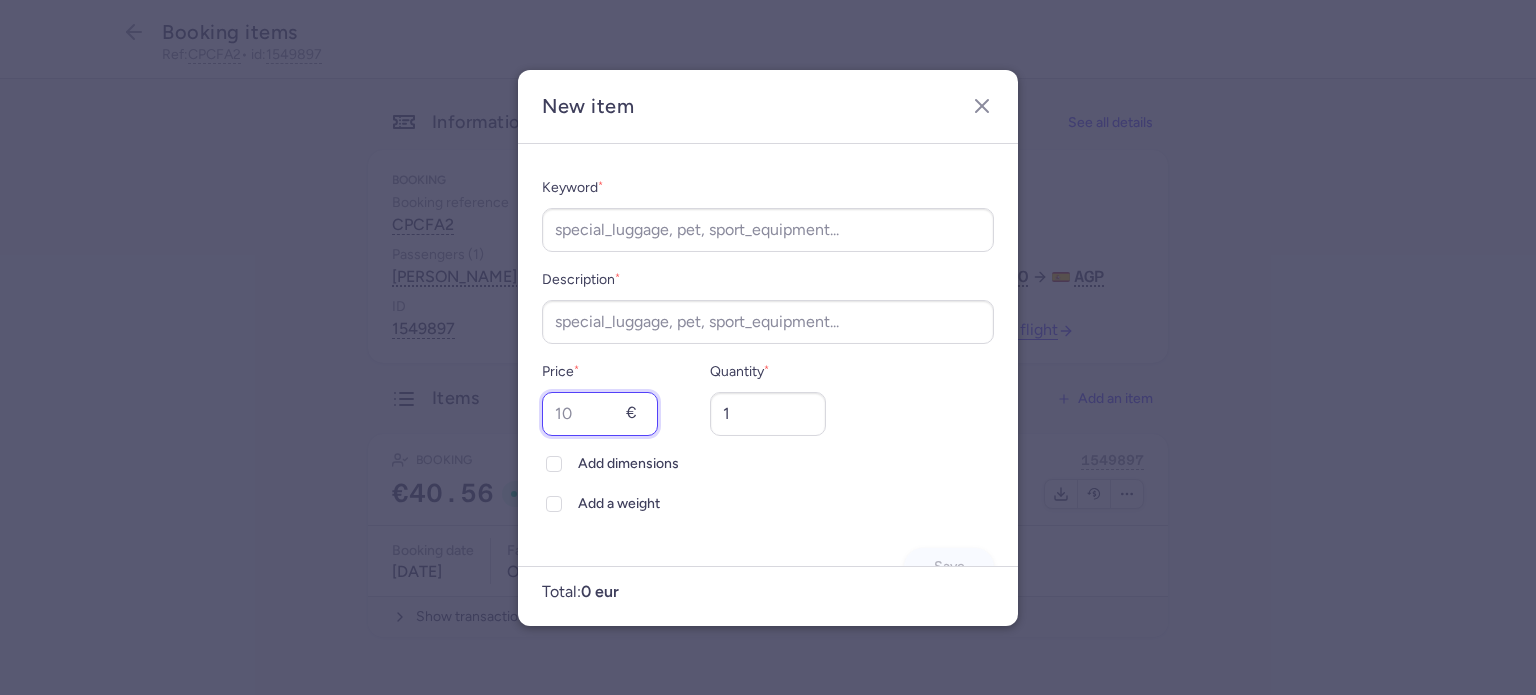 click on "Price  *" at bounding box center (600, 414) 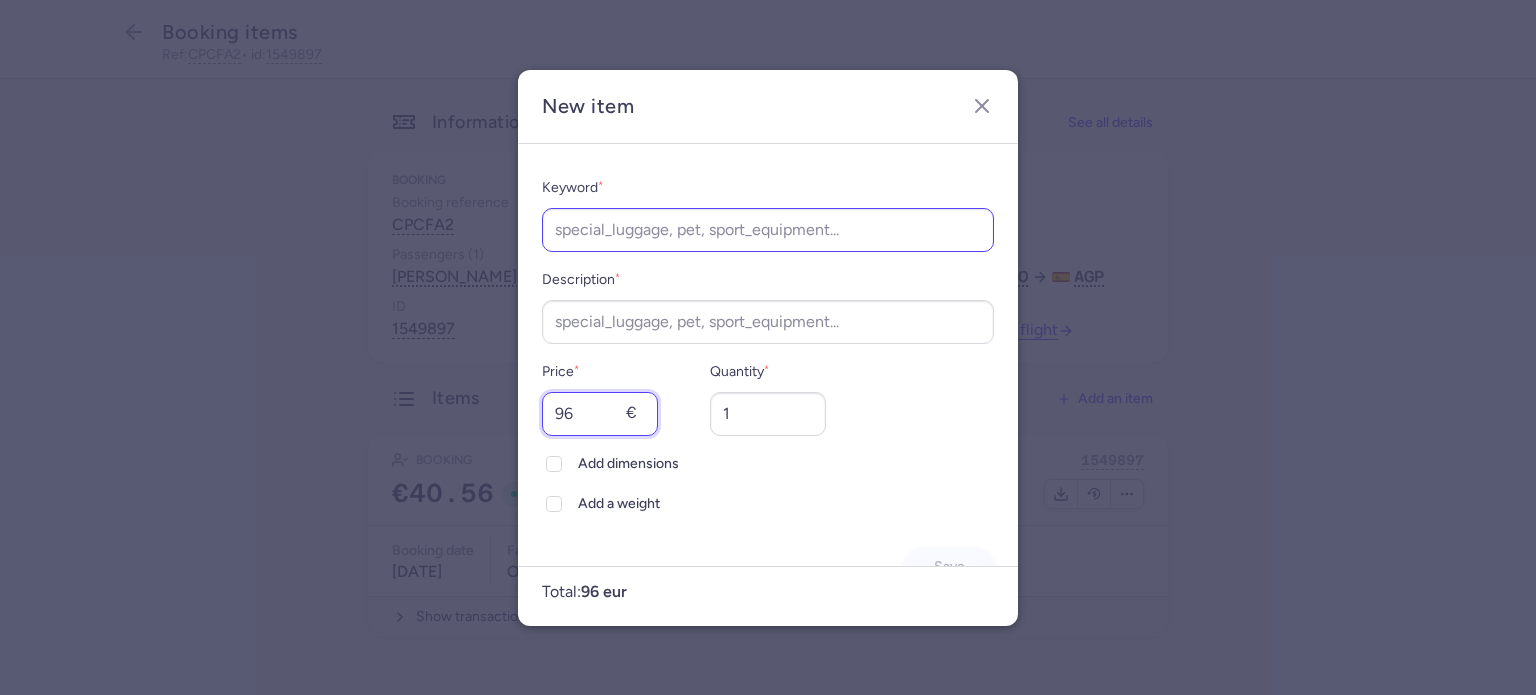 type on "96" 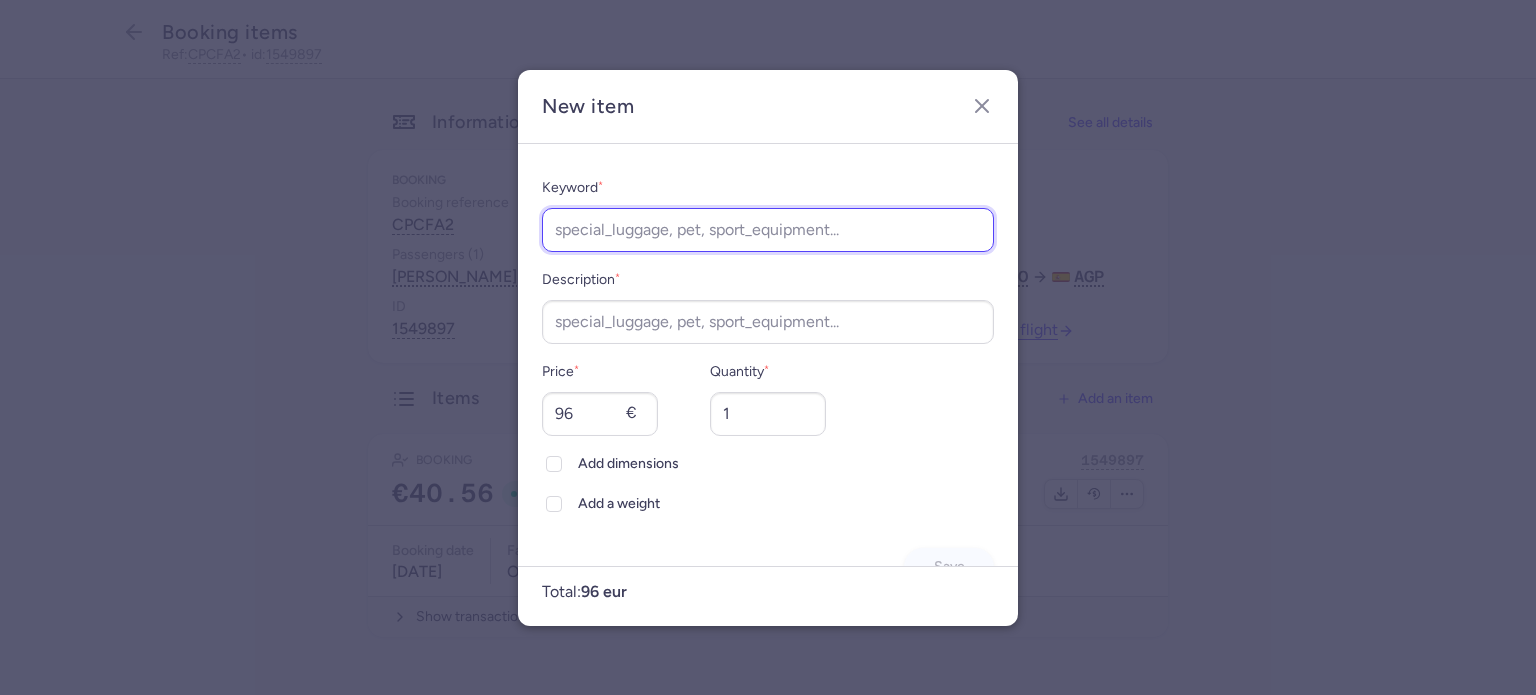 click on "Keyword  *" at bounding box center [768, 230] 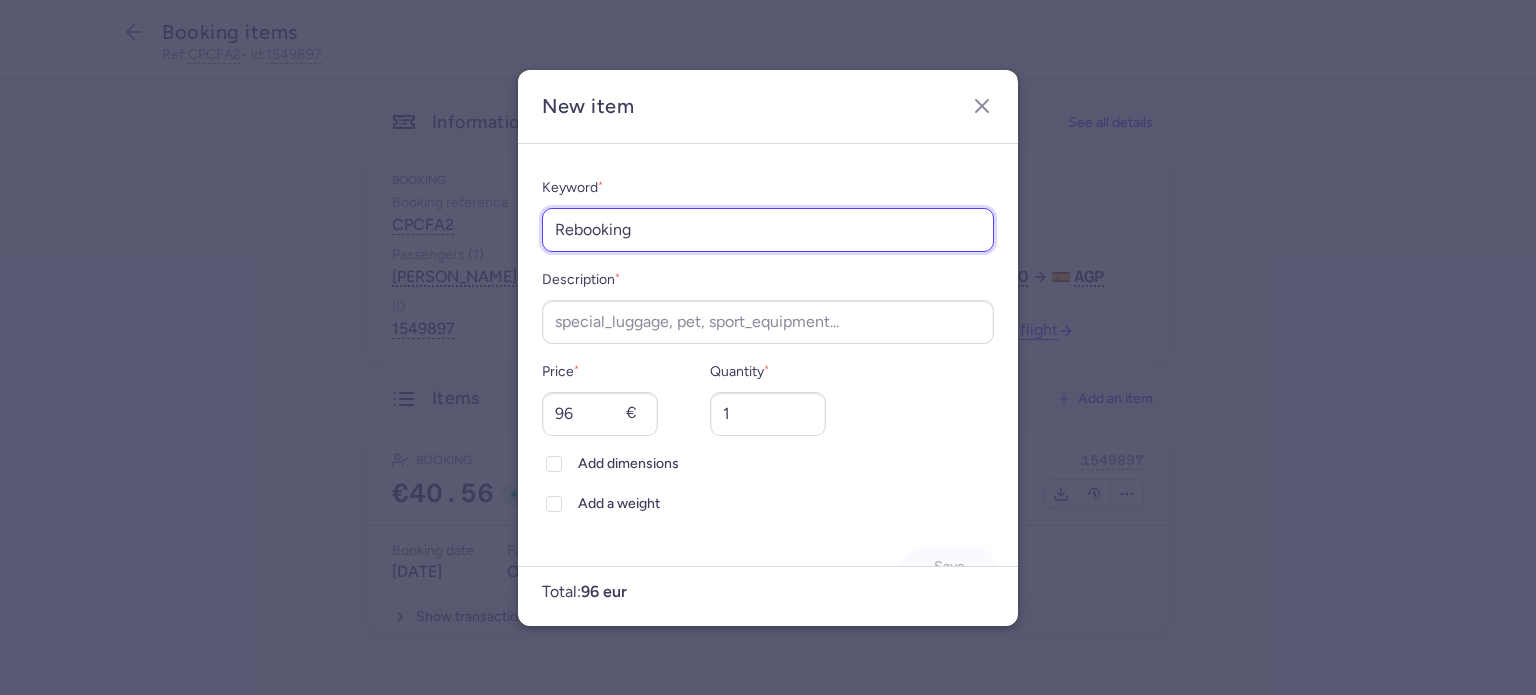 type on "Rebooking" 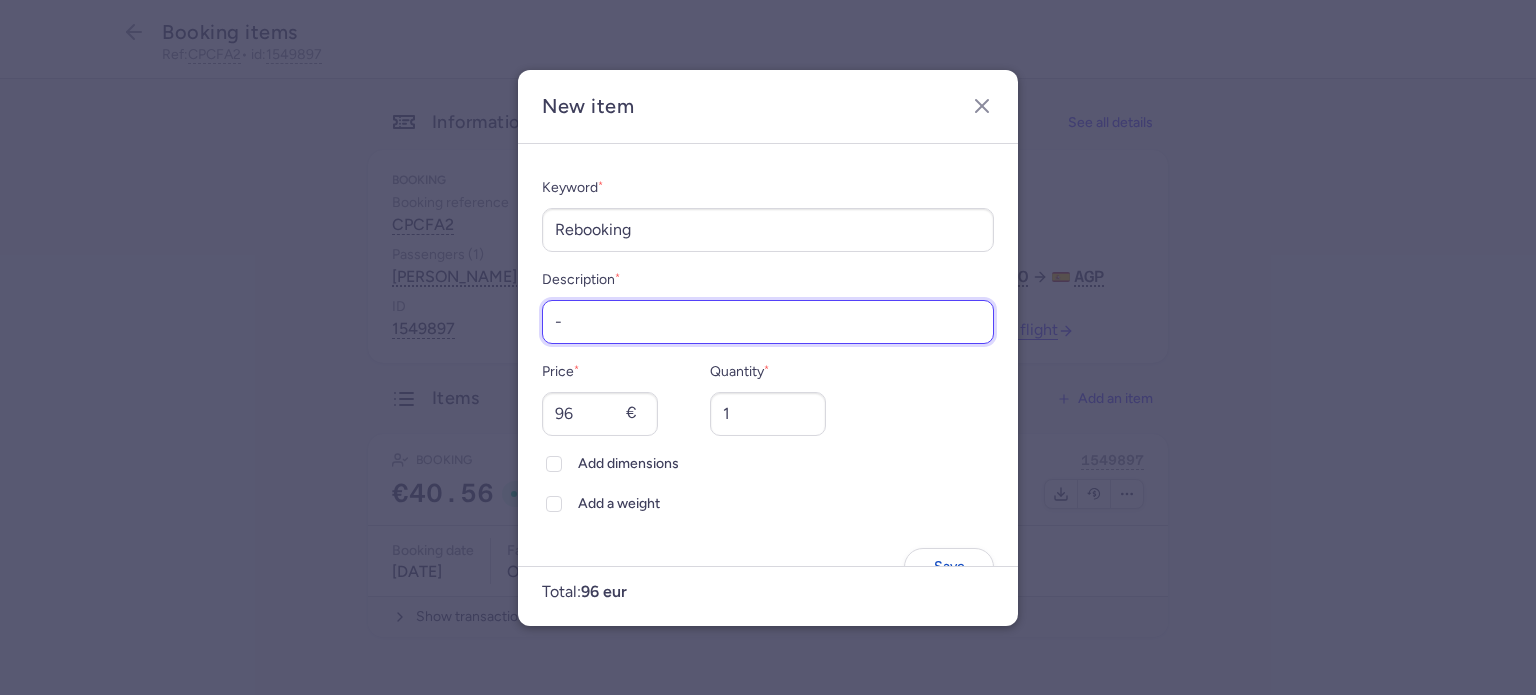 scroll, scrollTop: 51, scrollLeft: 0, axis: vertical 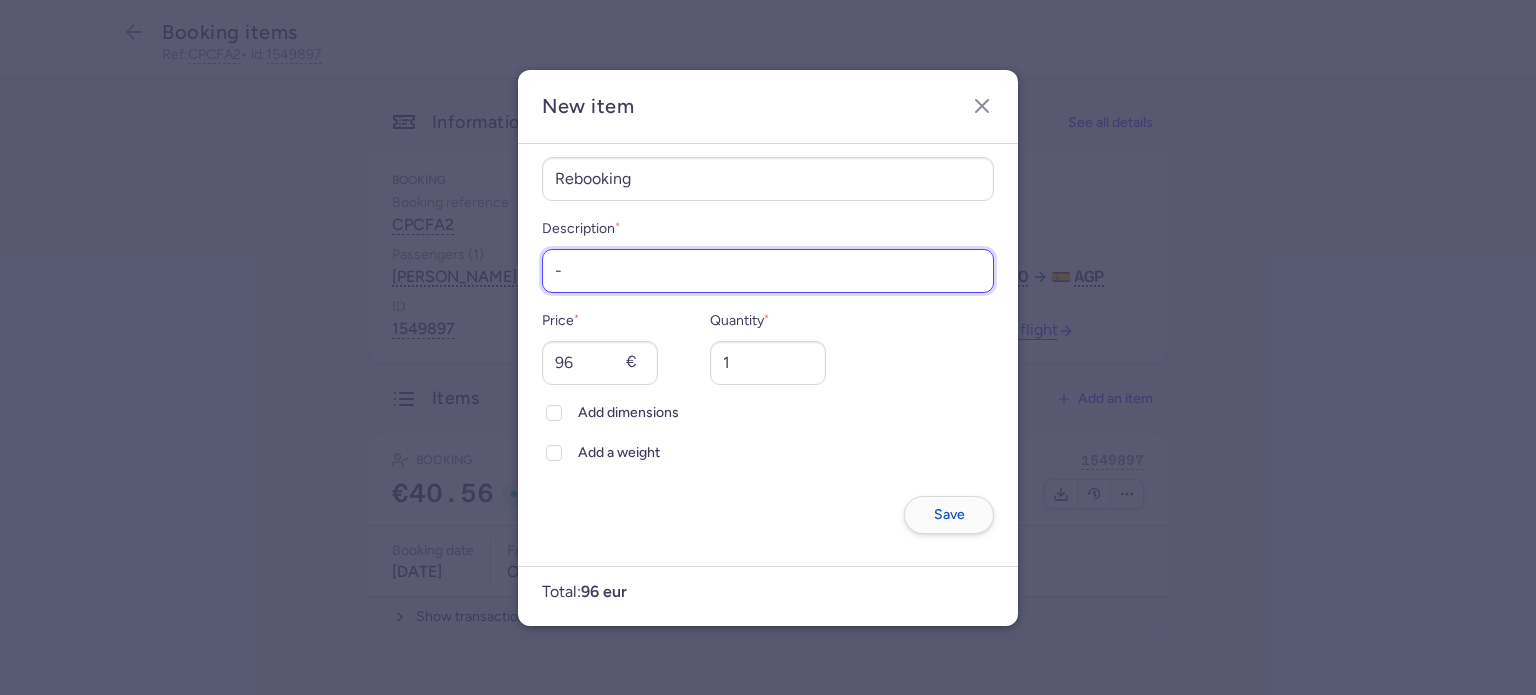 type on "-" 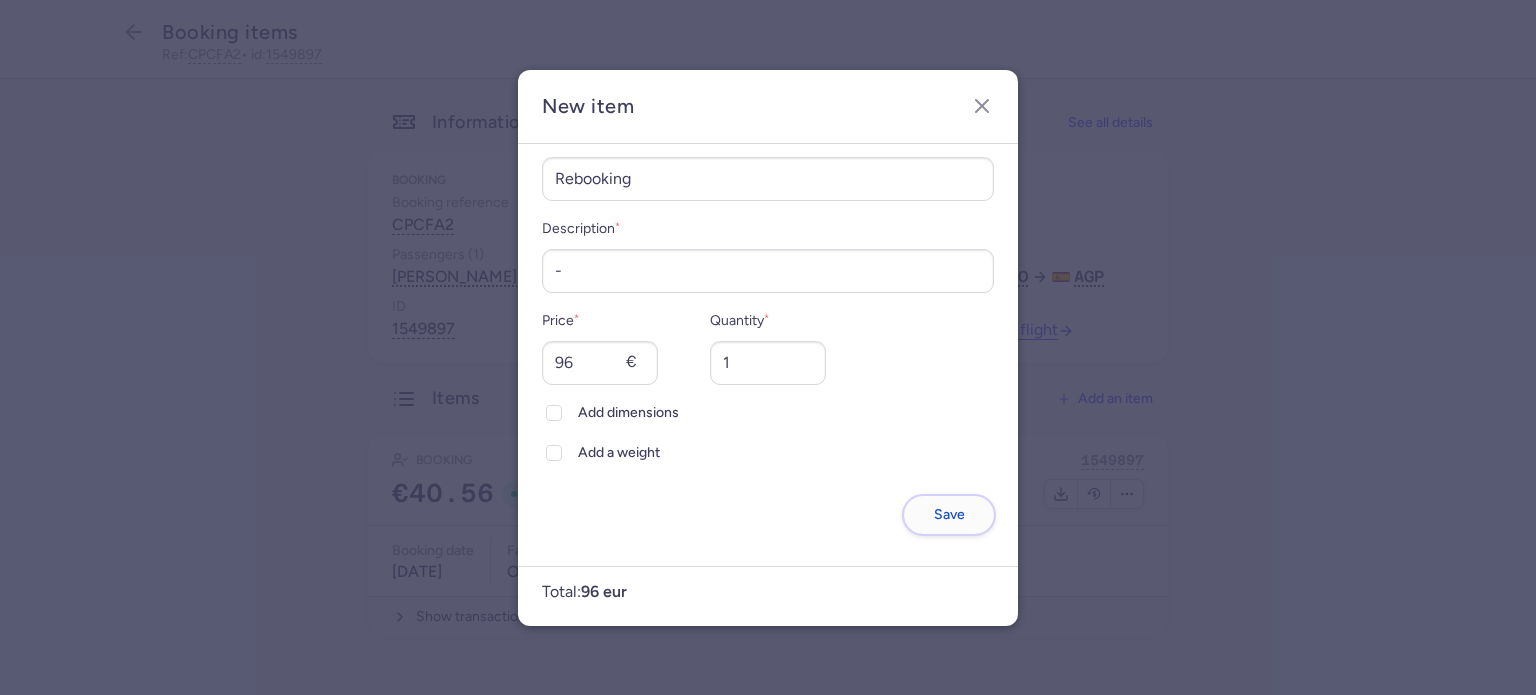 click on "Save" at bounding box center (949, 515) 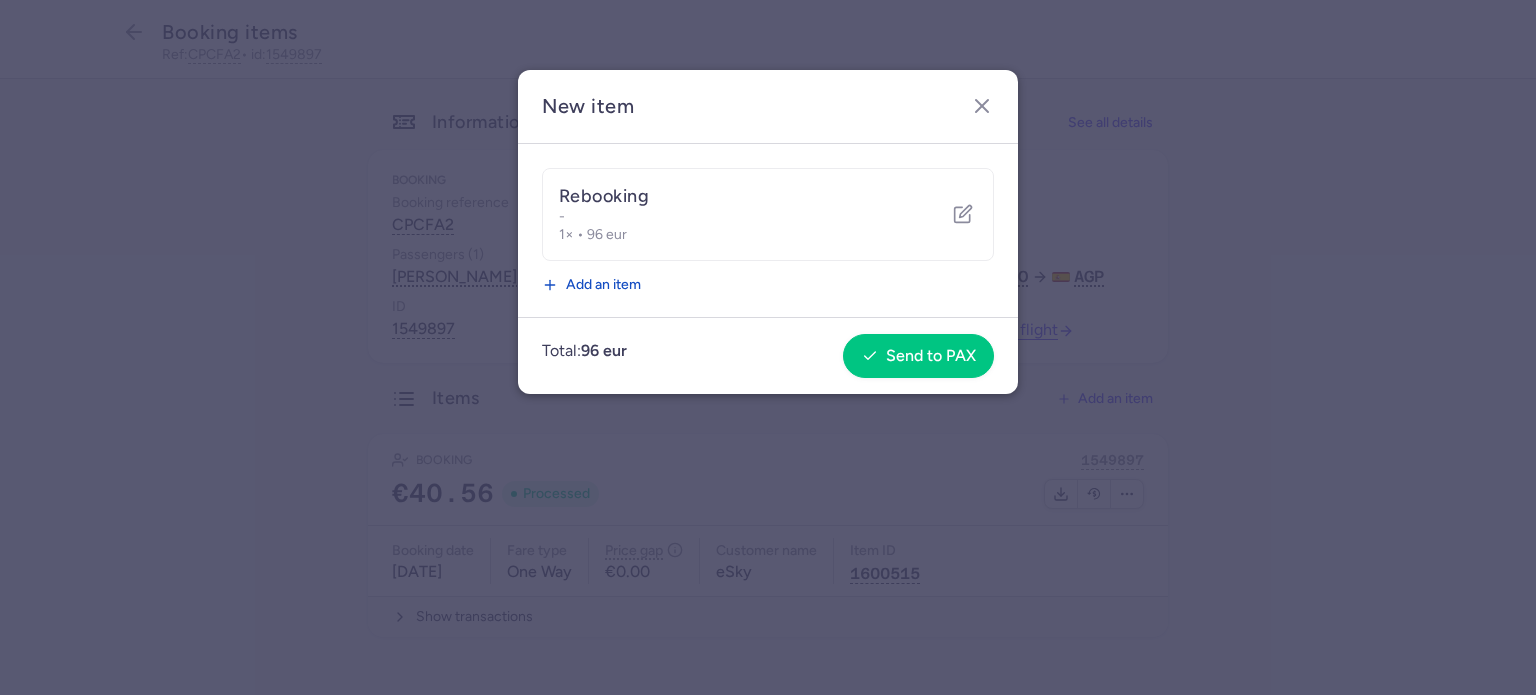 scroll, scrollTop: 0, scrollLeft: 0, axis: both 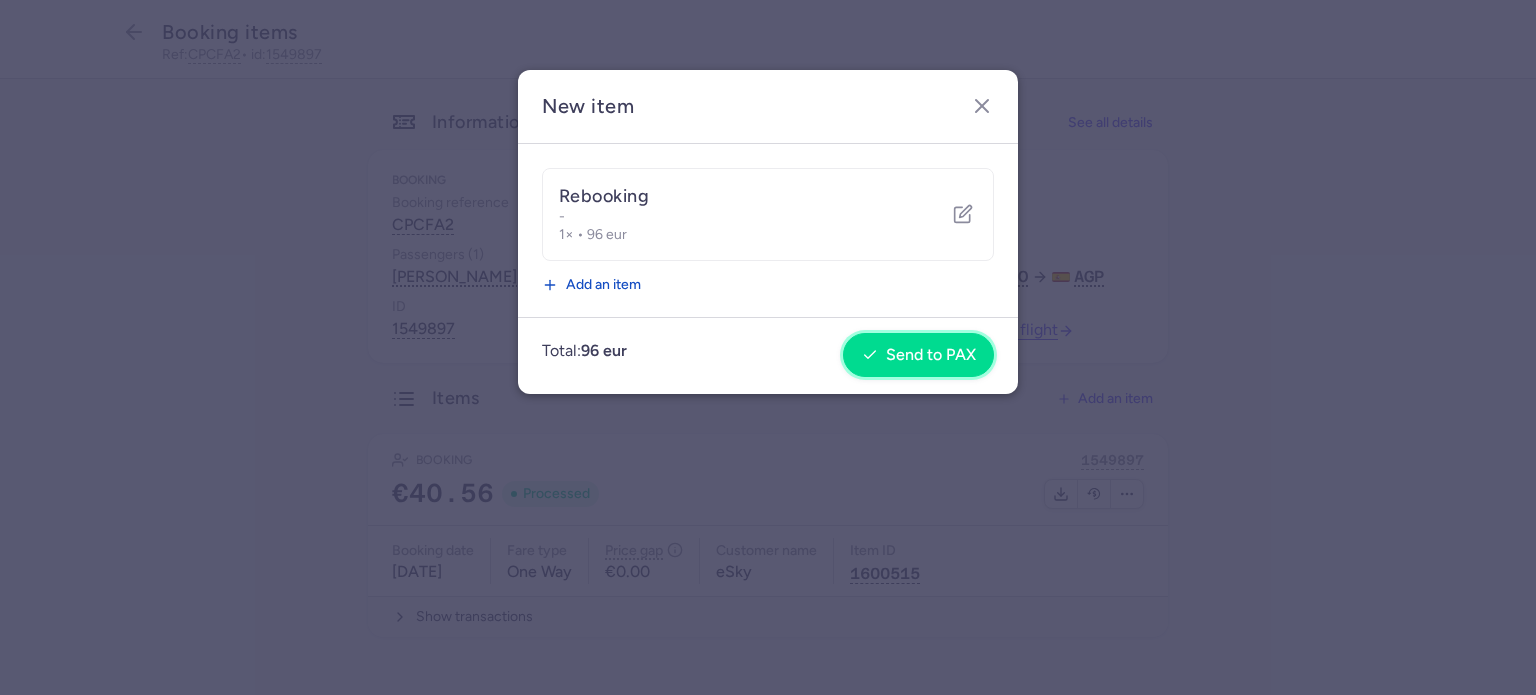 click on "Send to PAX" at bounding box center (918, 355) 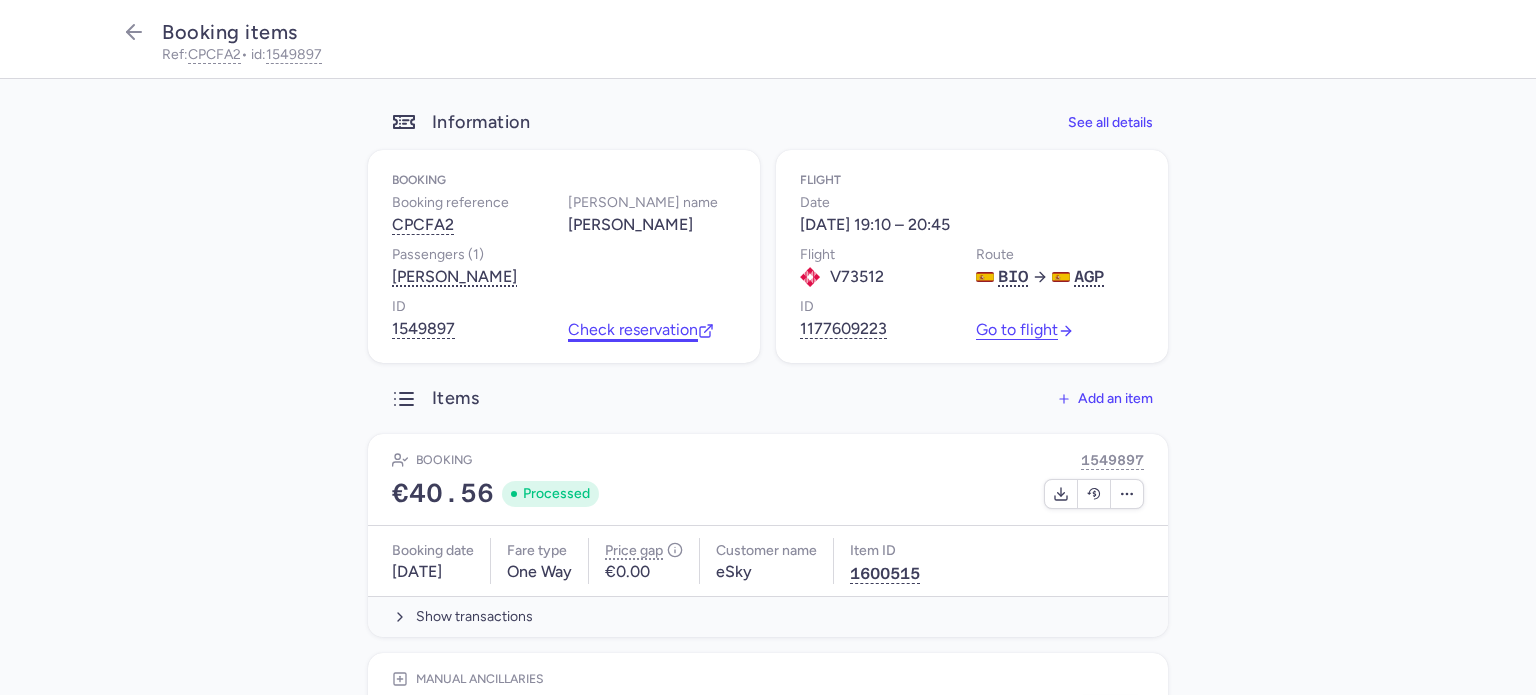 click on "Check reservation" at bounding box center (641, 330) 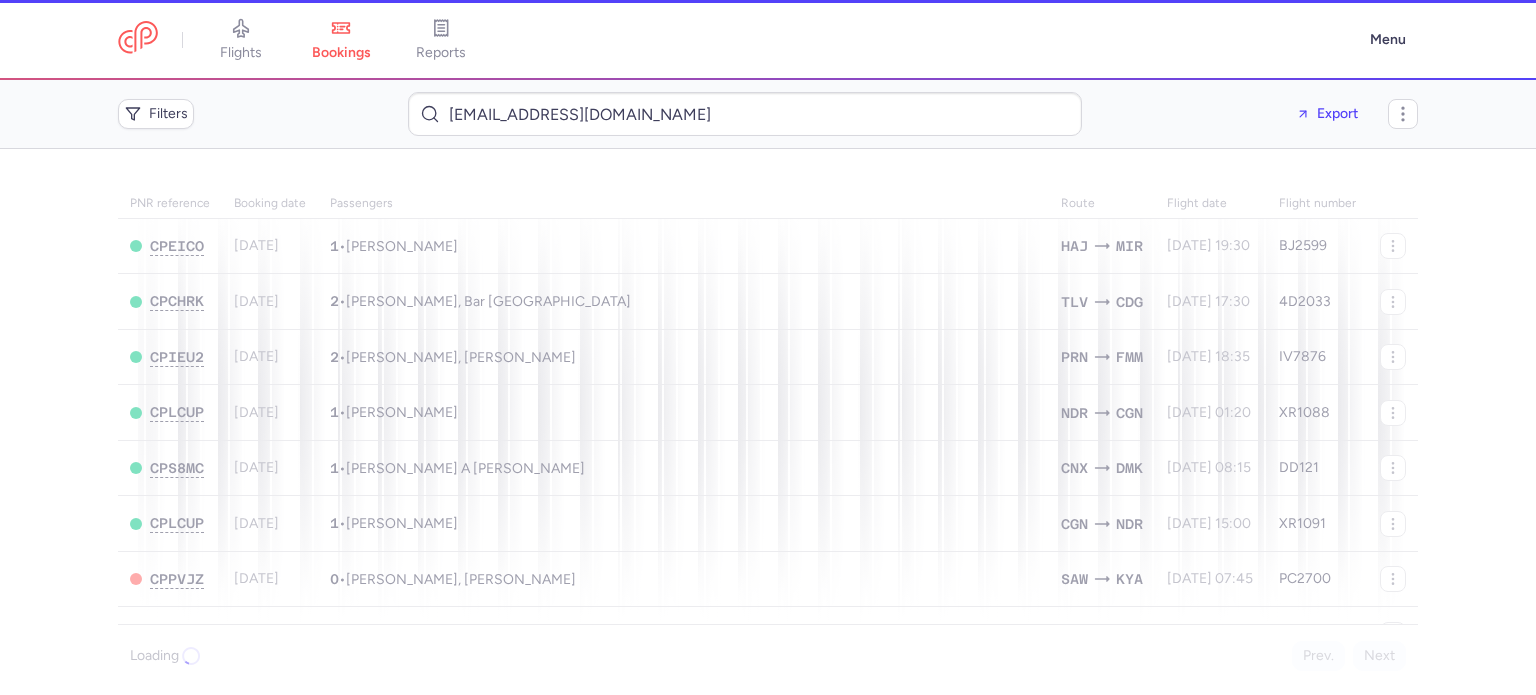 scroll, scrollTop: 0, scrollLeft: 0, axis: both 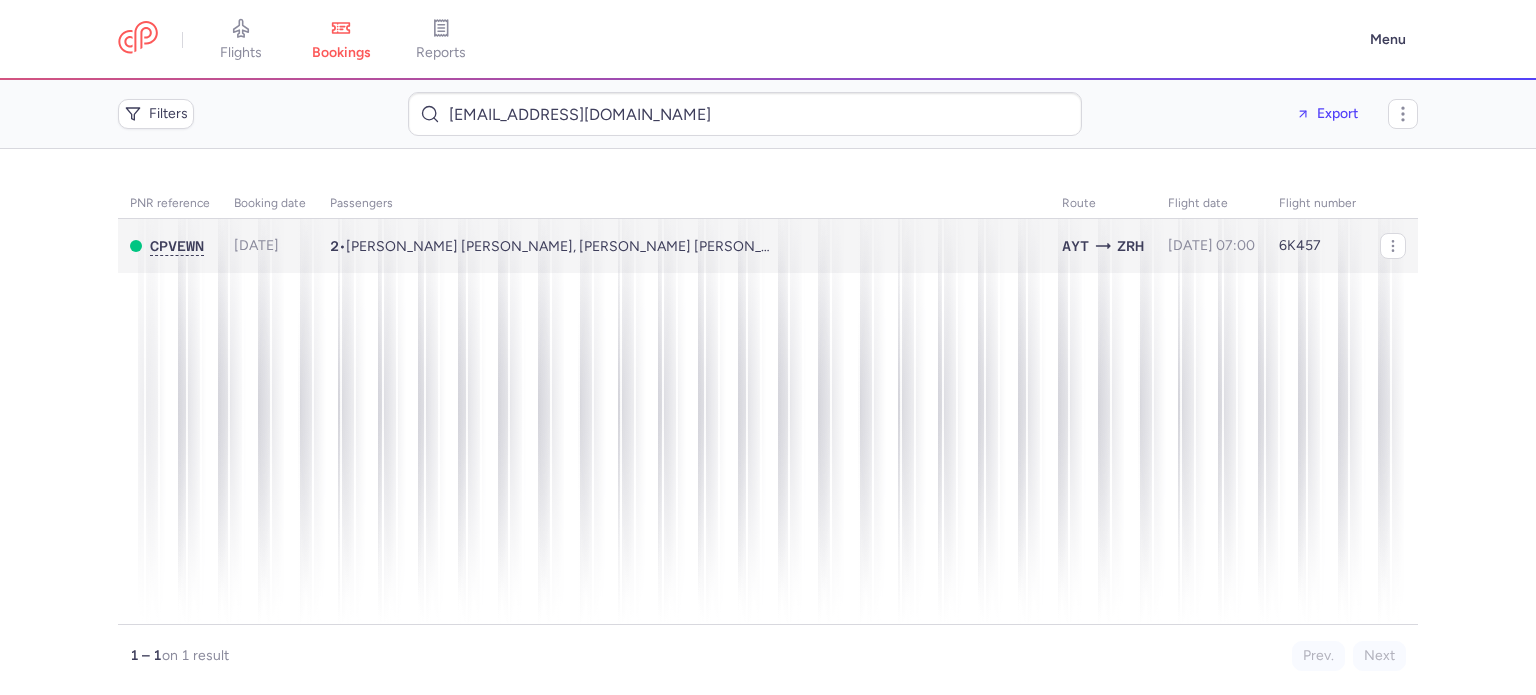 type on "[EMAIL_ADDRESS][DOMAIN_NAME]" 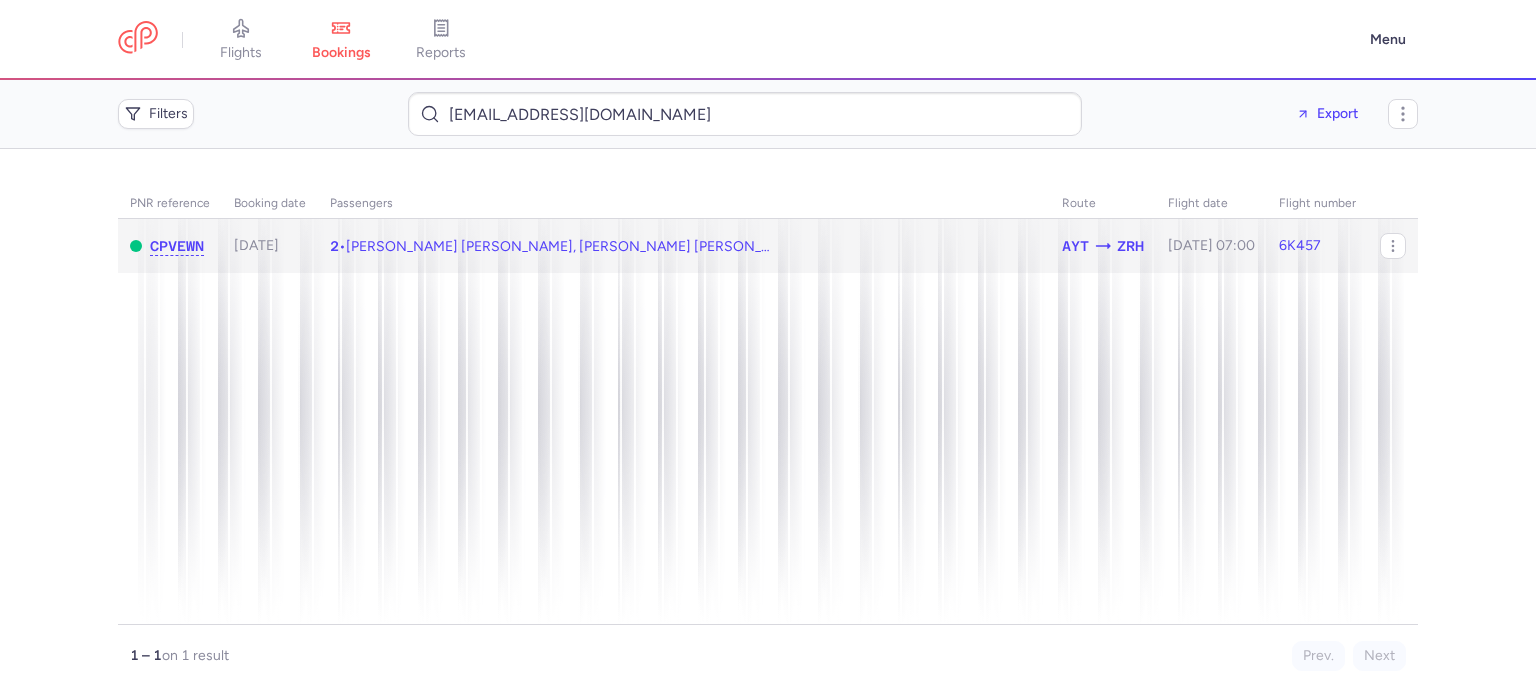 click on "[PERSON_NAME] [PERSON_NAME], [PERSON_NAME] [PERSON_NAME]" at bounding box center (576, 246) 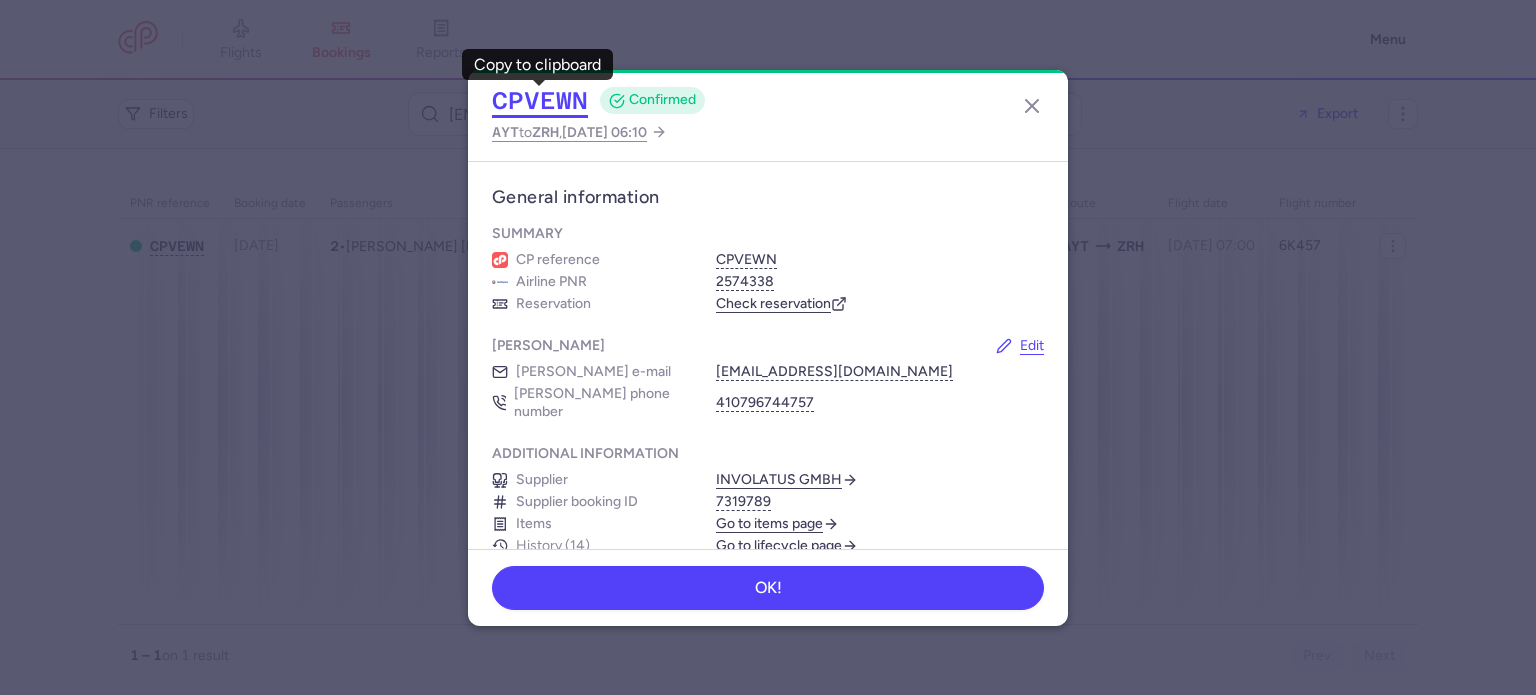 click on "CPVEWN" 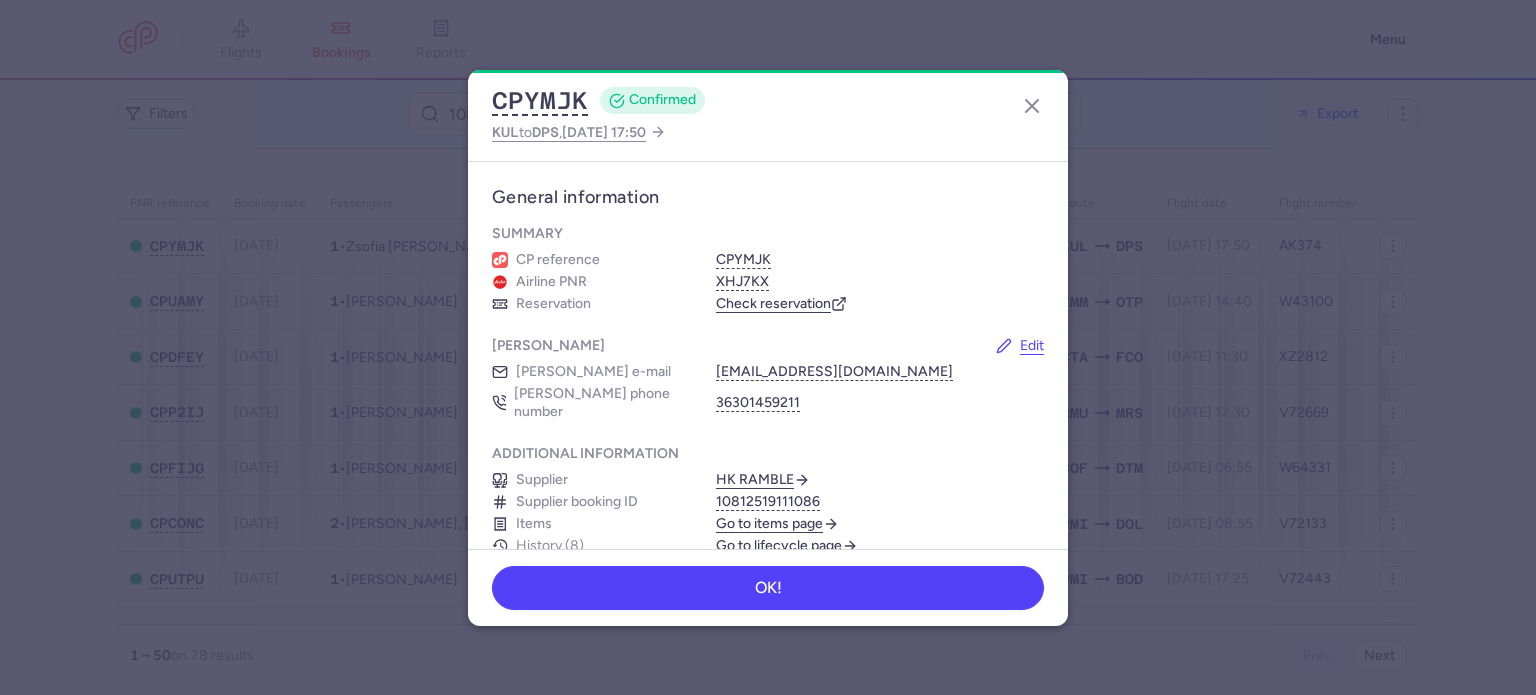 scroll, scrollTop: 0, scrollLeft: 0, axis: both 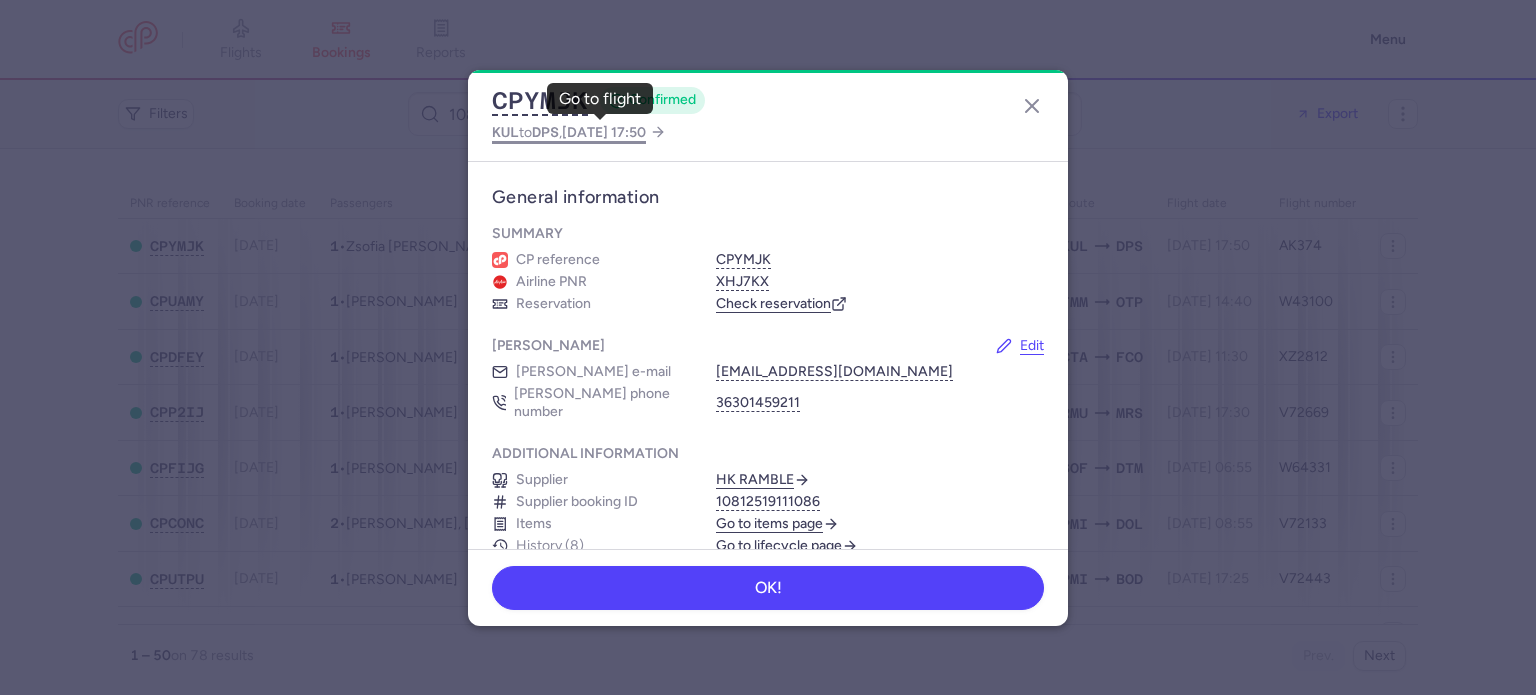 click on "KUL  to  DPS ,  2025 Jul 16, 17:50" at bounding box center [569, 132] 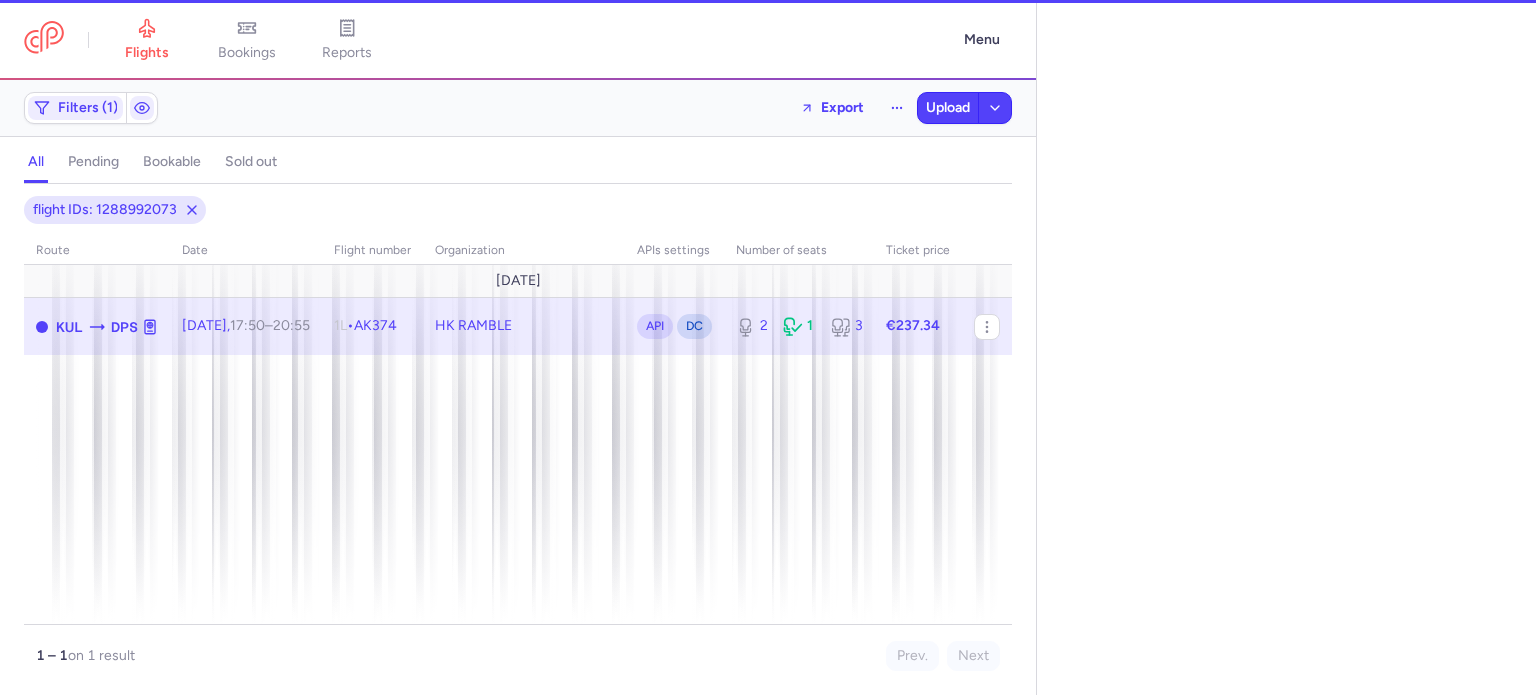 select on "days" 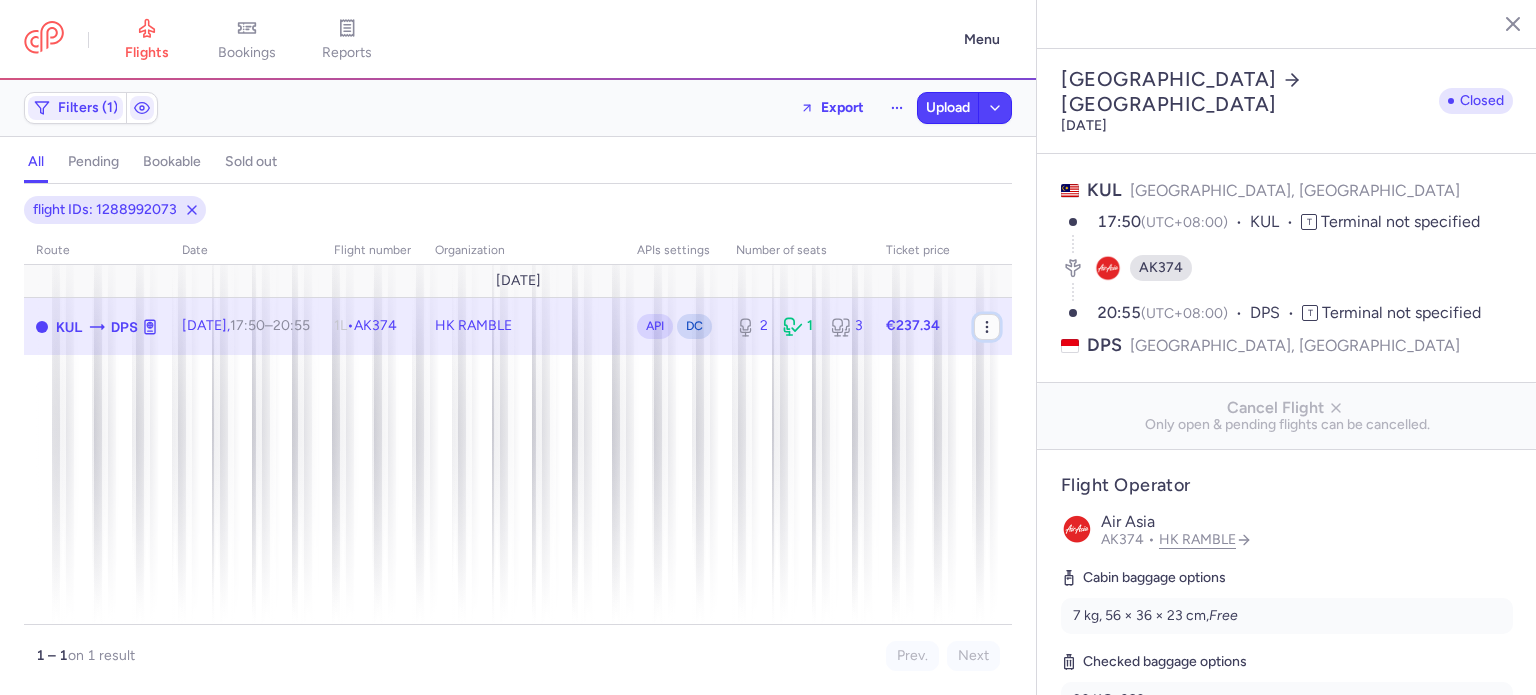 click 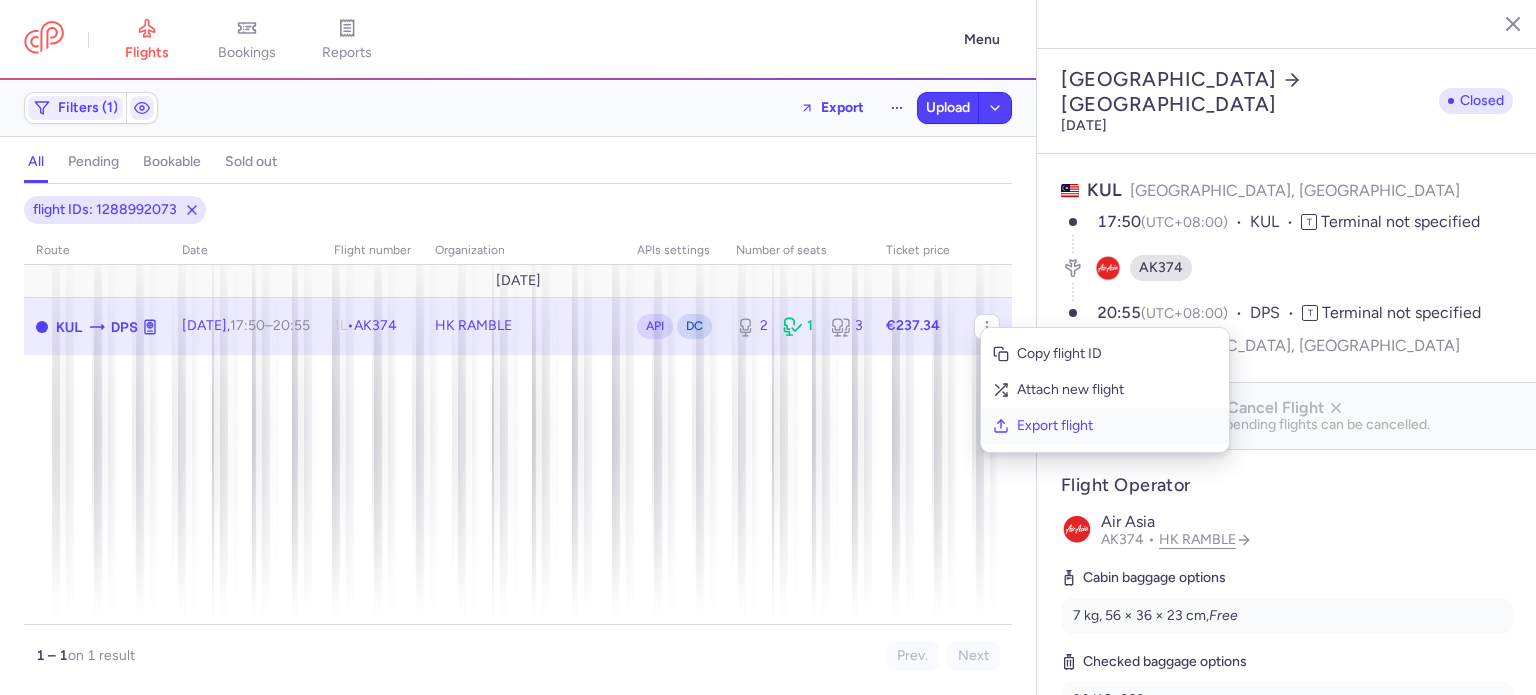 click on "Export flight" at bounding box center [1117, 426] 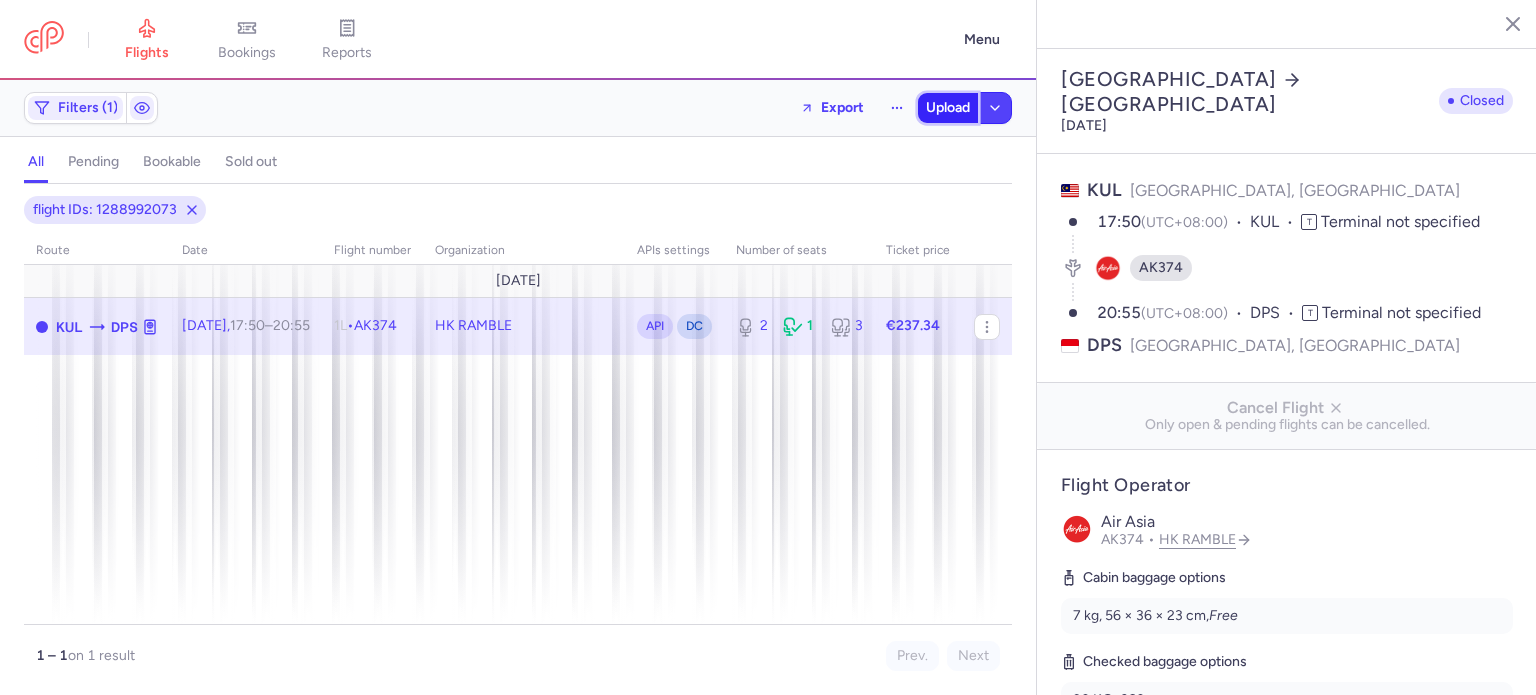 click on "Upload" at bounding box center (948, 108) 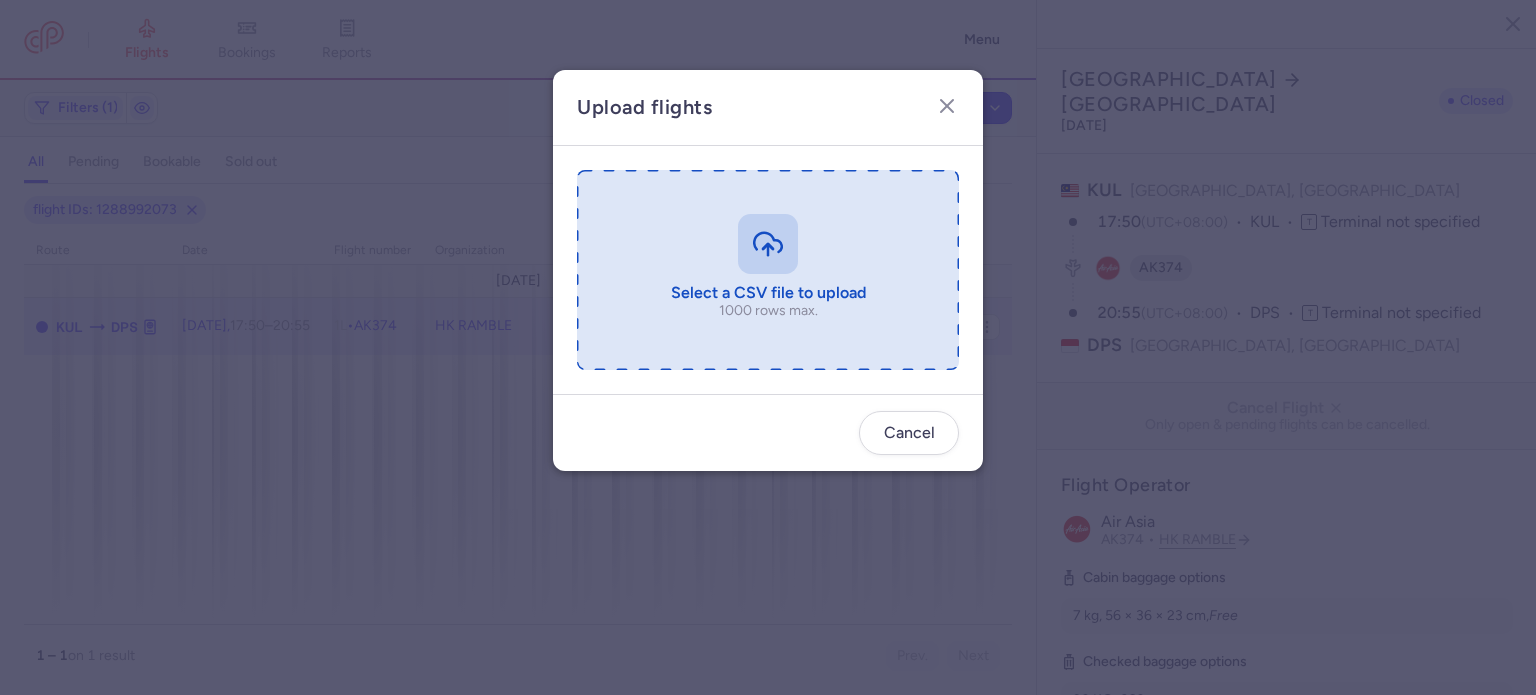 click at bounding box center [768, 270] 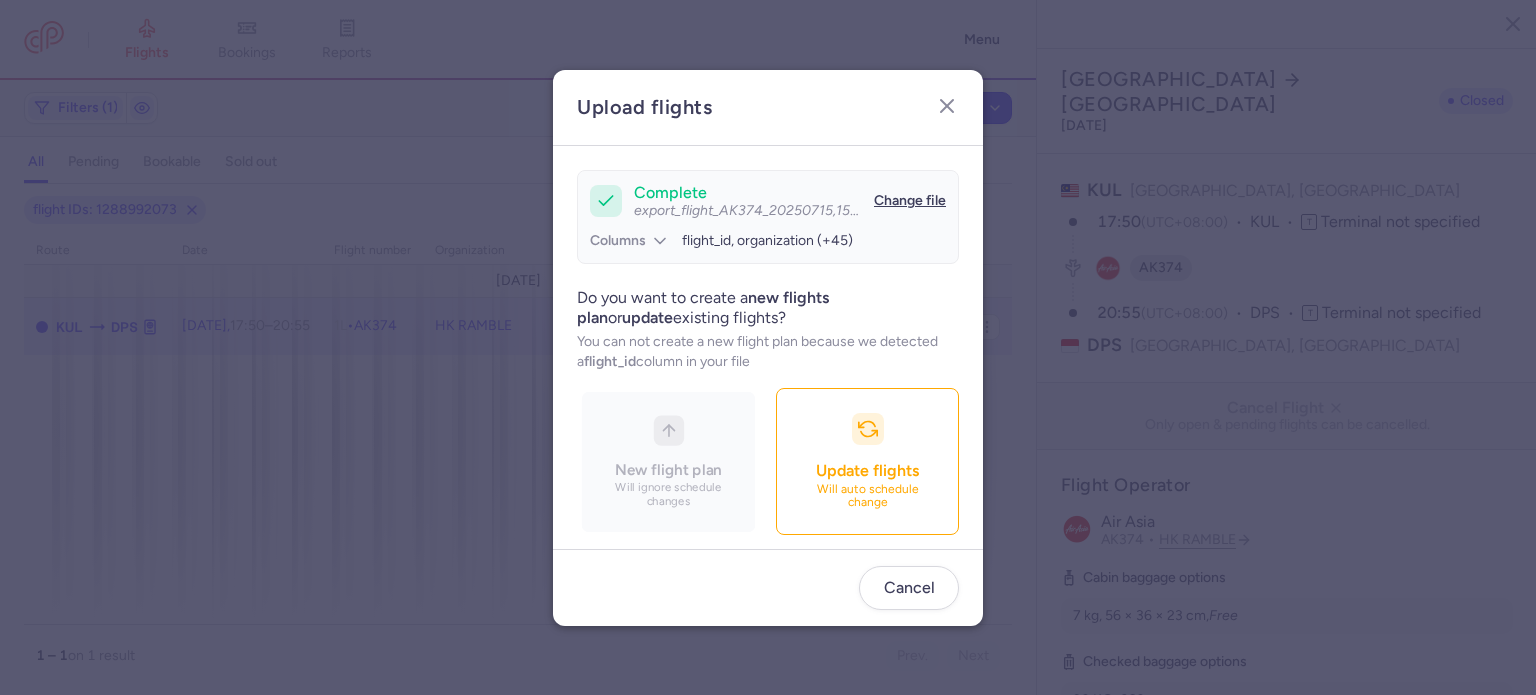 scroll, scrollTop: 172, scrollLeft: 0, axis: vertical 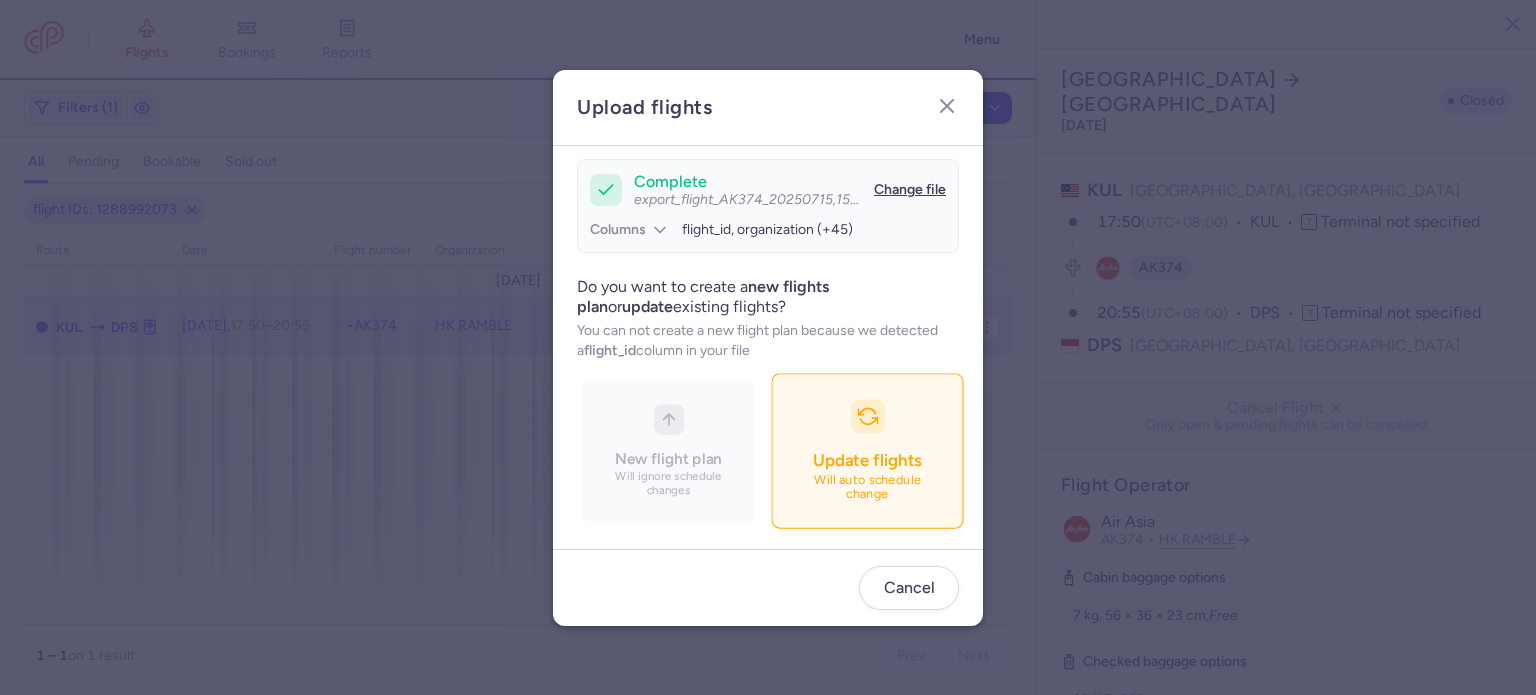 click on "Update flights Will auto schedule change" at bounding box center [867, 450] 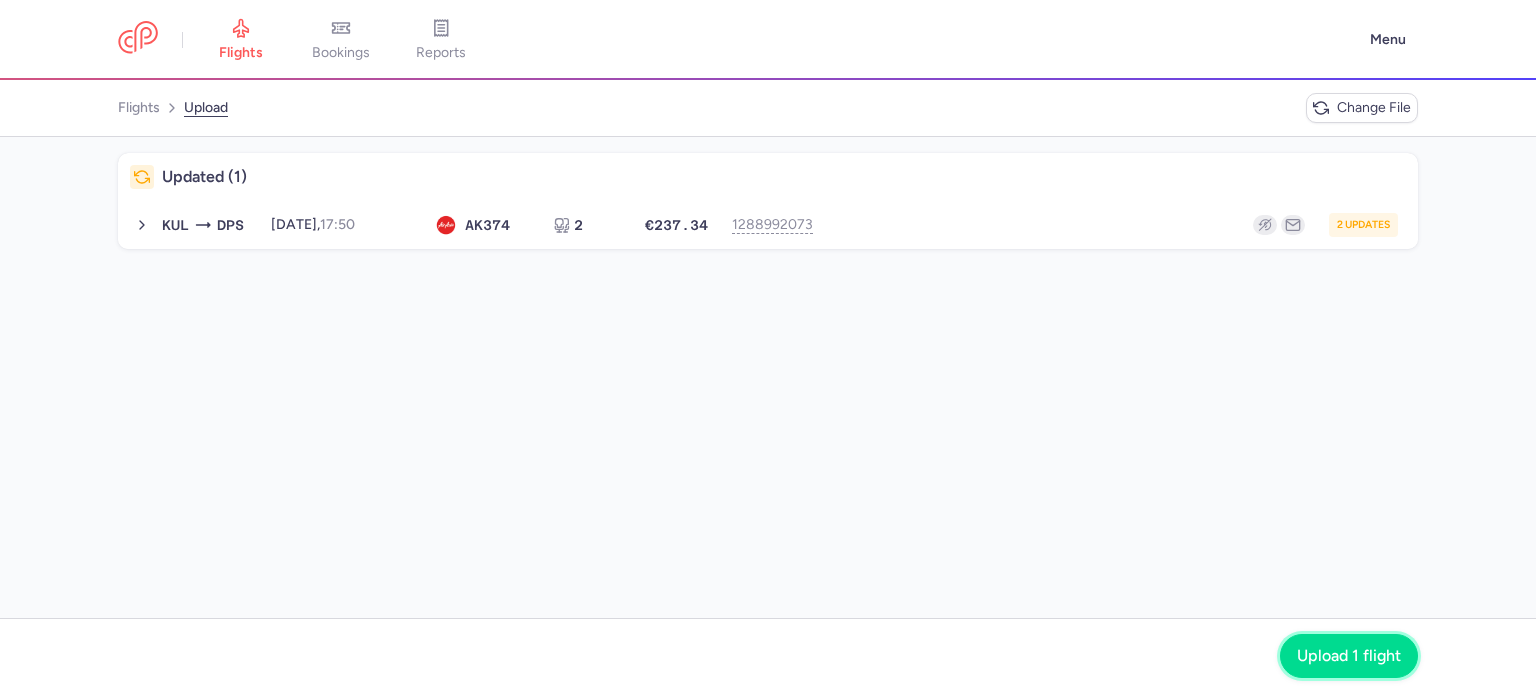 click on "Upload 1 flight" 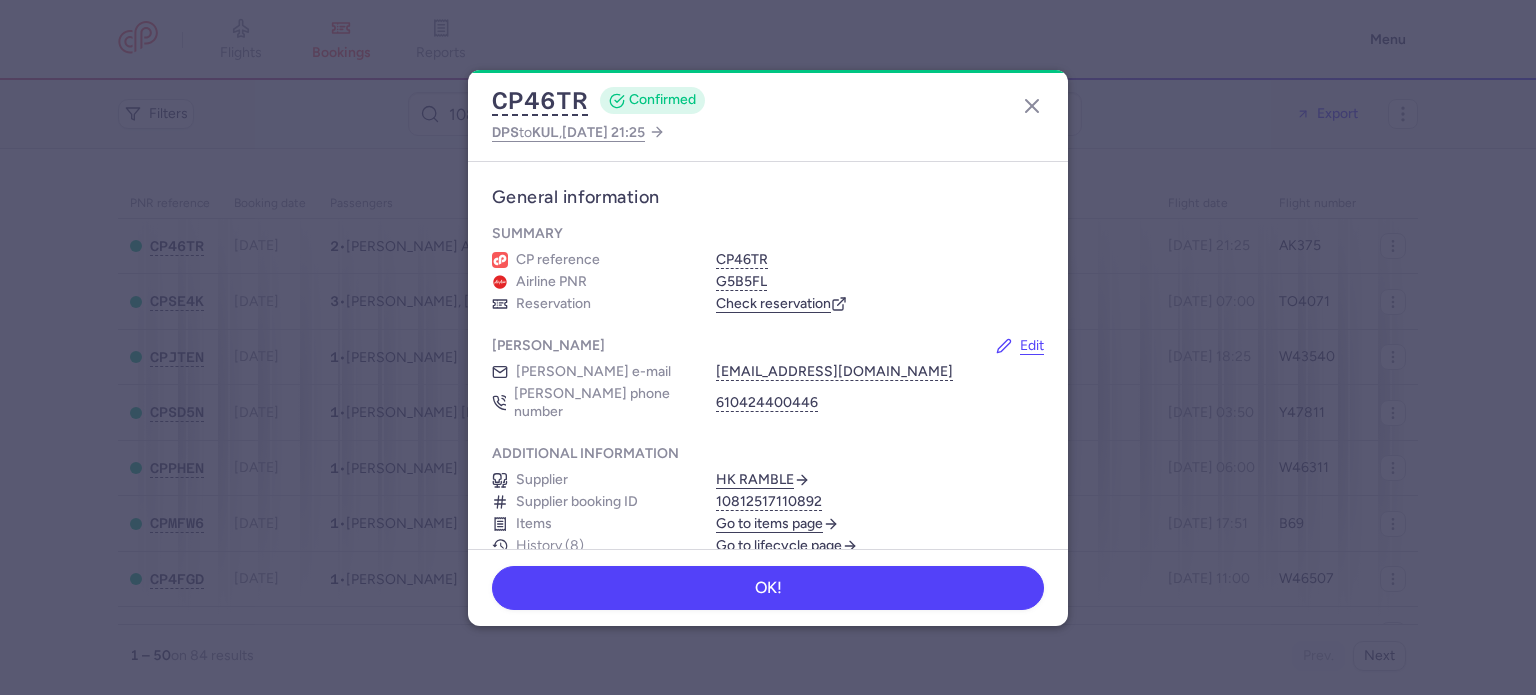 scroll, scrollTop: 0, scrollLeft: 0, axis: both 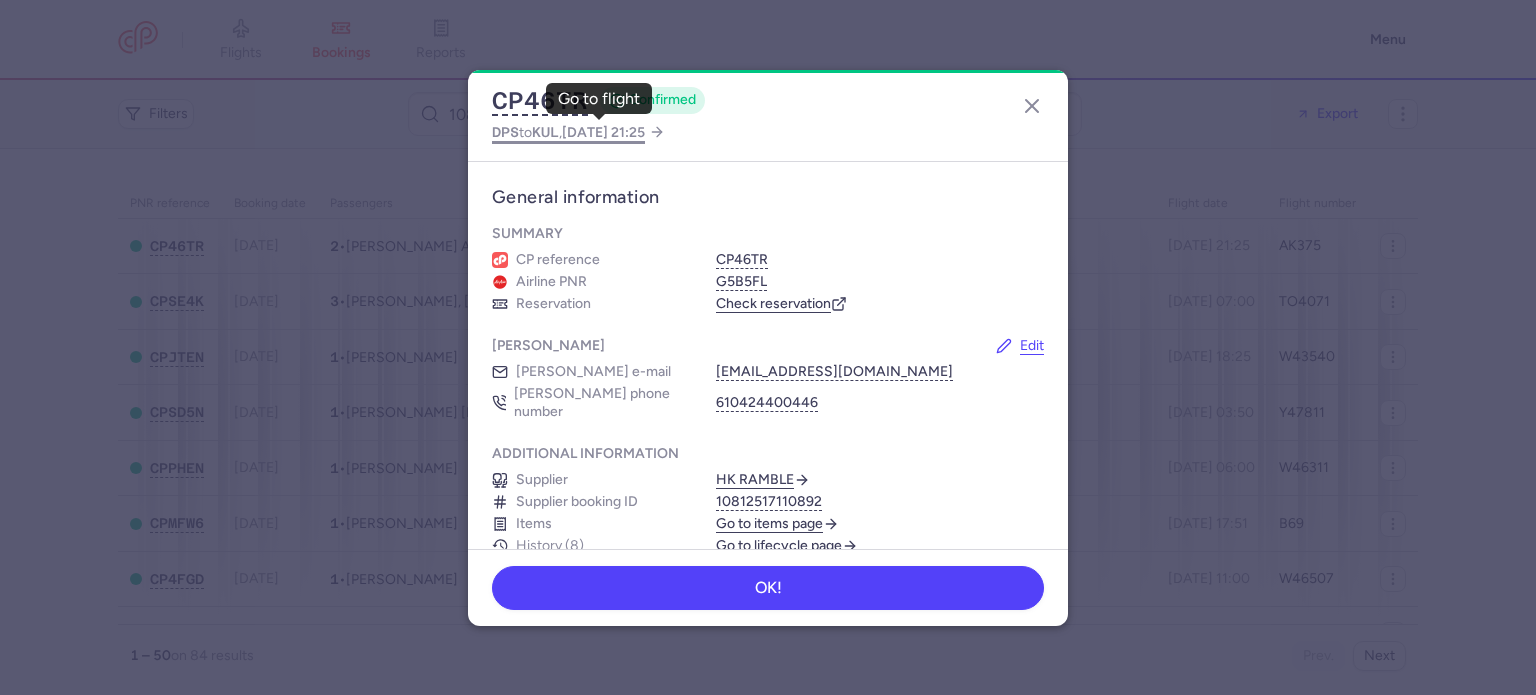 click on "2025 Jul 16, 21:25" at bounding box center (603, 132) 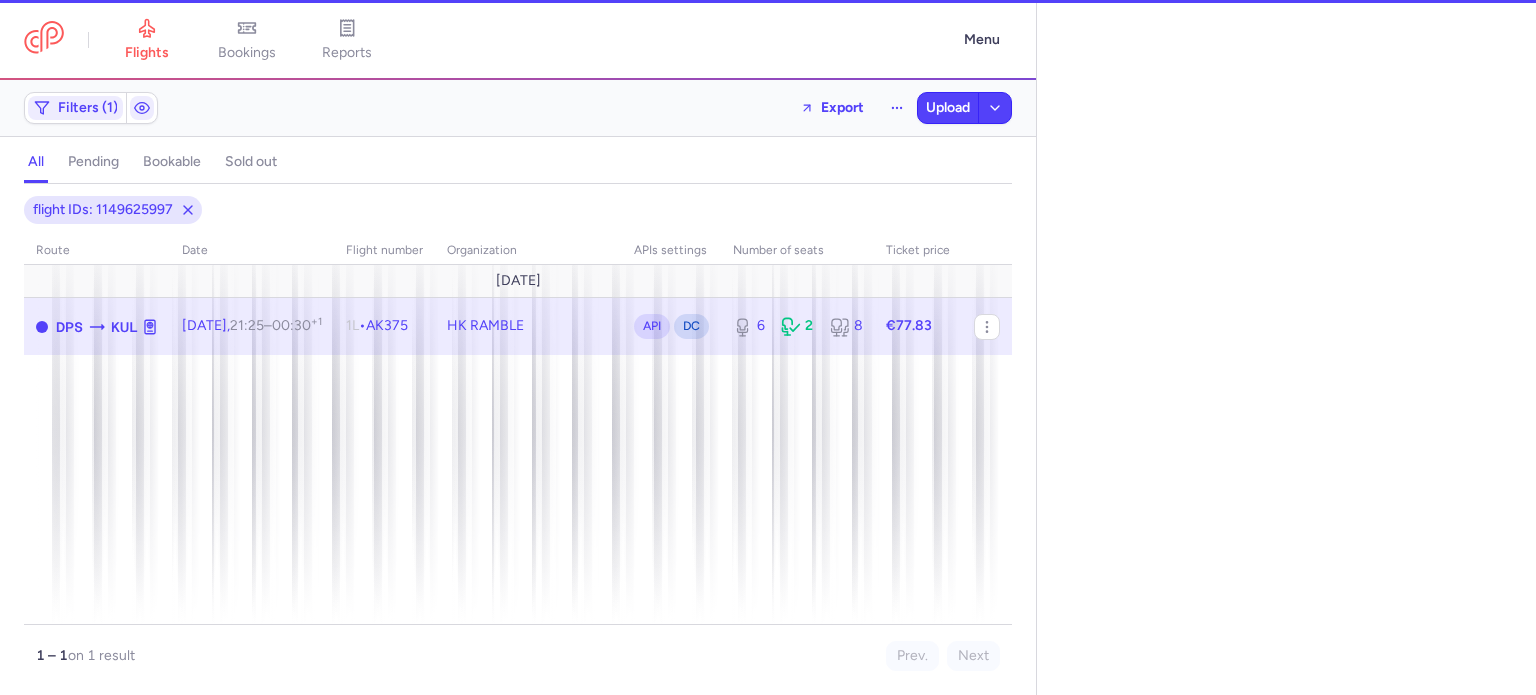 select on "days" 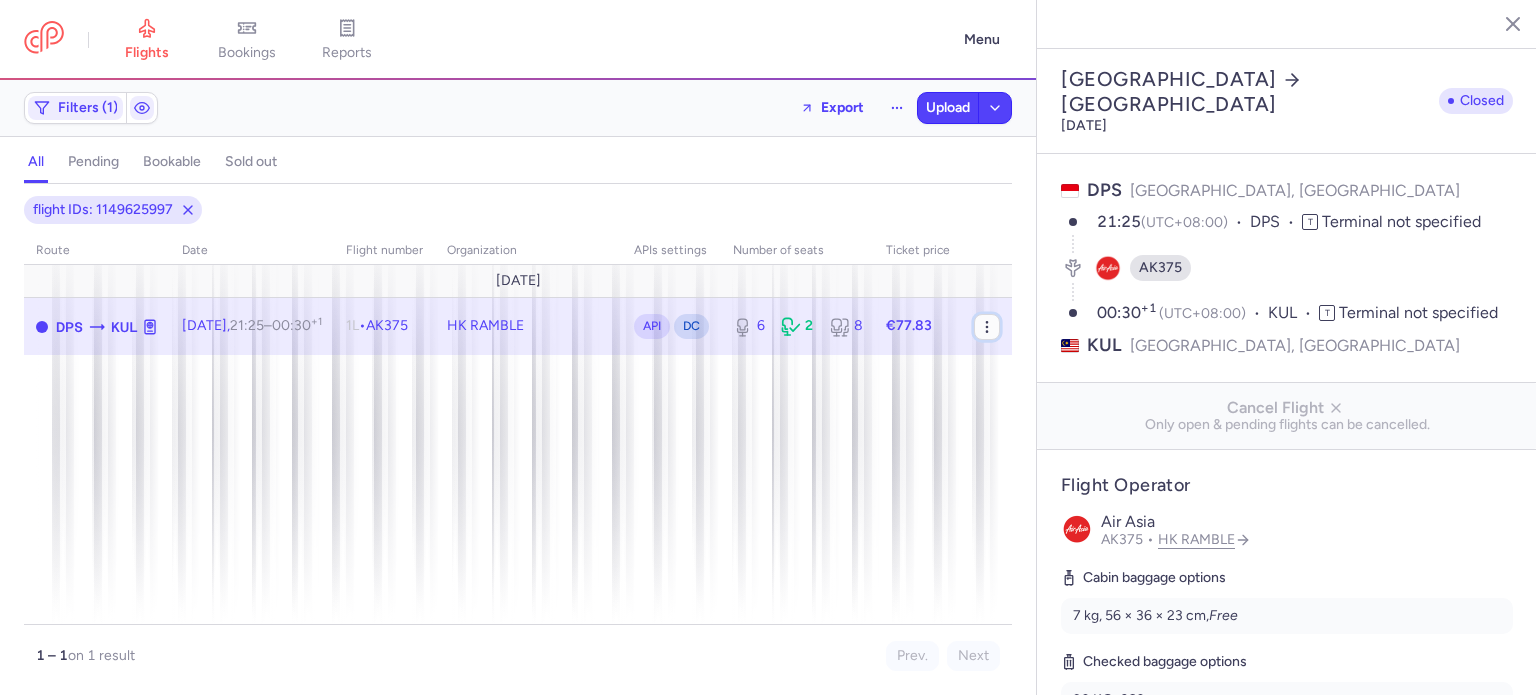 click 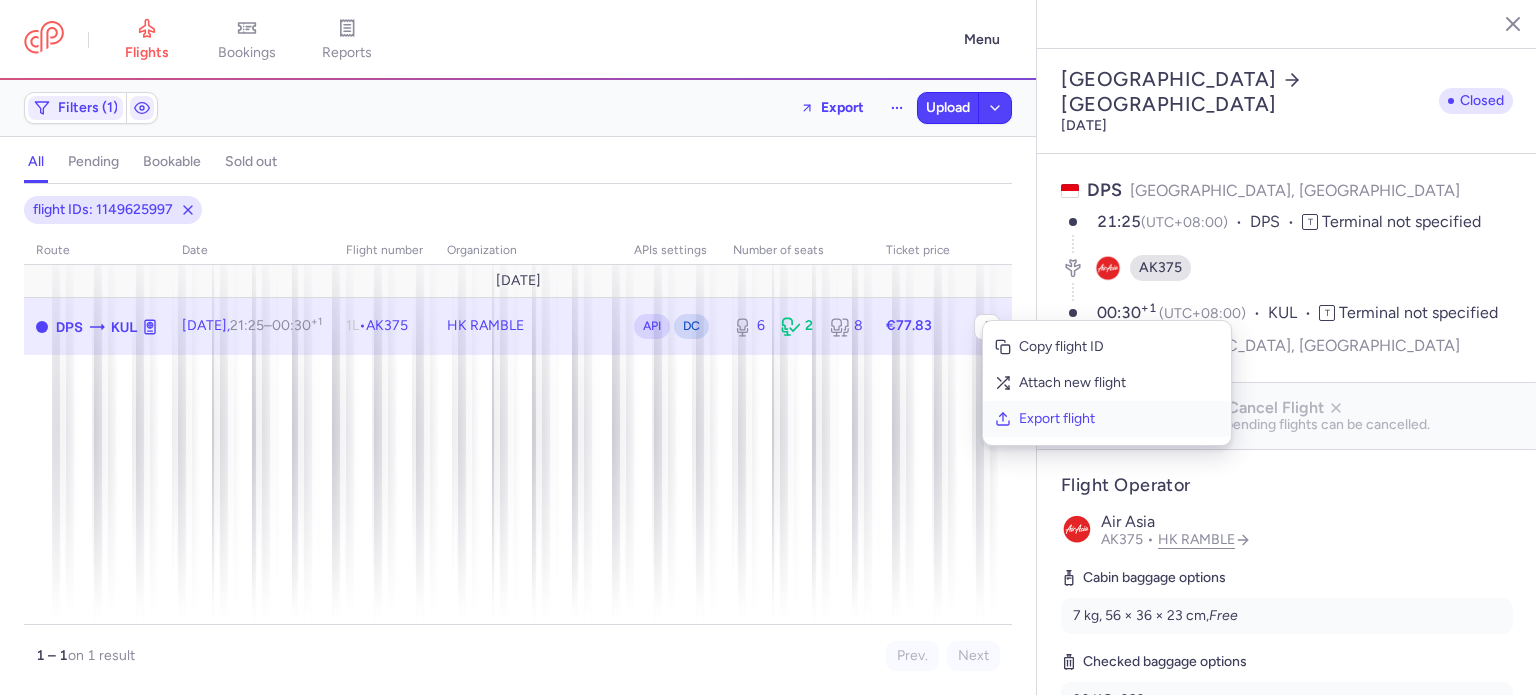 click on "Export flight" at bounding box center [1119, 419] 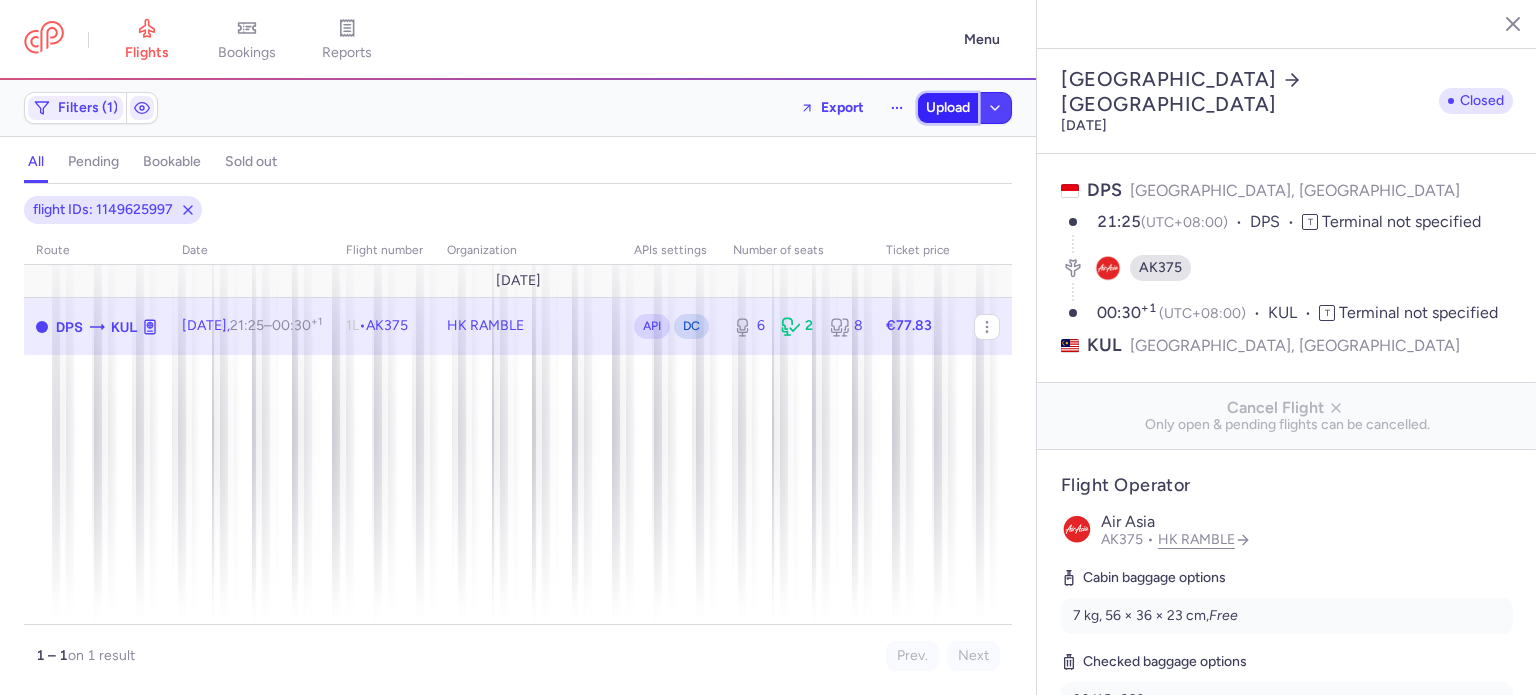 click on "Upload" at bounding box center [948, 108] 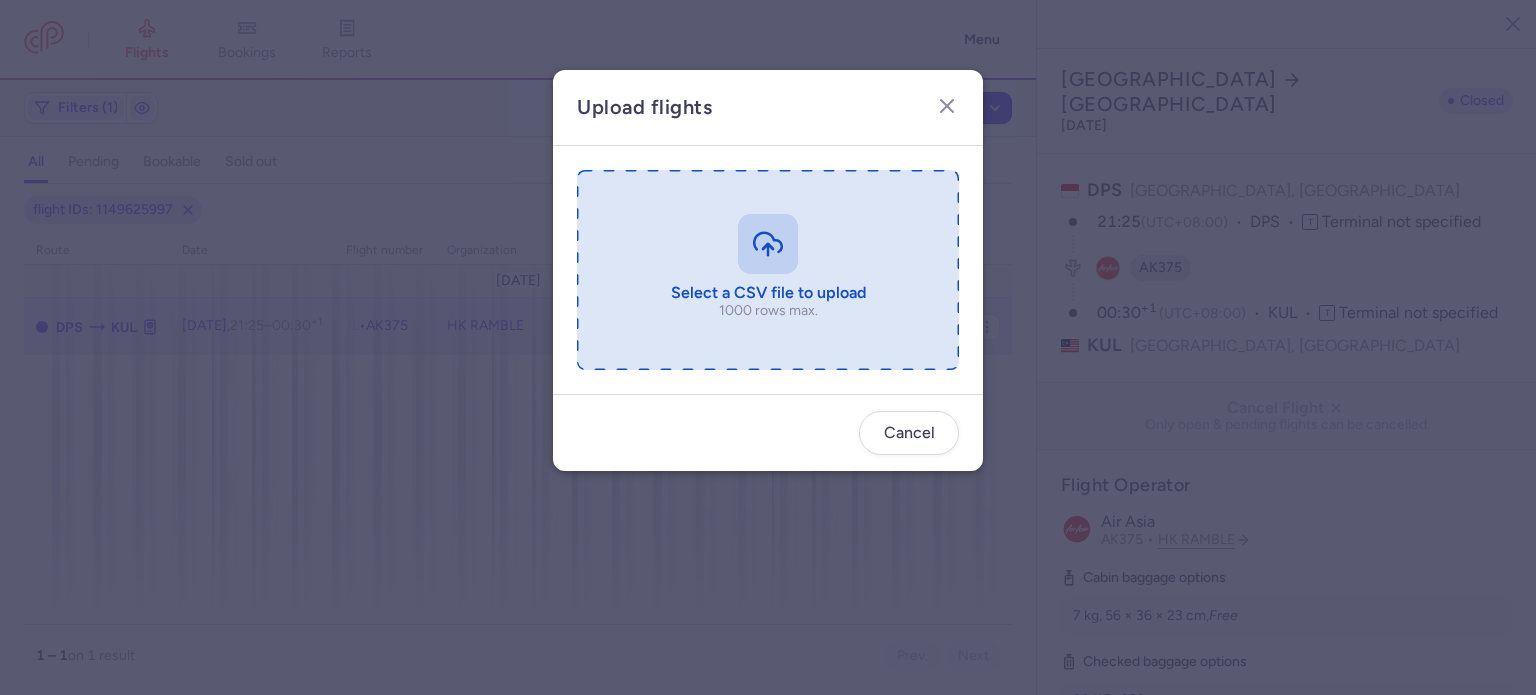 click at bounding box center [768, 270] 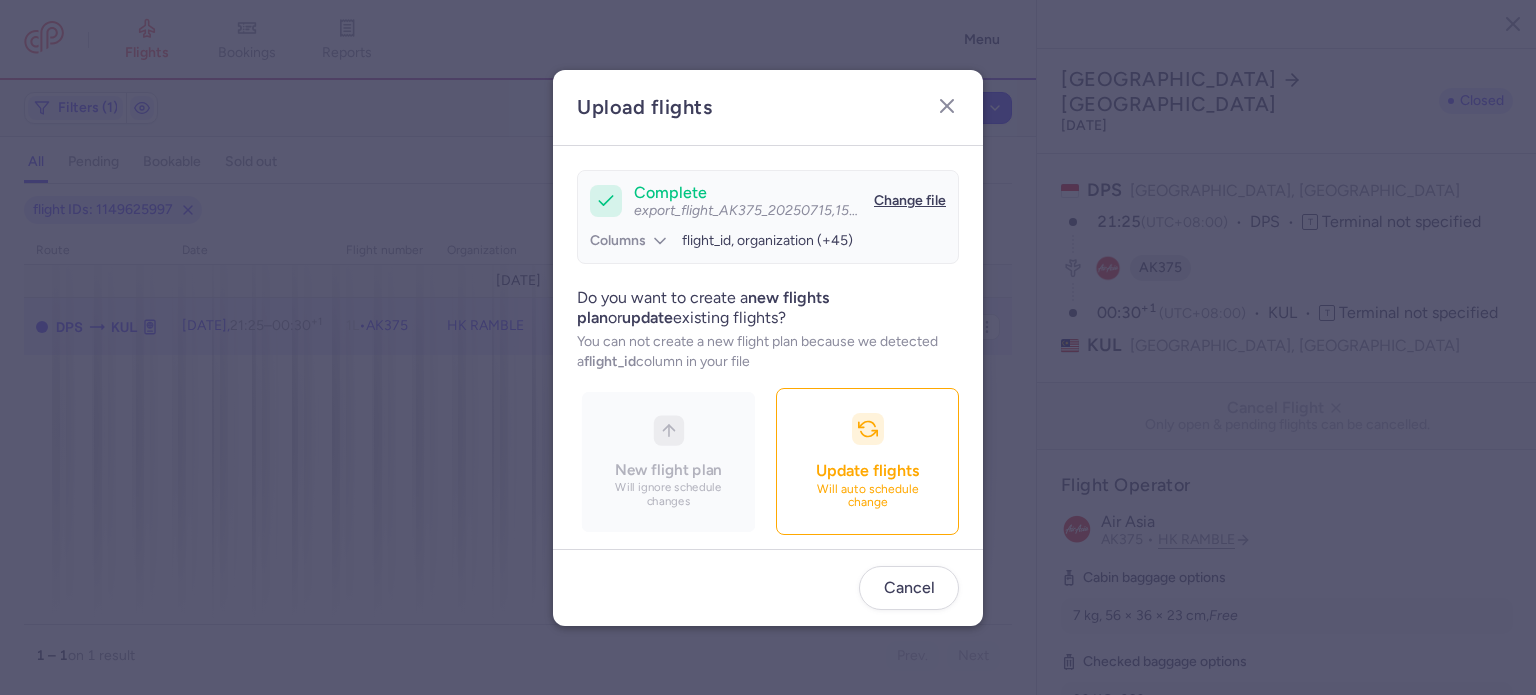 scroll, scrollTop: 172, scrollLeft: 0, axis: vertical 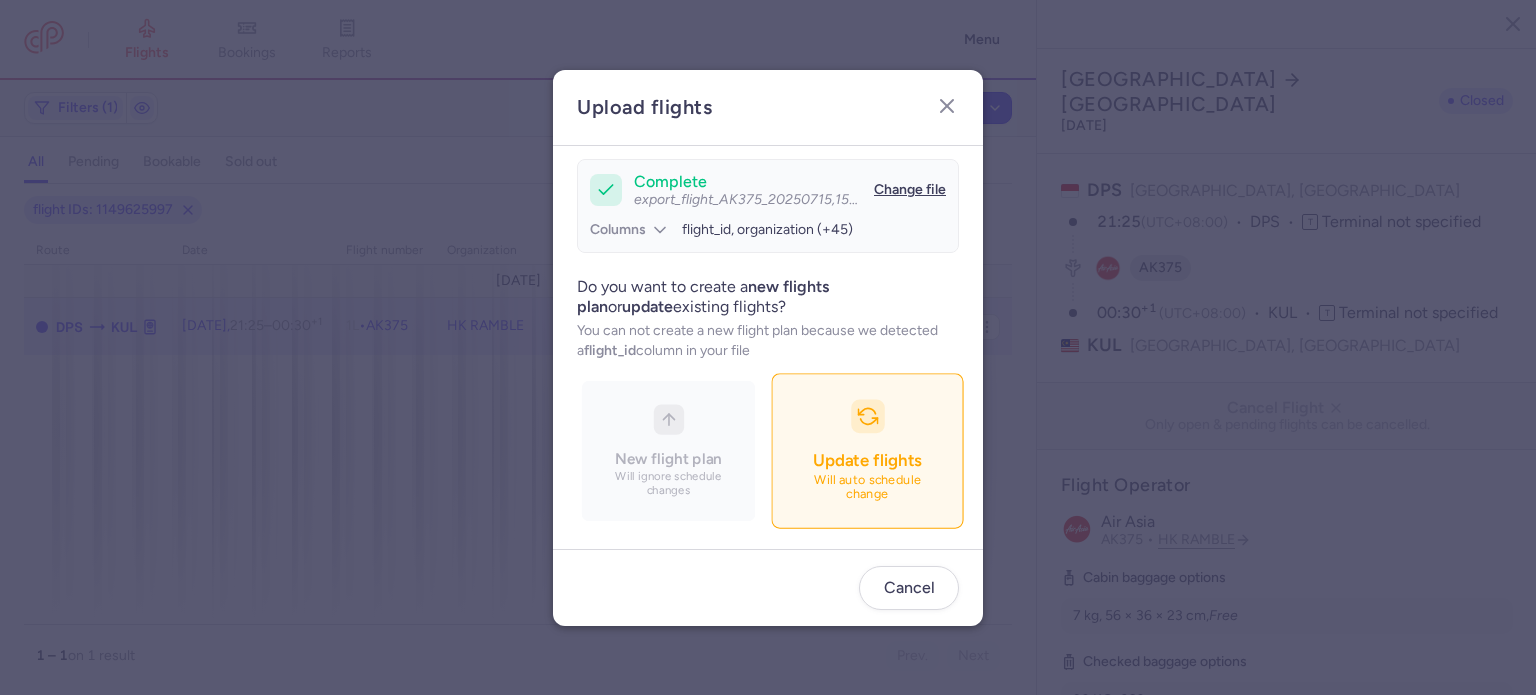 click 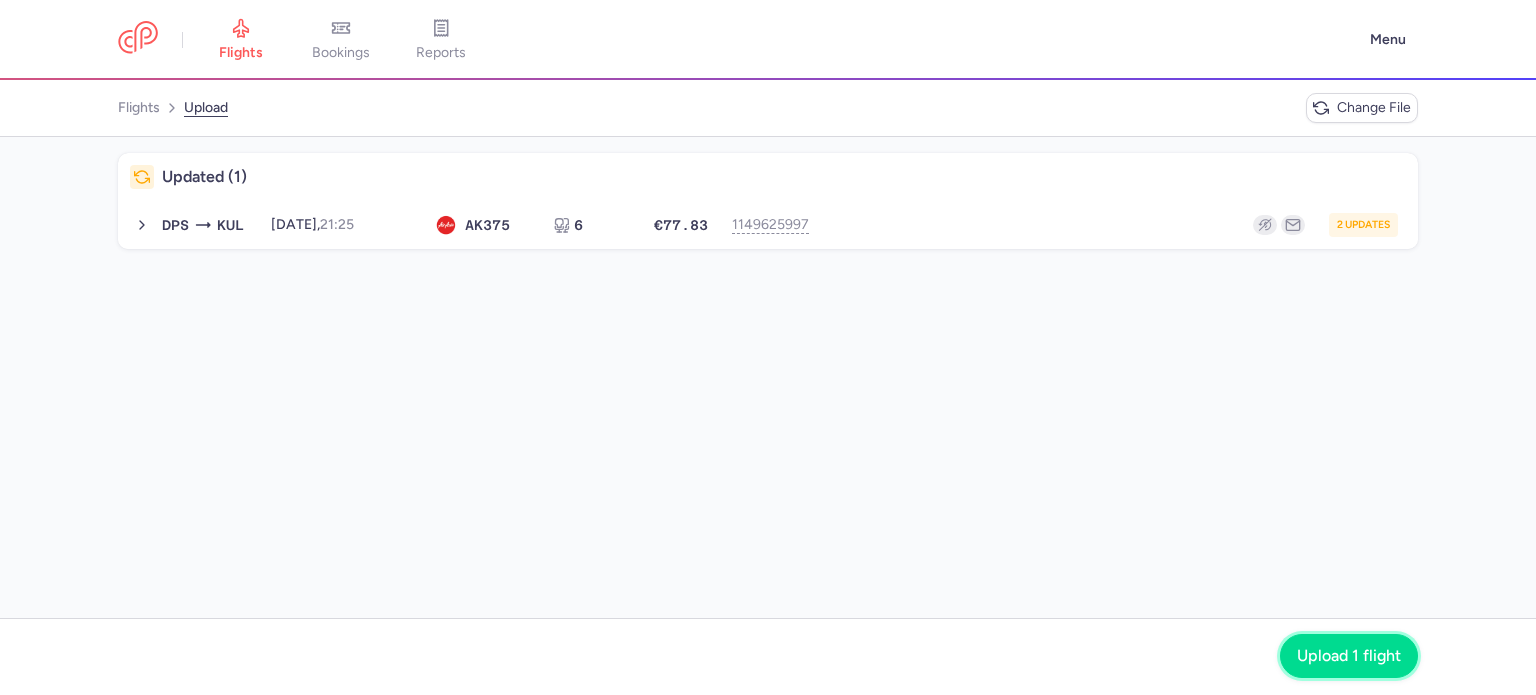 click on "Upload 1 flight" 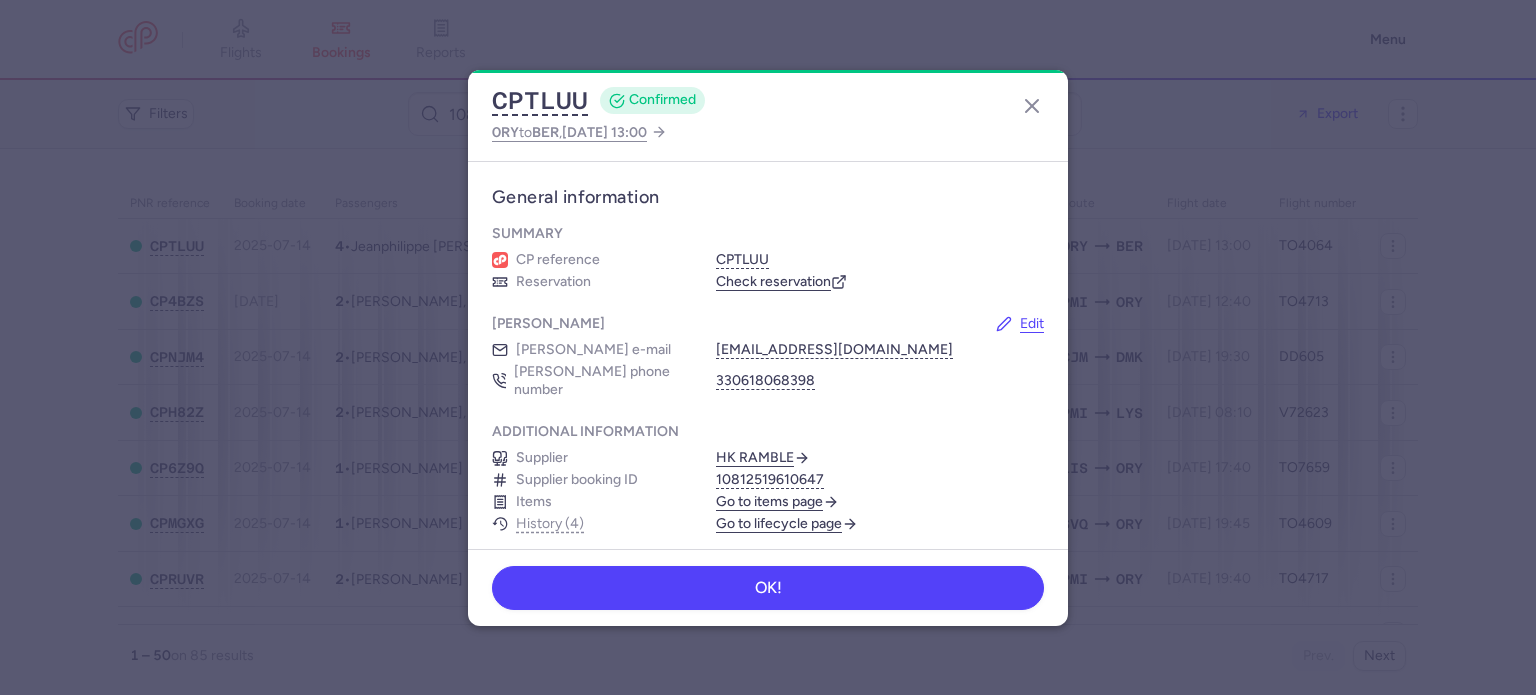 scroll, scrollTop: 0, scrollLeft: 0, axis: both 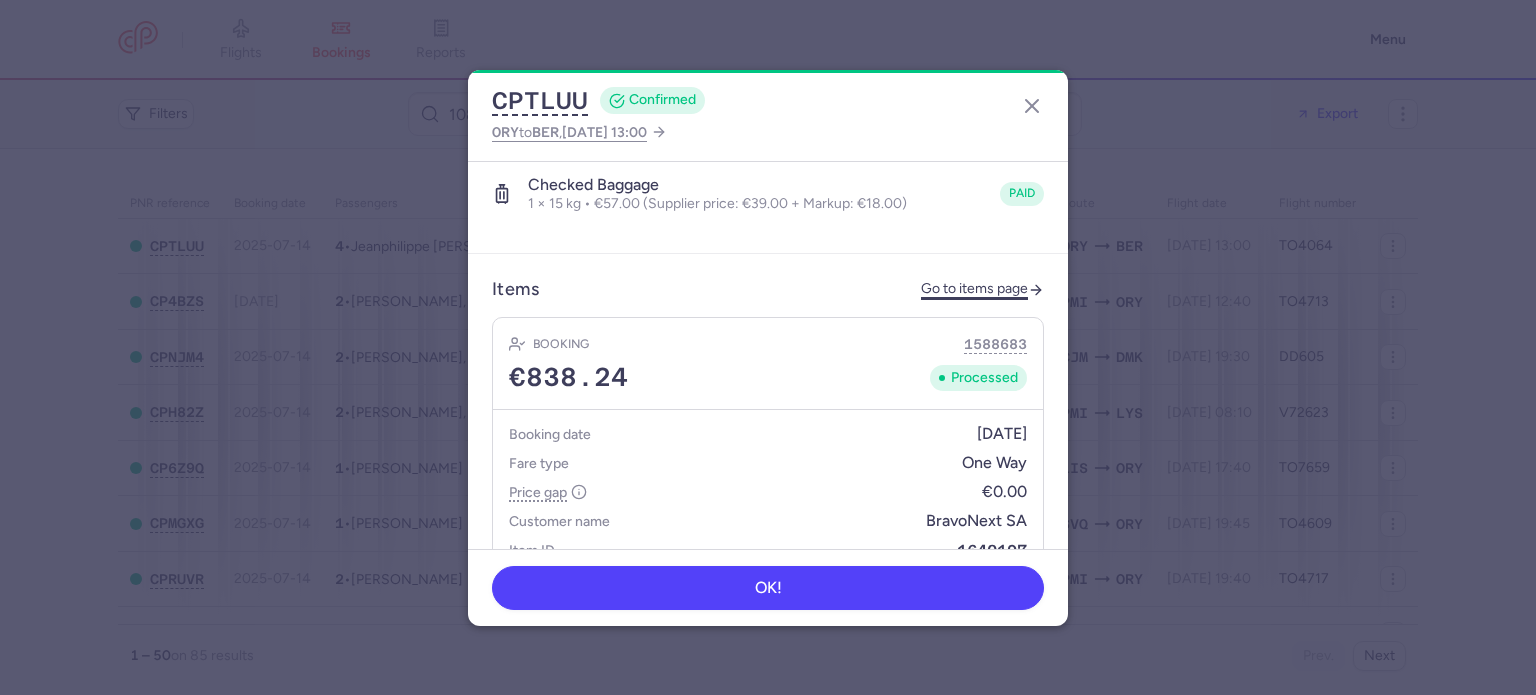 click on "Go to items page" 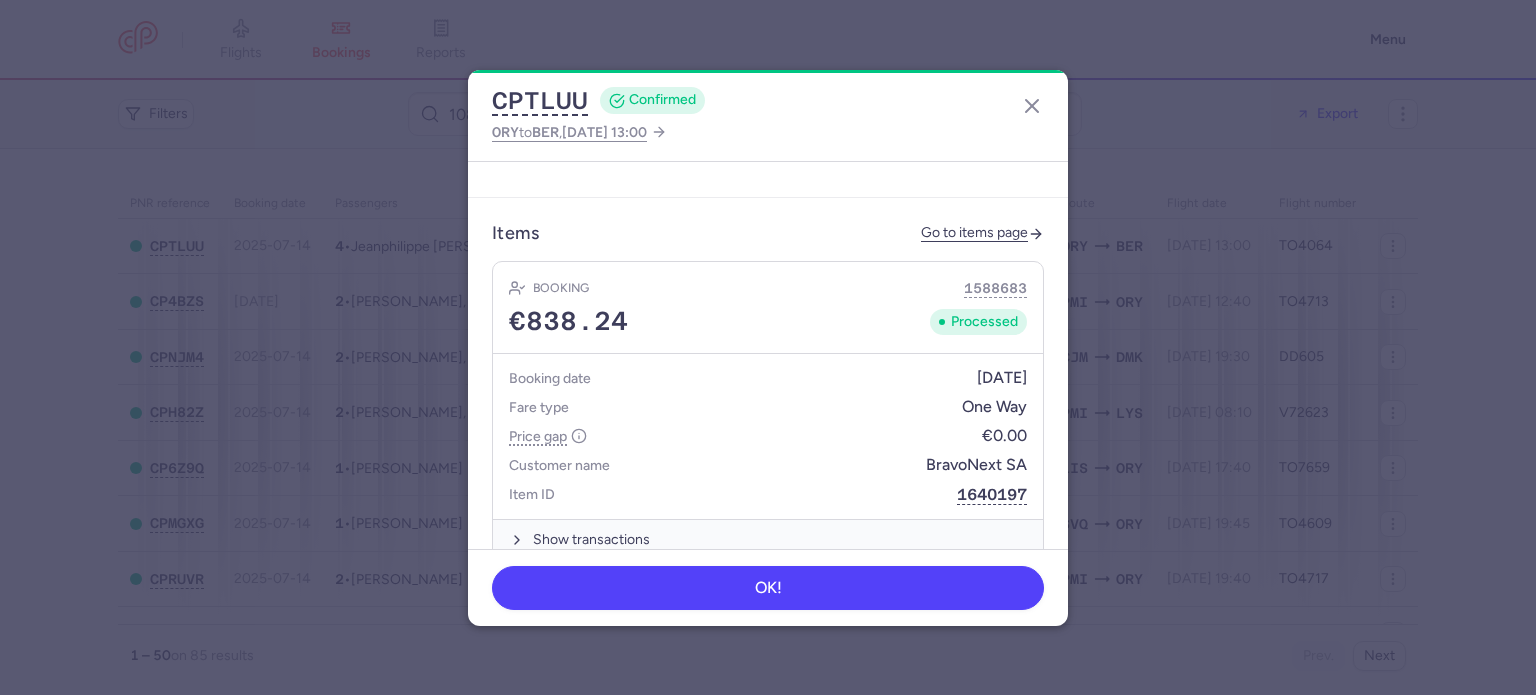 scroll, scrollTop: 1241, scrollLeft: 0, axis: vertical 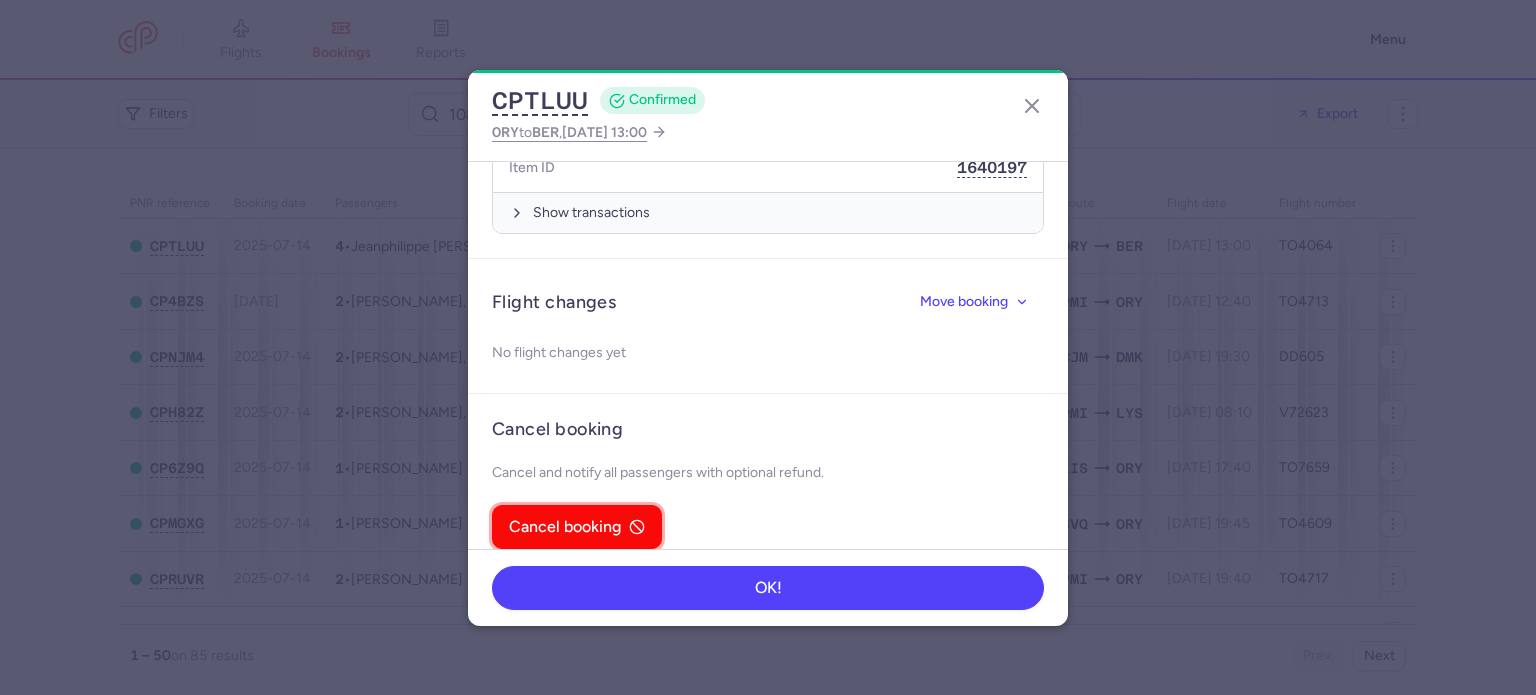 click on "Cancel booking" at bounding box center (565, 527) 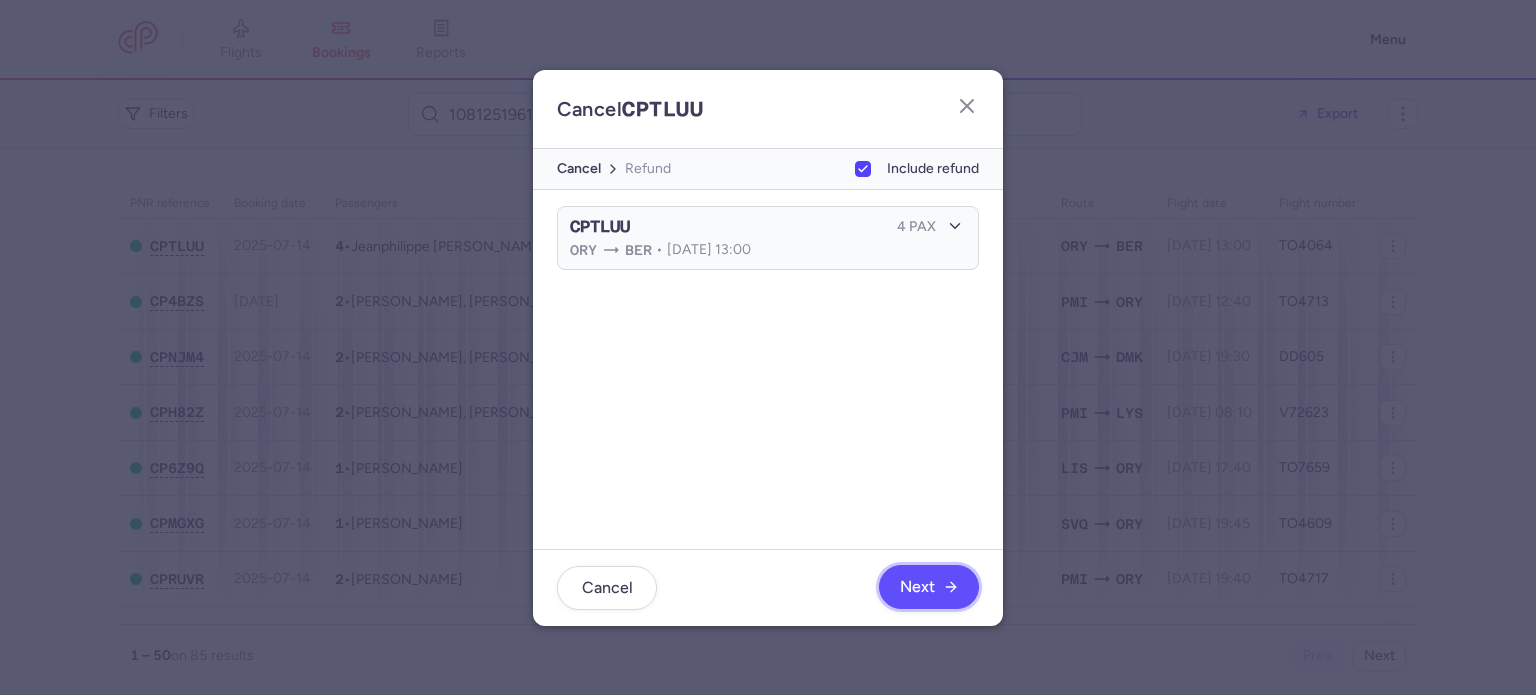 click on "Next" 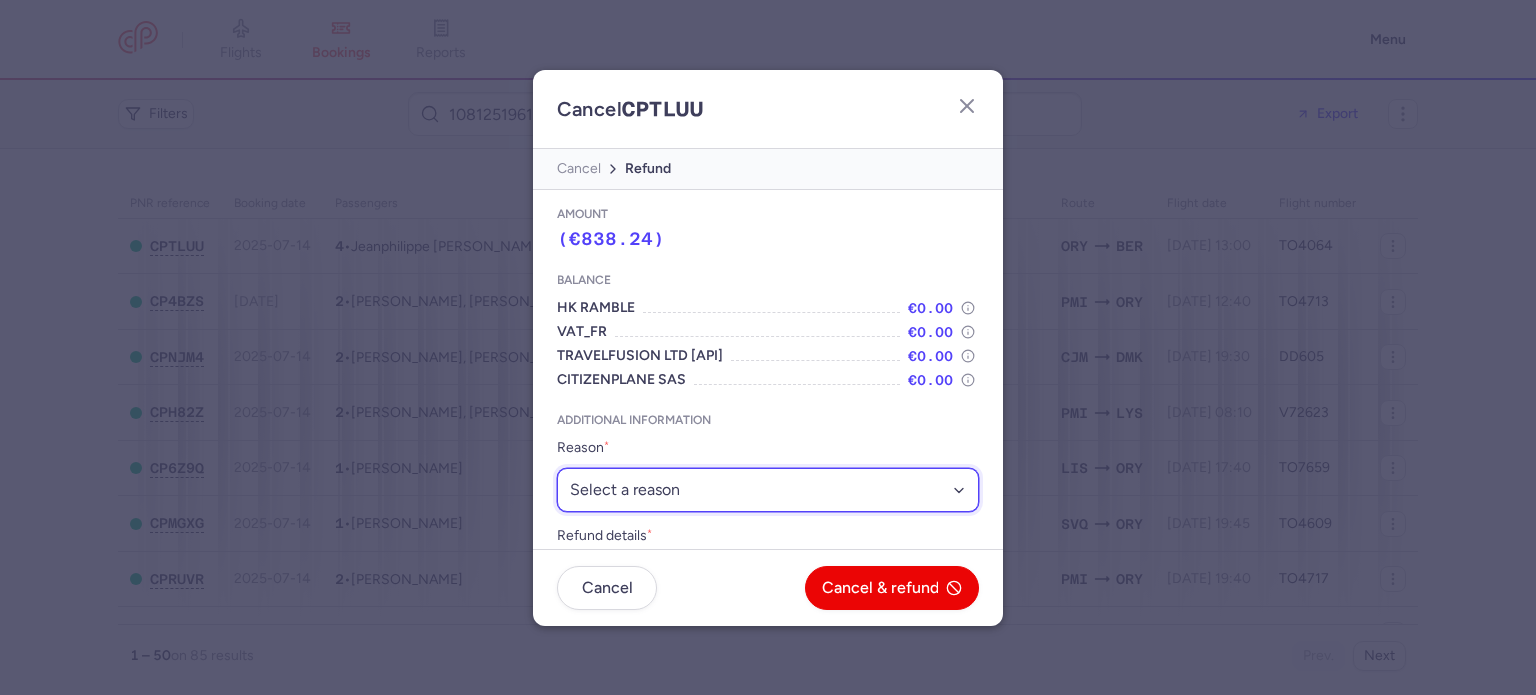 click on "Select a reason ⛔️ Unconfirmed booking ❌ Flight canceled 🙅 Schedule change not accepted" at bounding box center [768, 490] 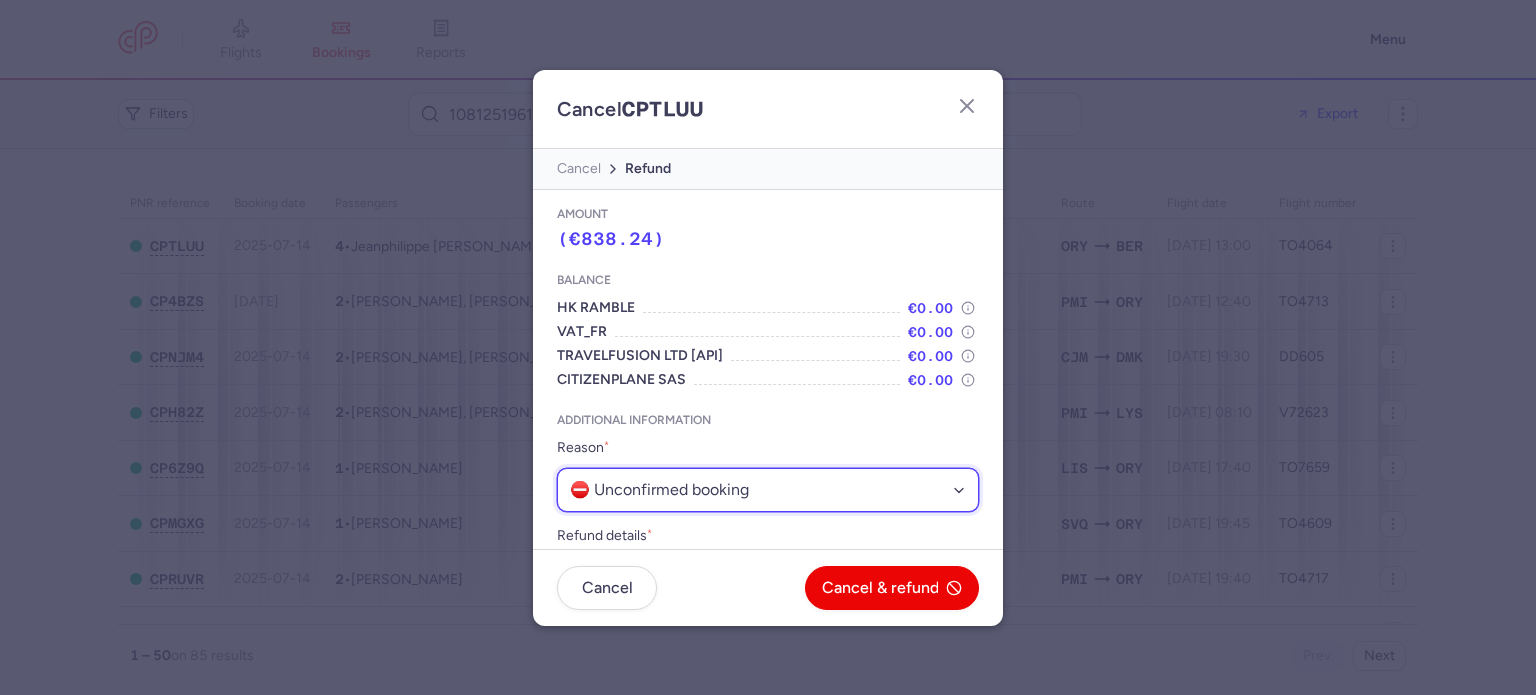scroll, scrollTop: 66, scrollLeft: 0, axis: vertical 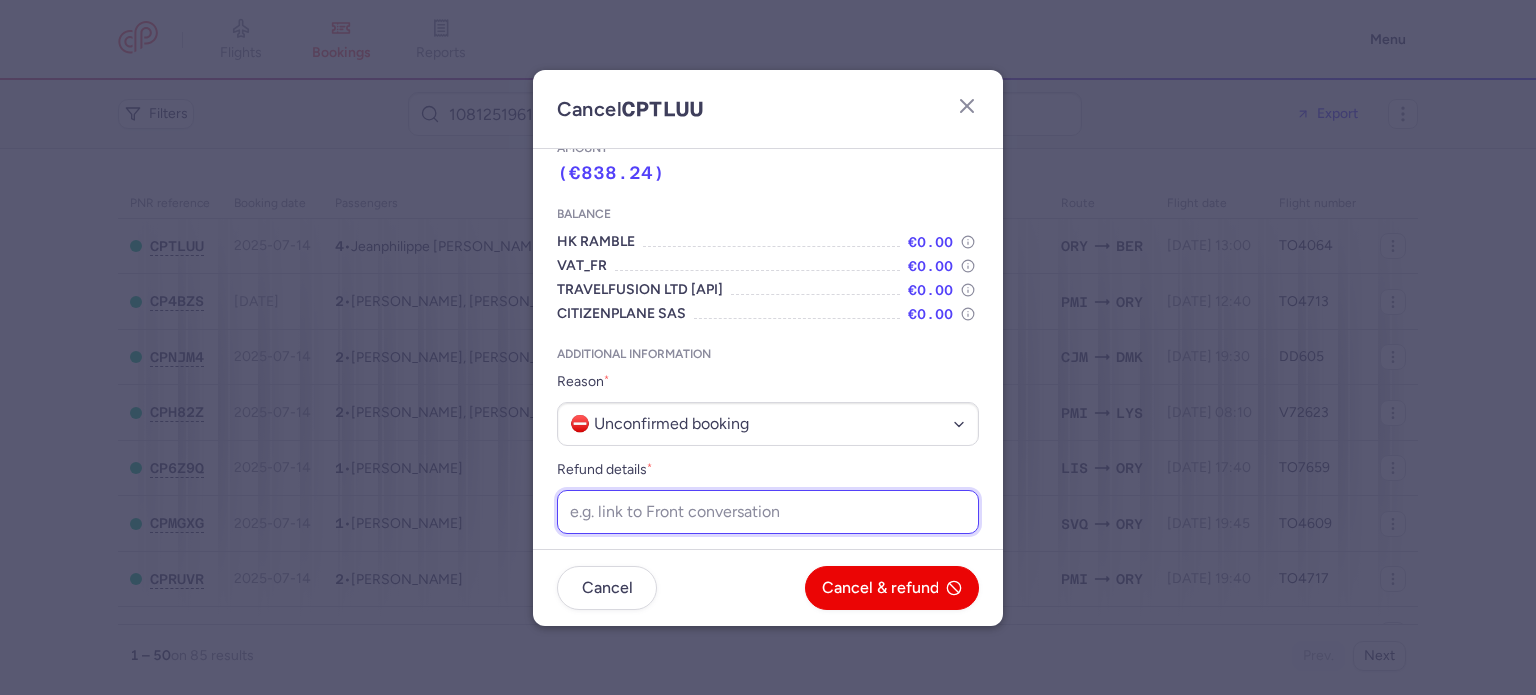 click on "Refund details  *" at bounding box center [768, 512] 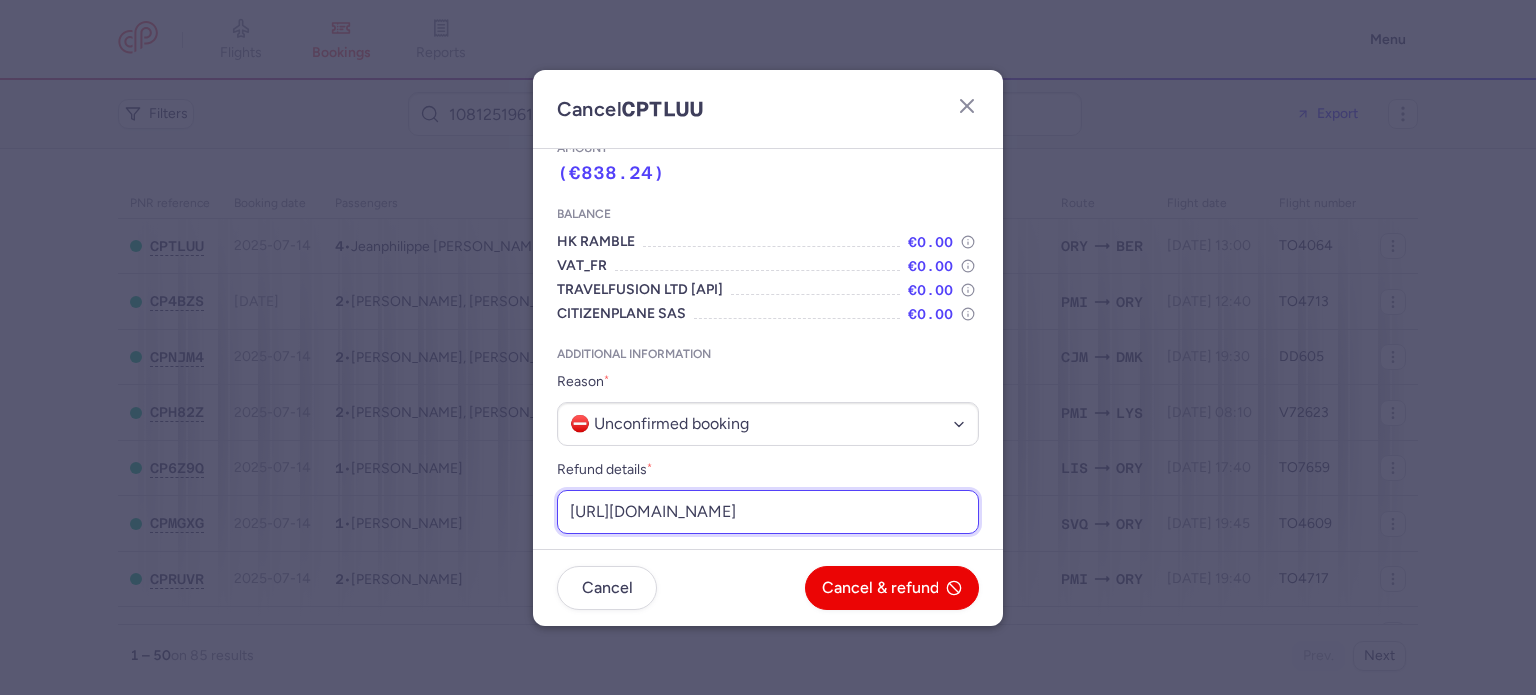 scroll, scrollTop: 0, scrollLeft: 296, axis: horizontal 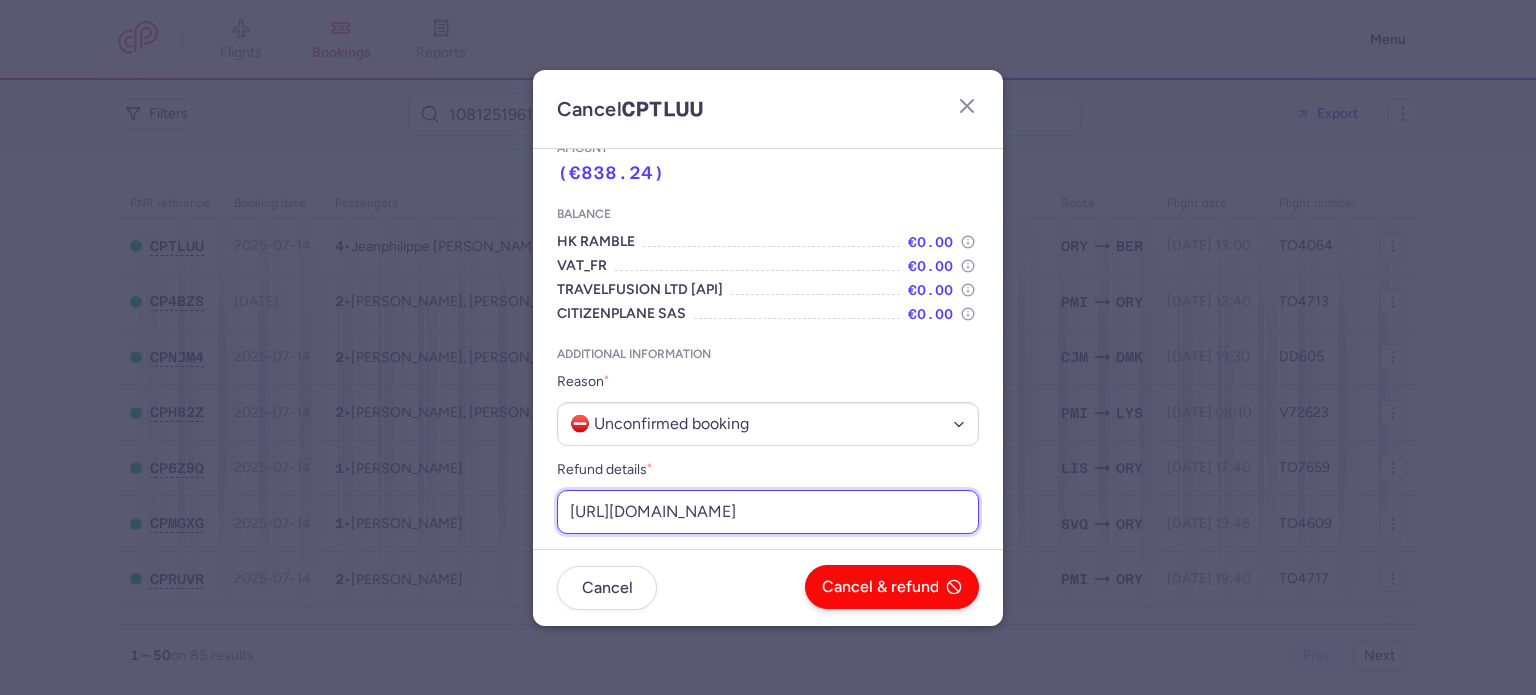 type on "https://app.frontapp.com/open/cnv_eyn3g1u?key=nWjnHkmzLNTUVshKI3MgwplH6BAD5zBm" 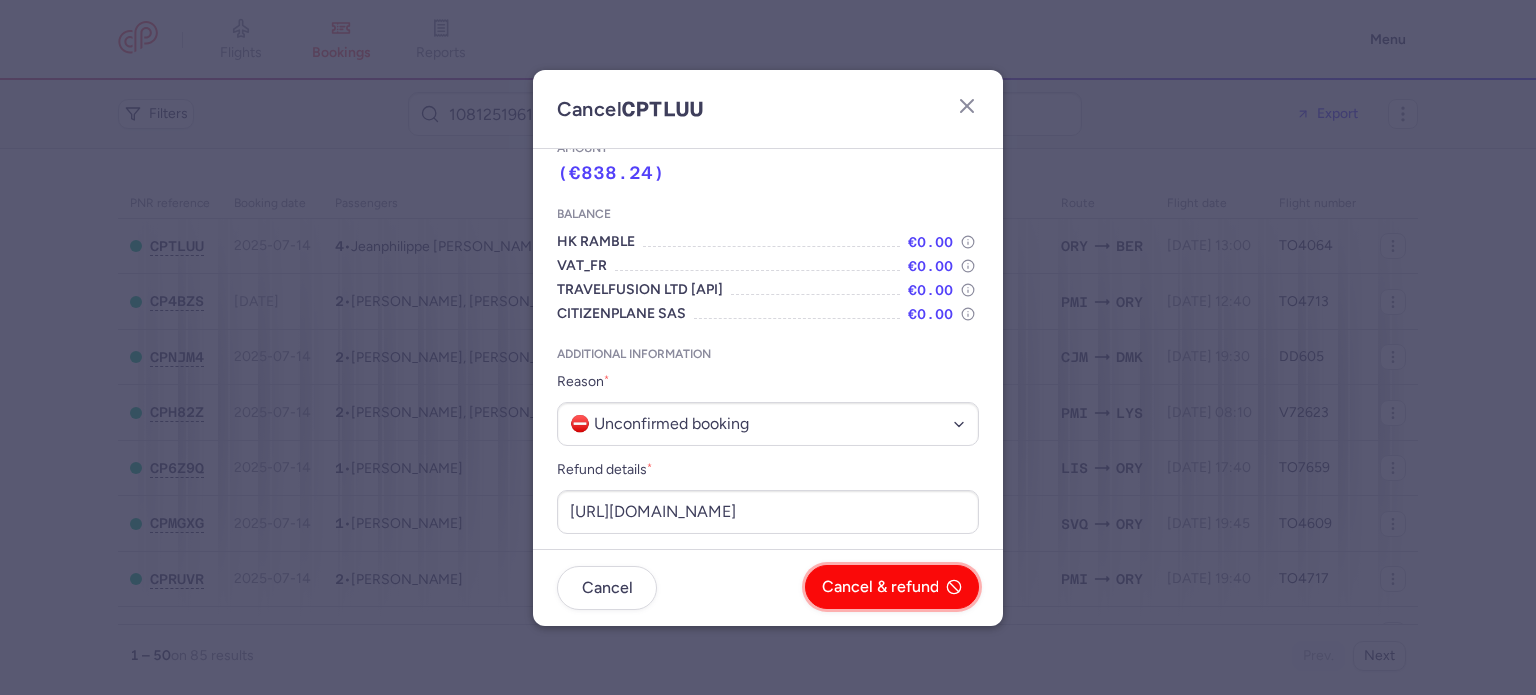 scroll, scrollTop: 0, scrollLeft: 0, axis: both 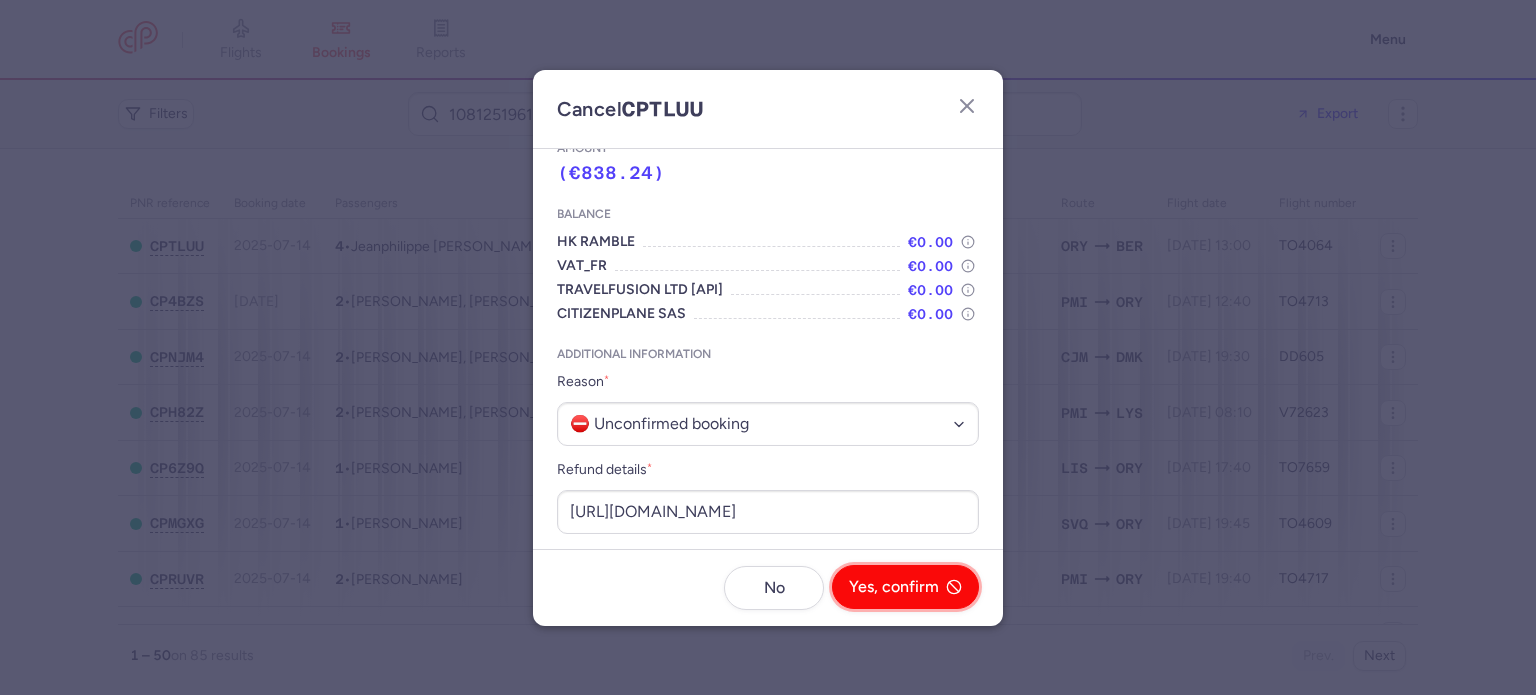 click on "Yes, confirm" 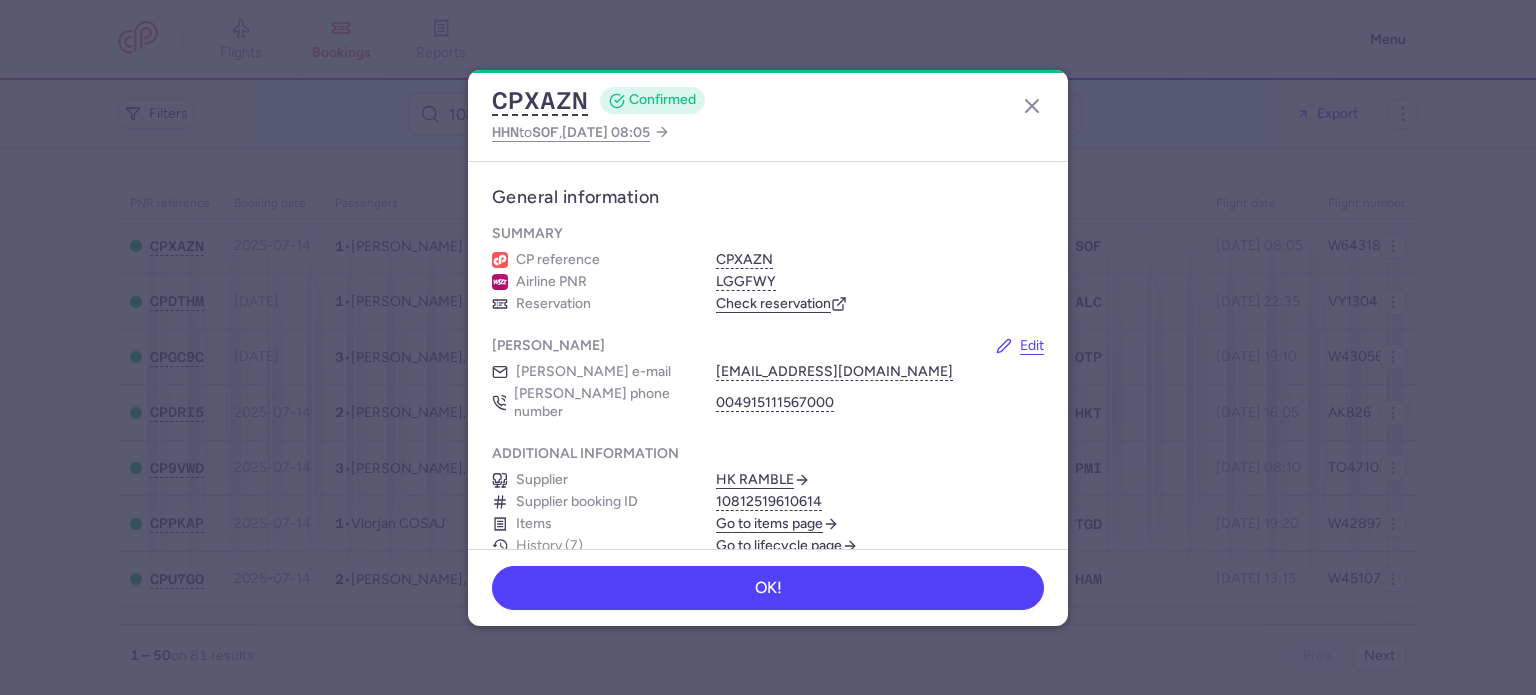 scroll, scrollTop: 0, scrollLeft: 0, axis: both 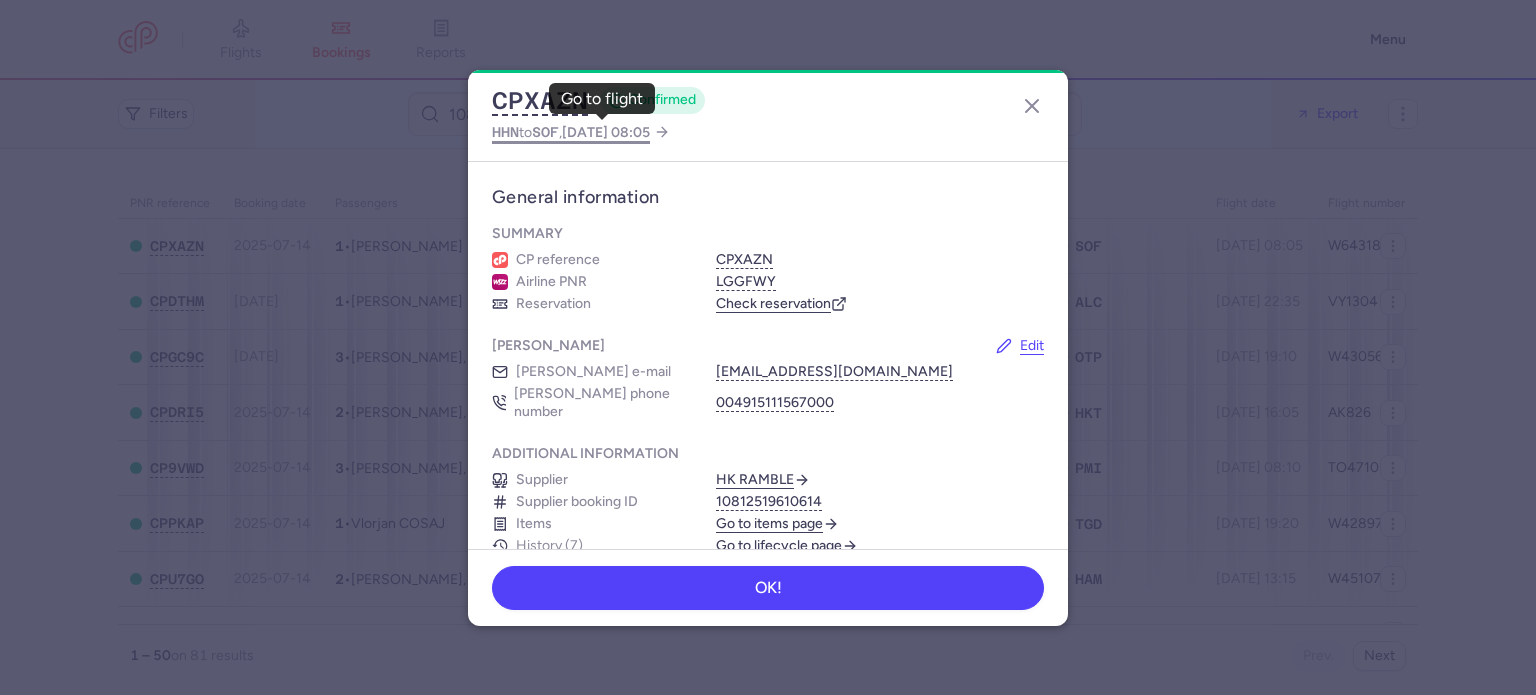 click on "SOF" at bounding box center [545, 132] 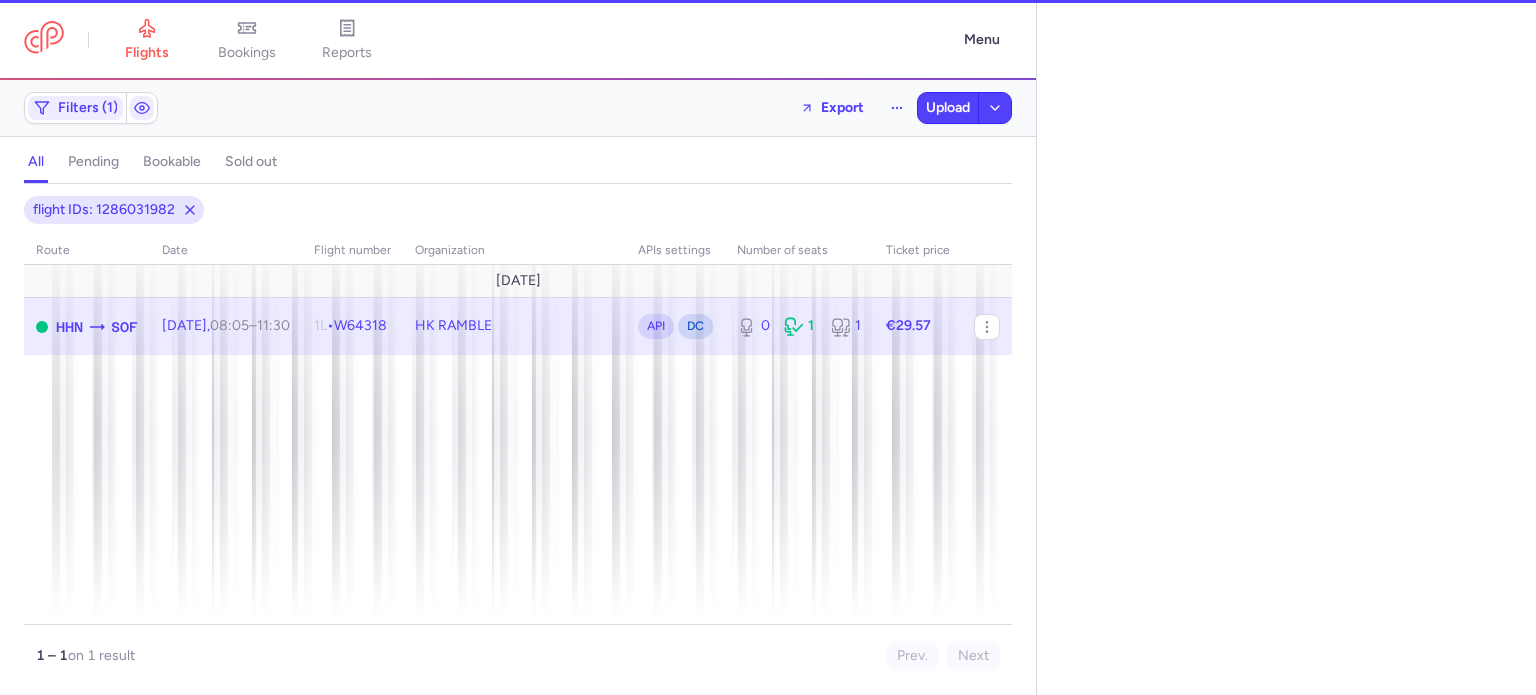 select on "days" 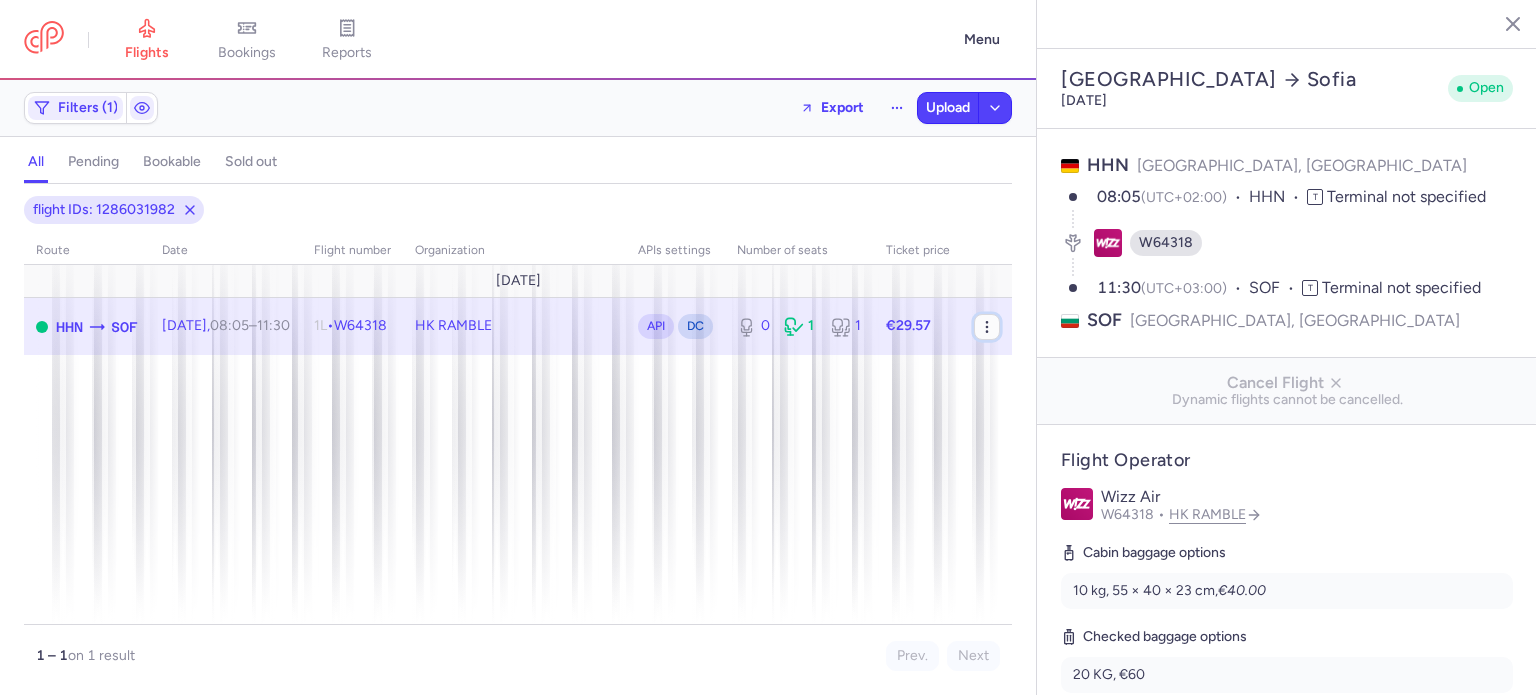 click 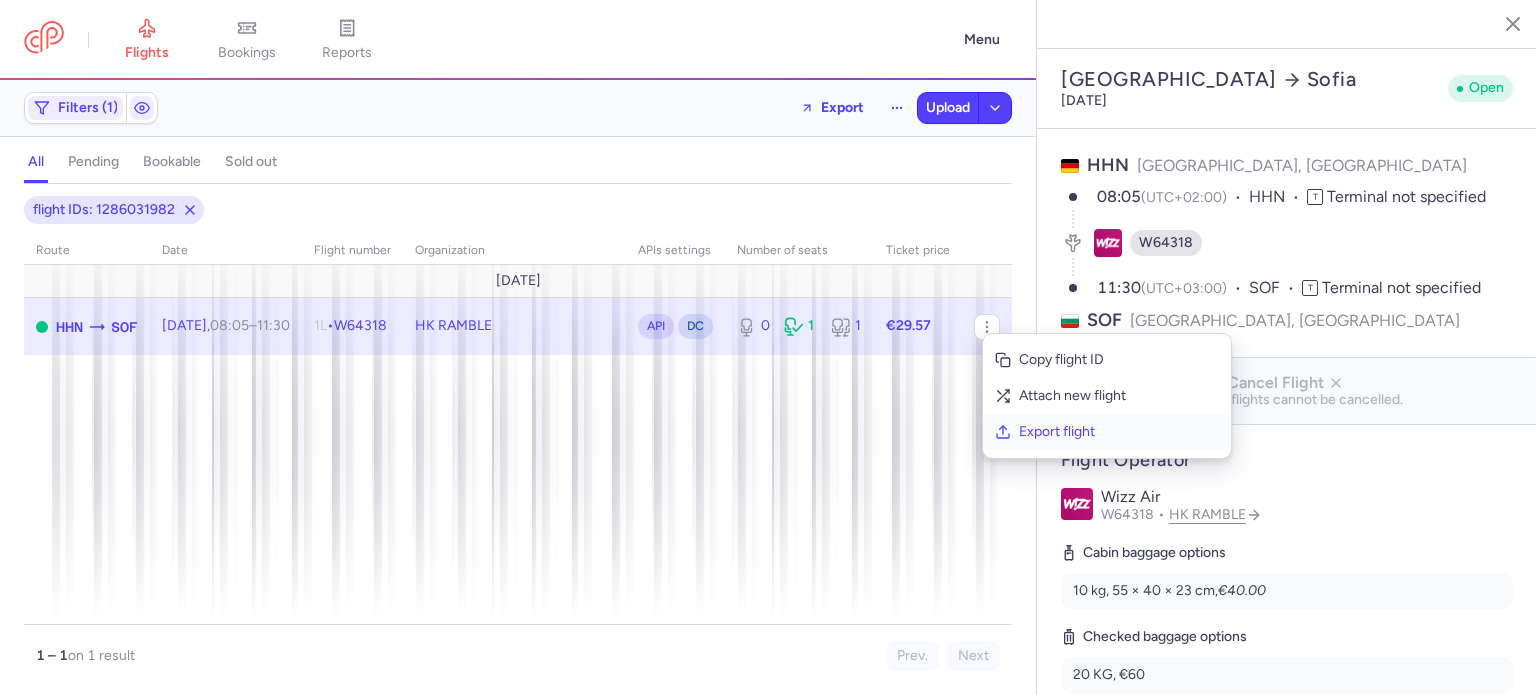 click on "Export flight" 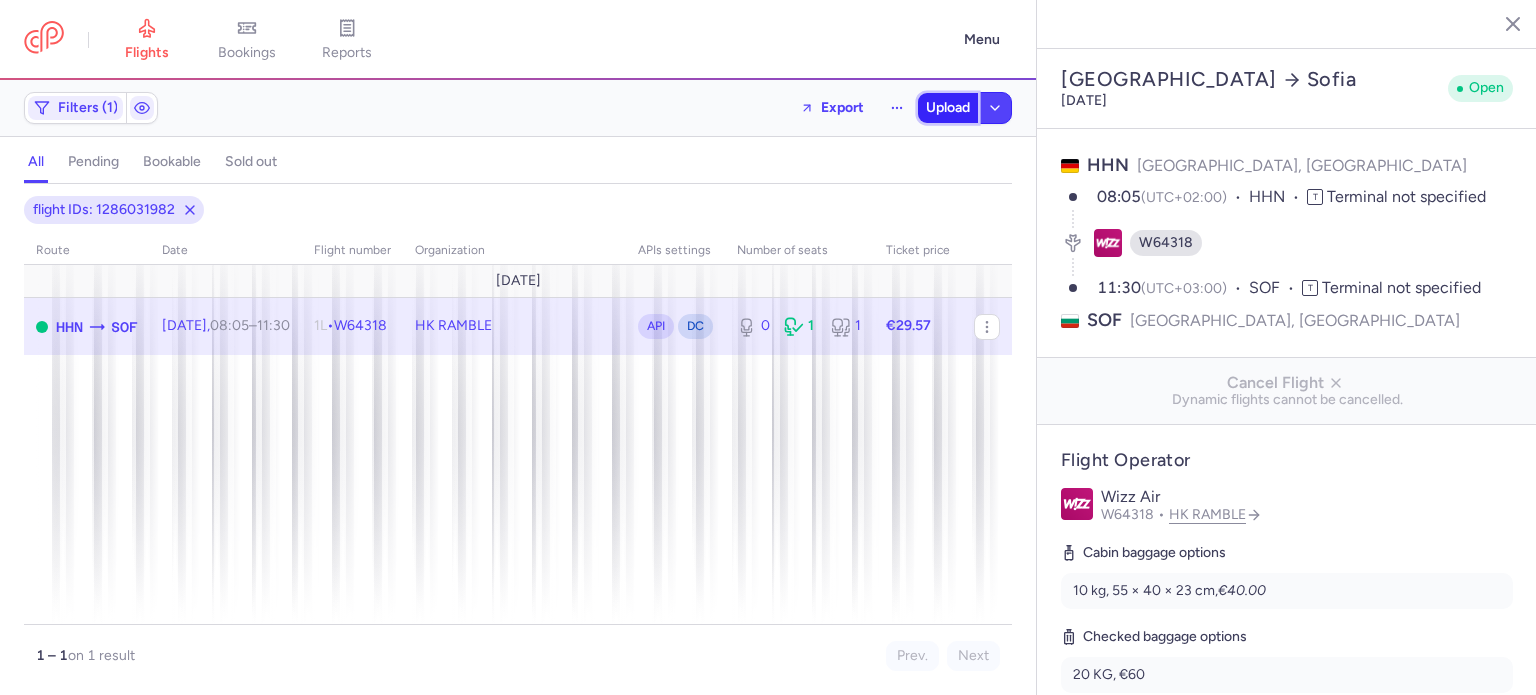 click on "Upload" at bounding box center [948, 108] 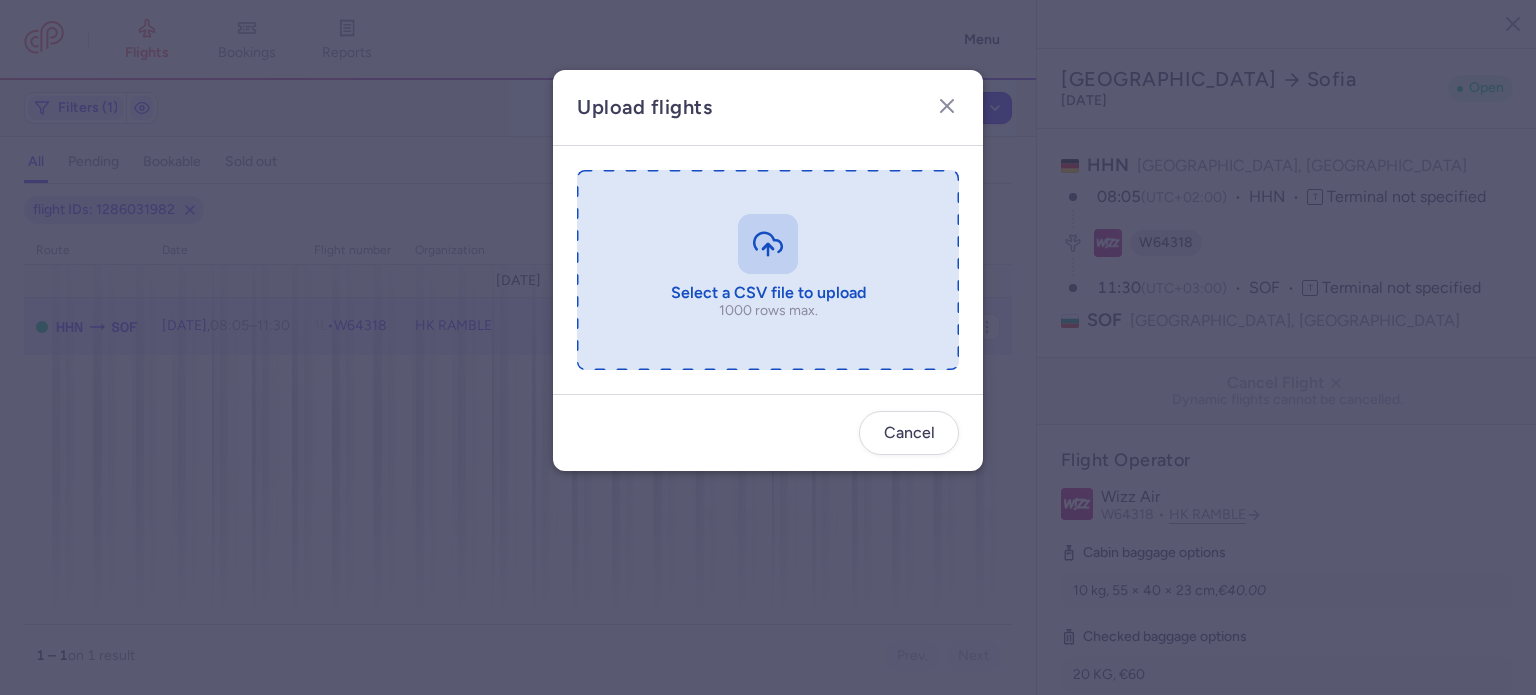 click at bounding box center [768, 270] 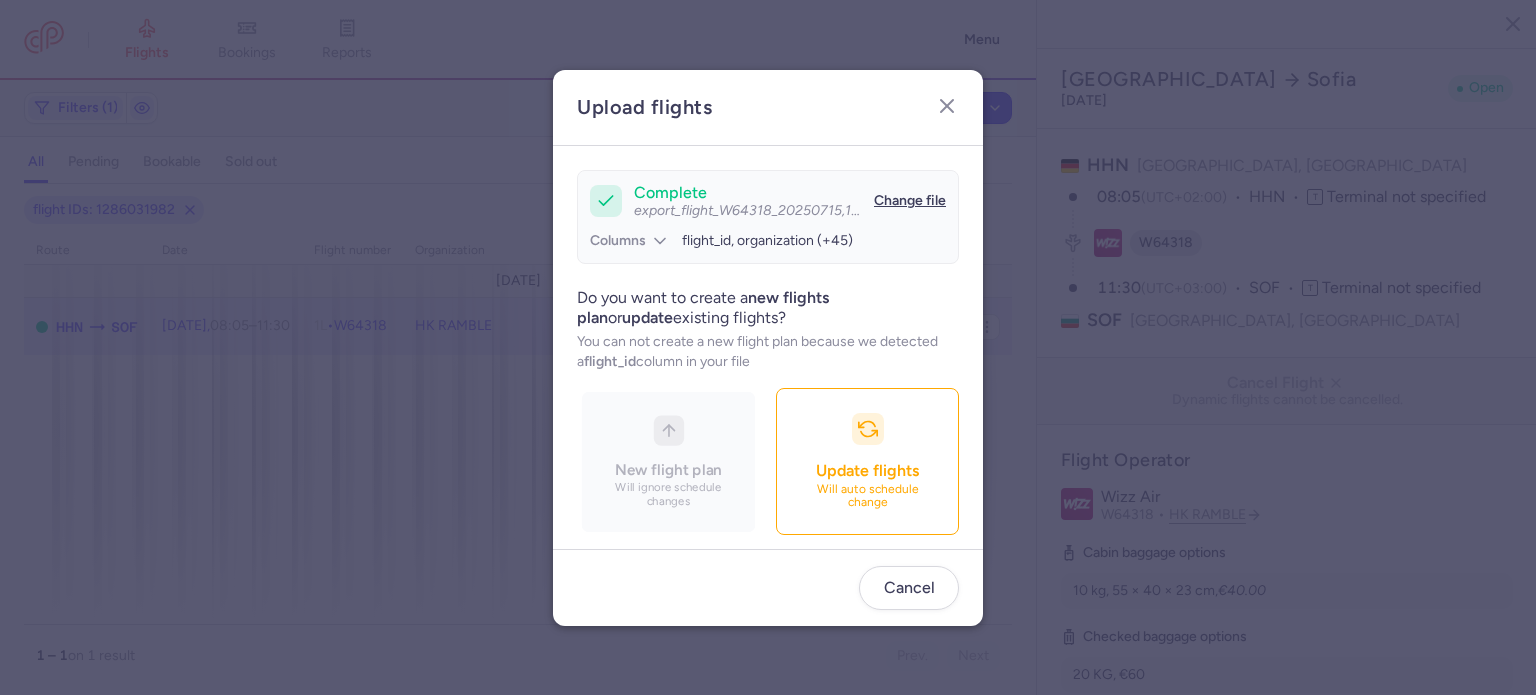 scroll, scrollTop: 172, scrollLeft: 0, axis: vertical 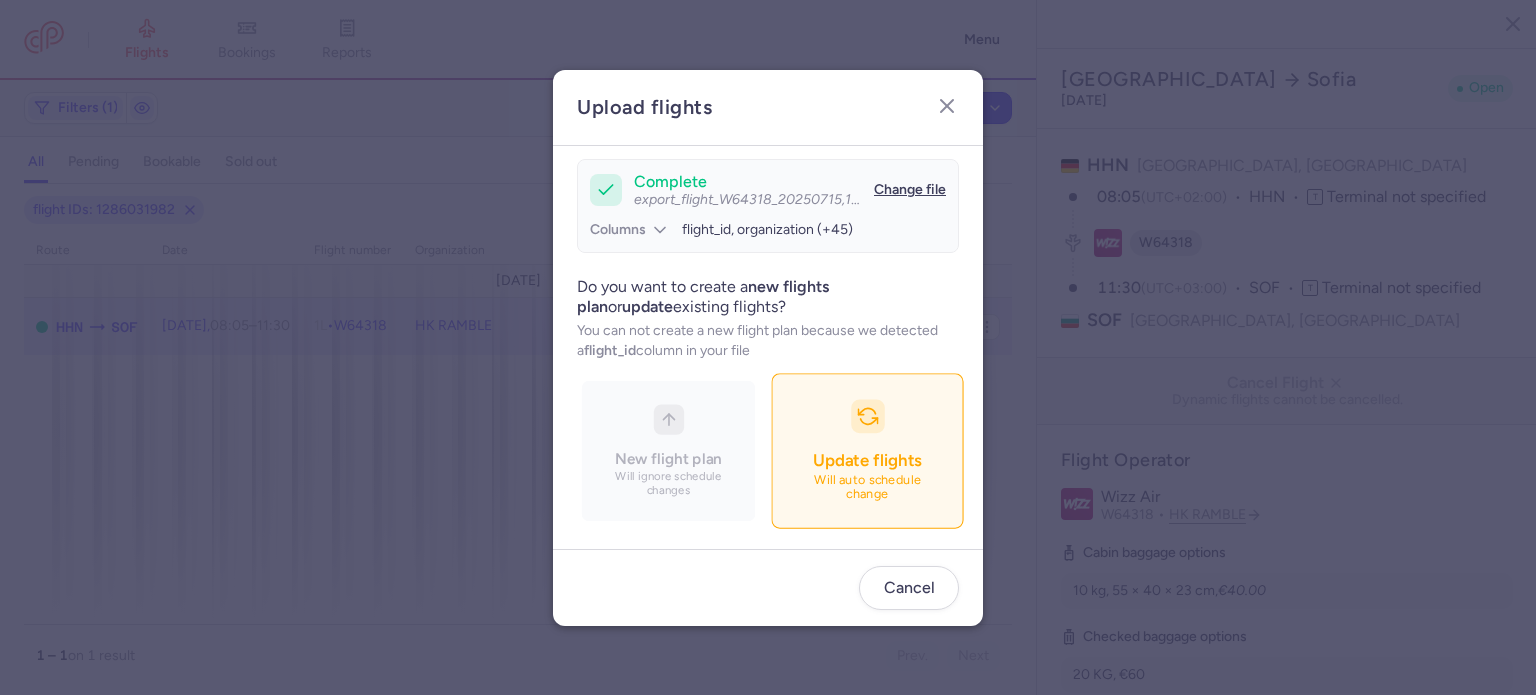 click on "Update flights Will auto schedule change" at bounding box center [867, 450] 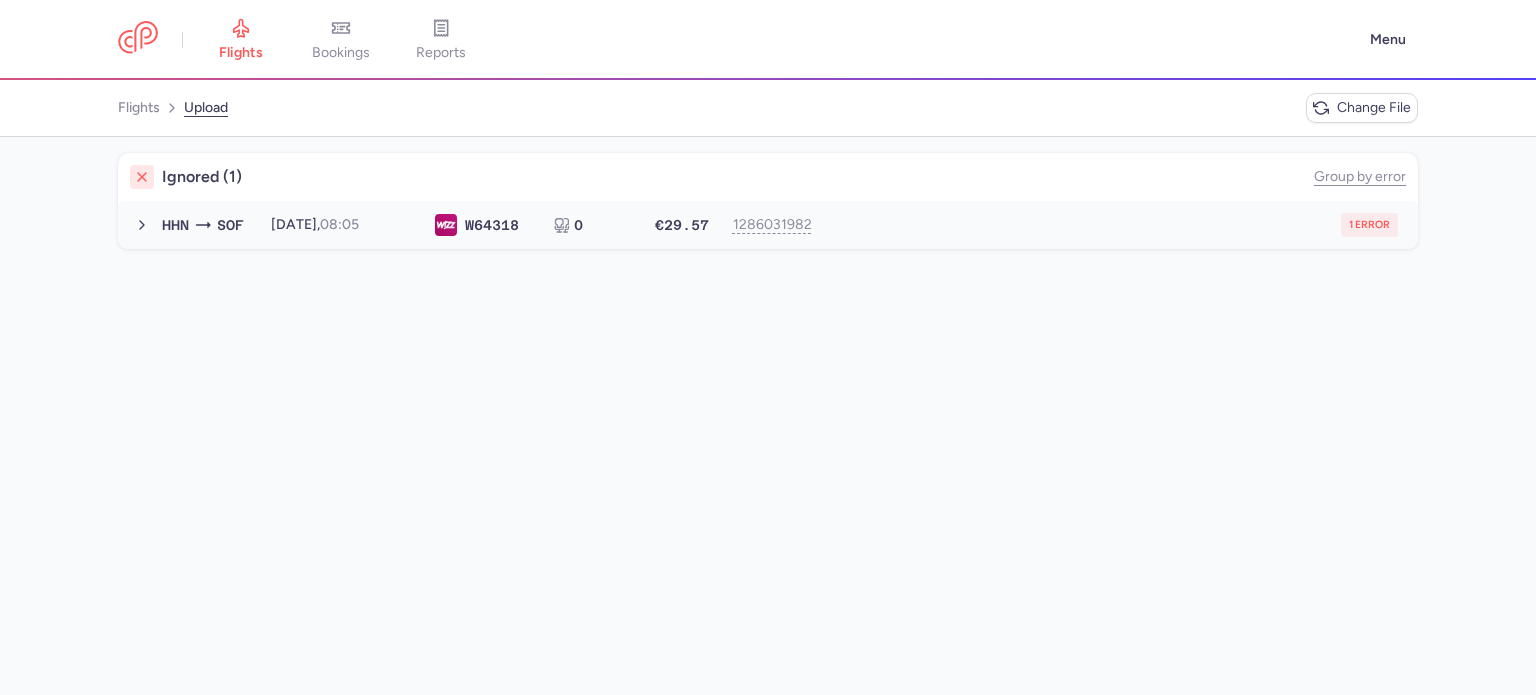 click on "1 error" at bounding box center [1112, 225] 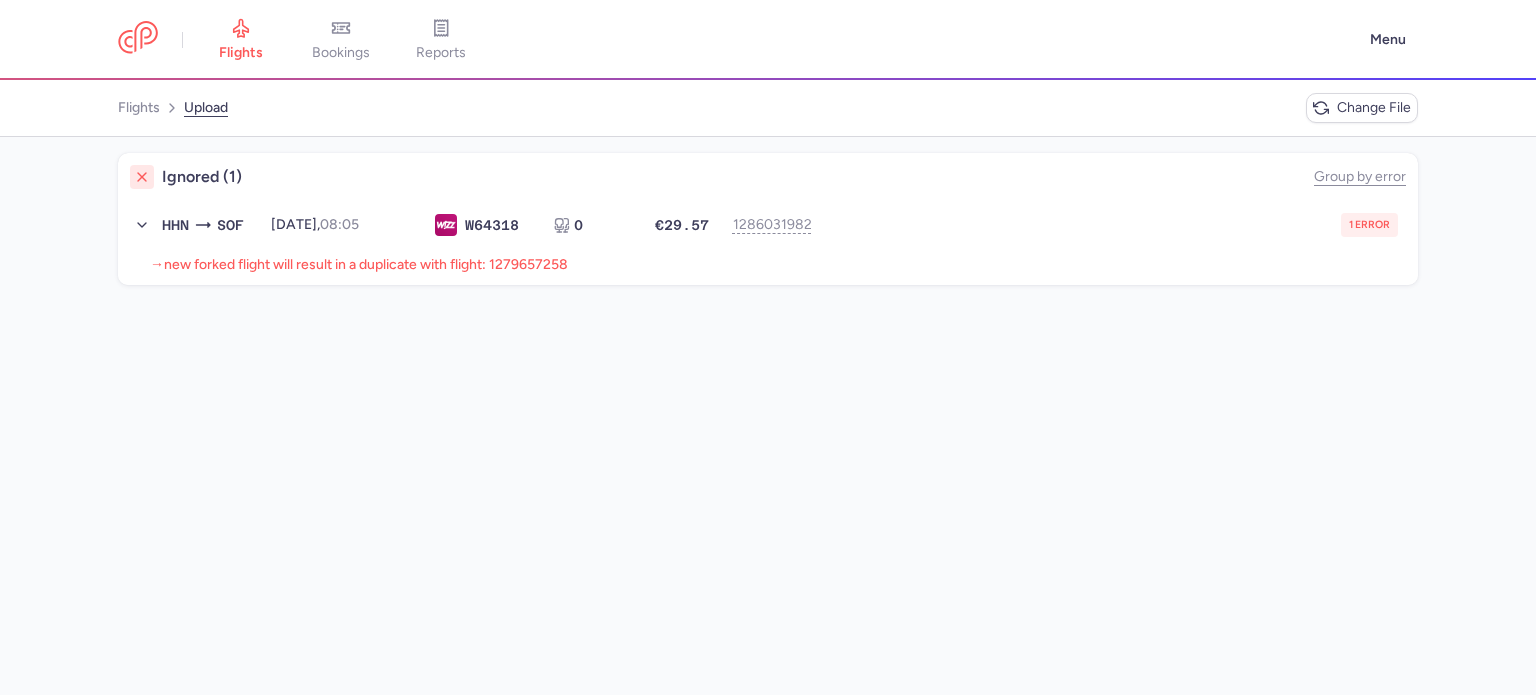 click on "new forked flight will result in a duplicate with flight: 1279657258" at bounding box center (366, 264) 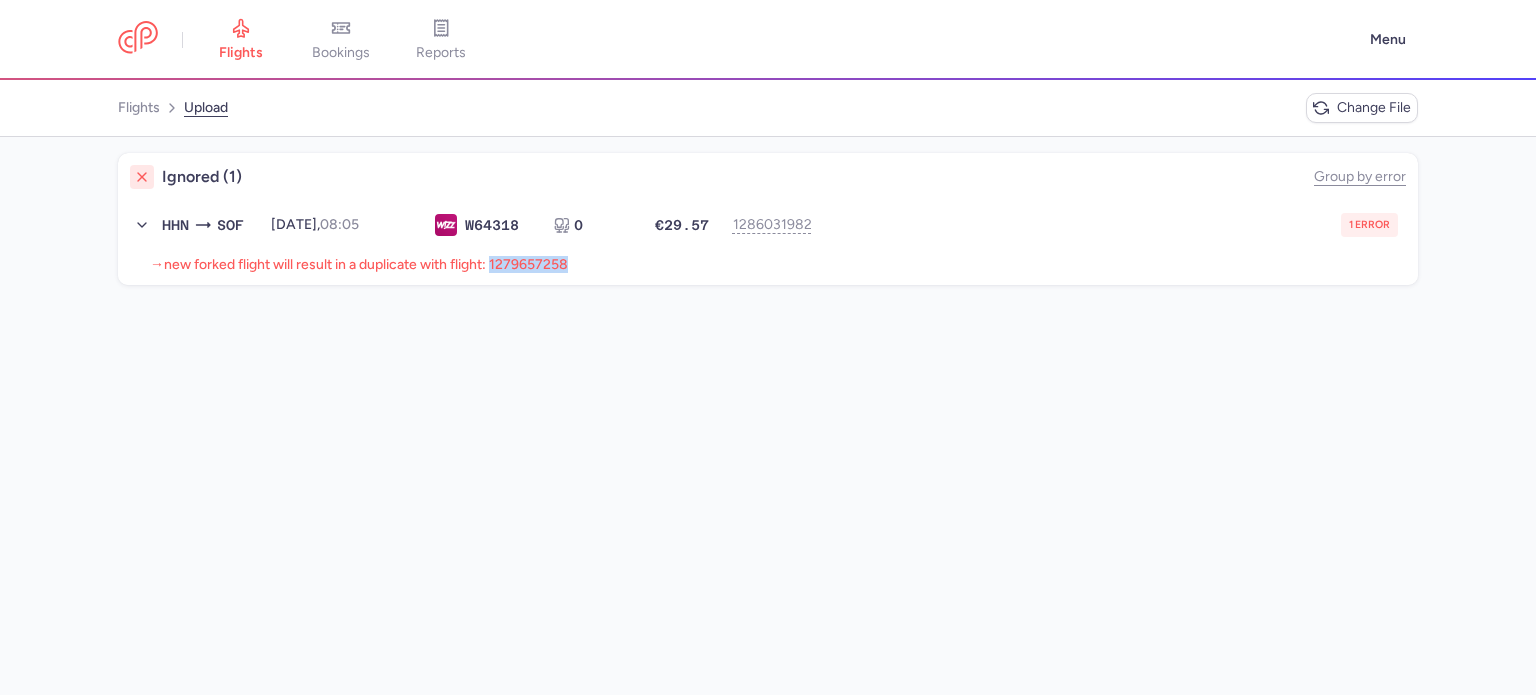 click on "new forked flight will result in a duplicate with flight: 1279657258" at bounding box center [366, 264] 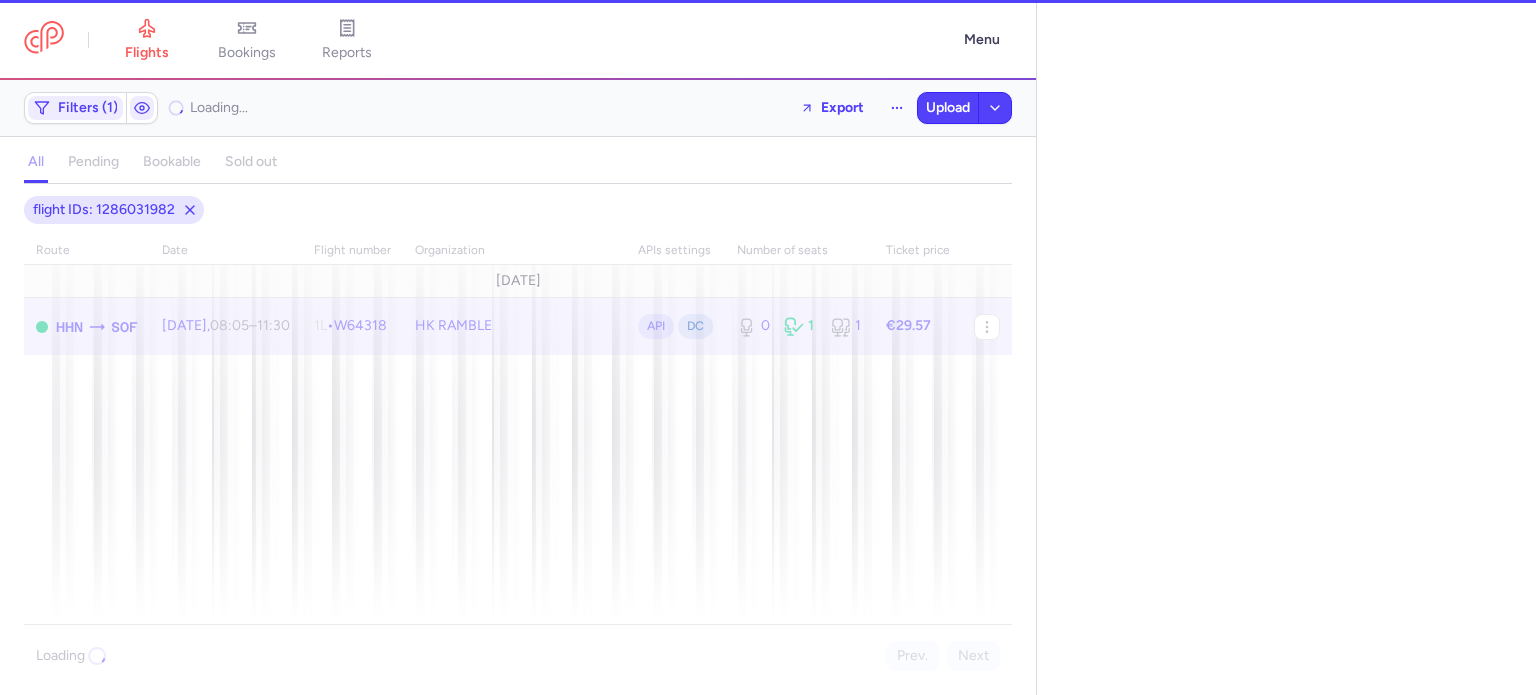select on "days" 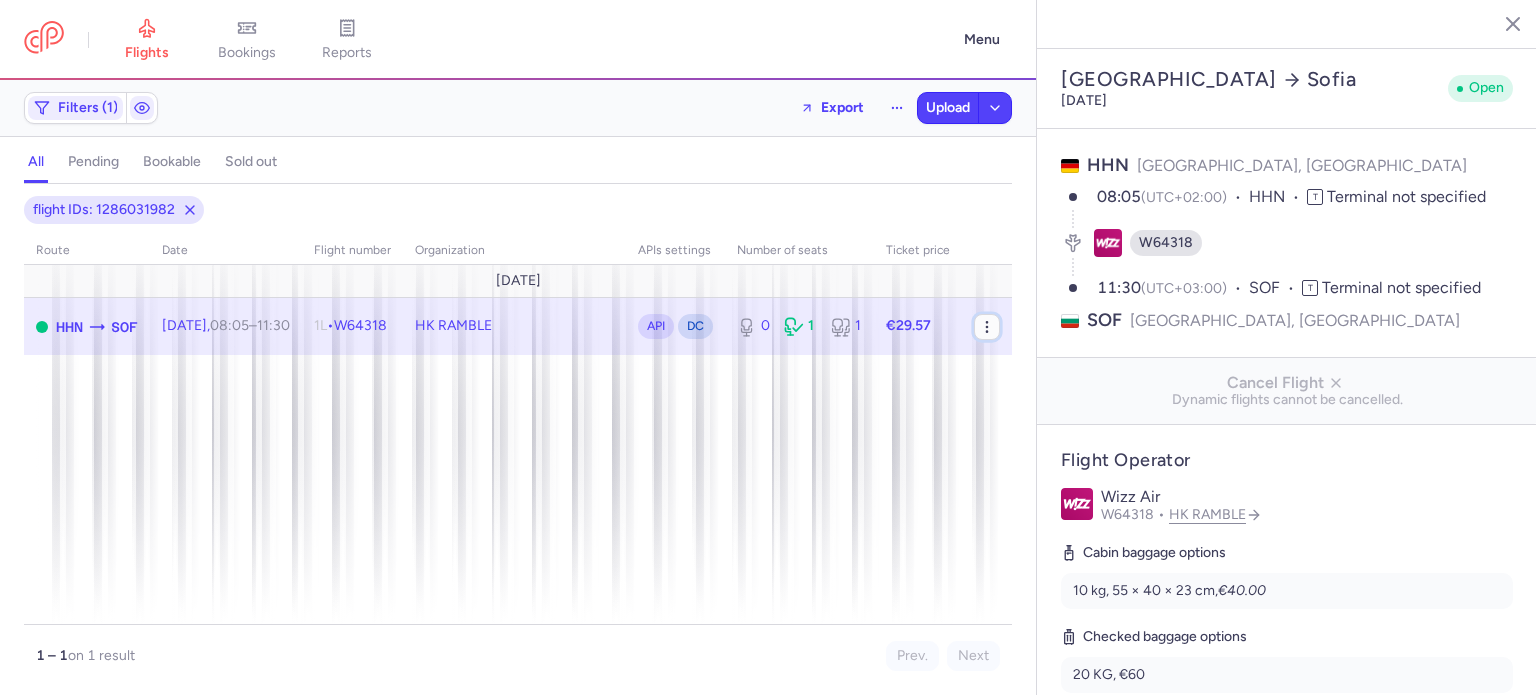 click 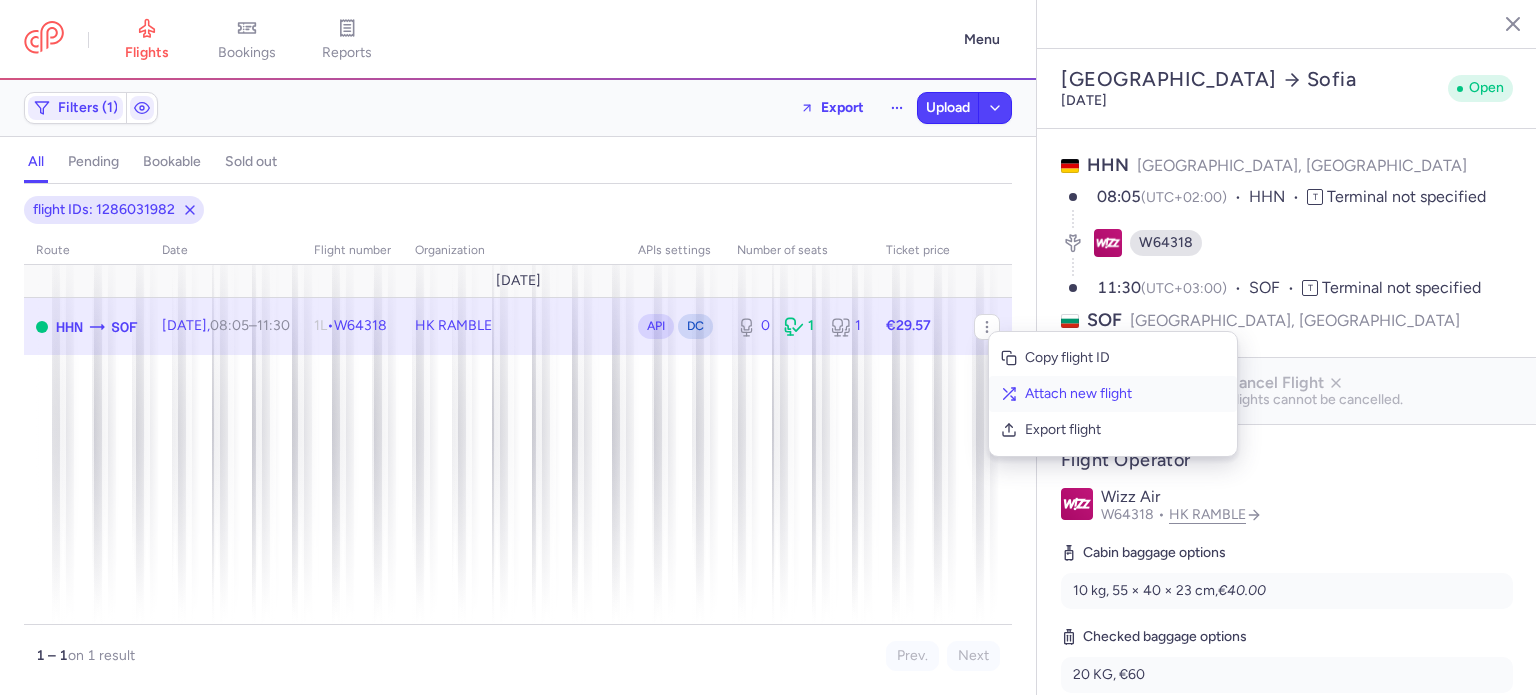 click on "Attach new flight" 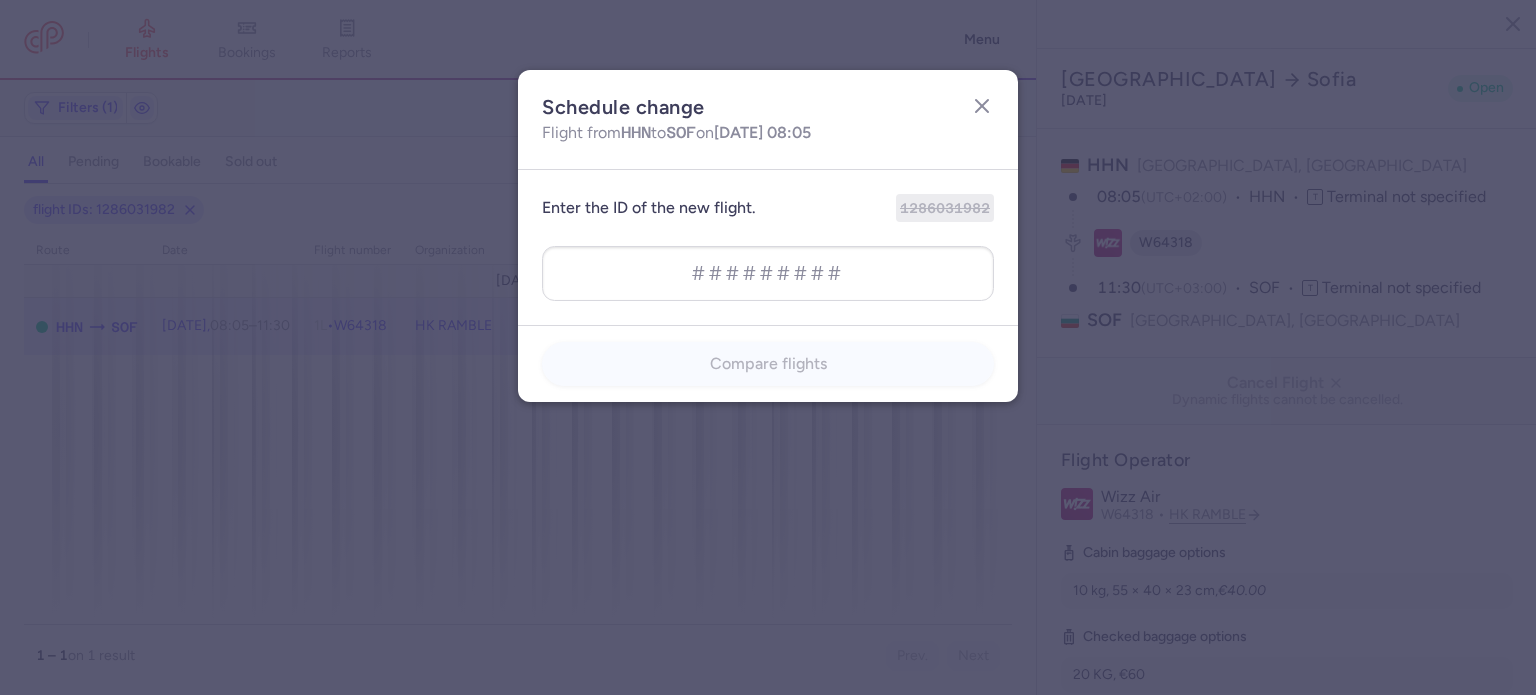 type on "1279657258" 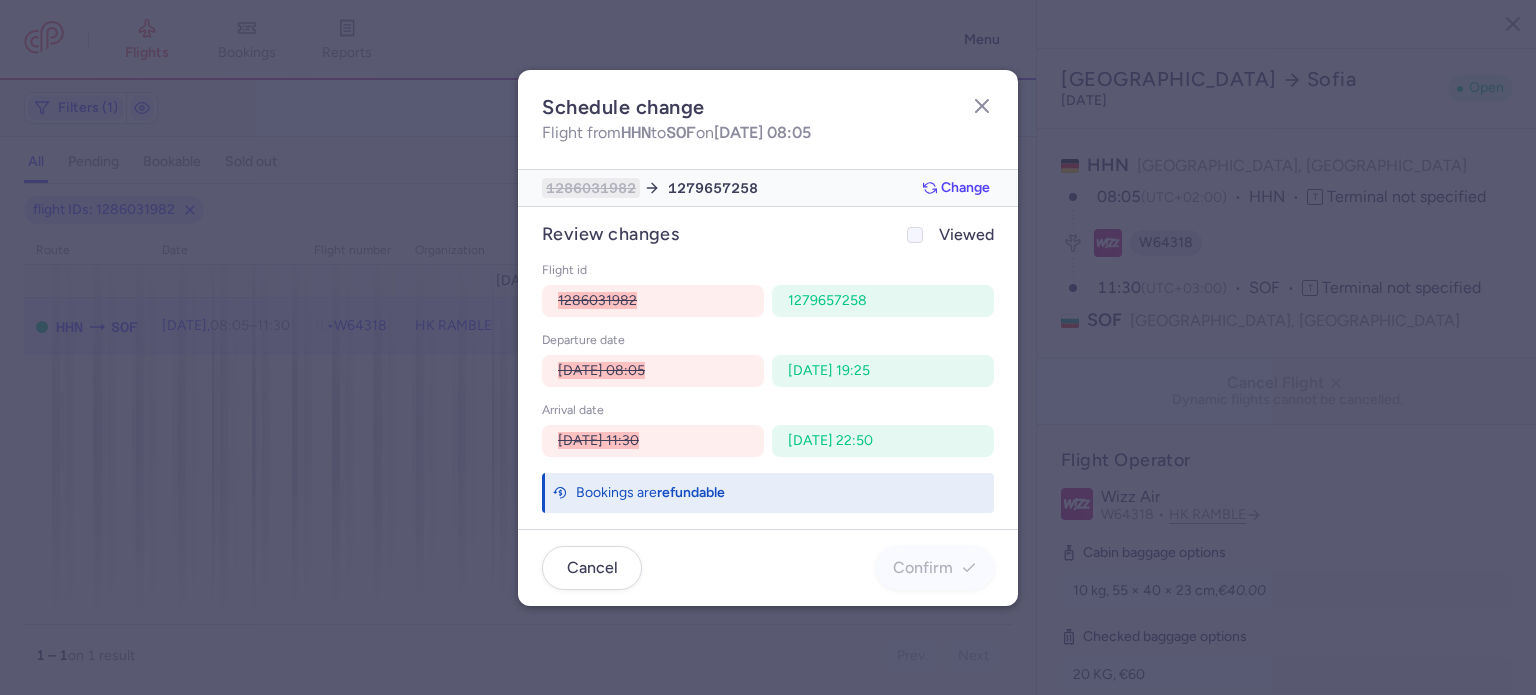 click 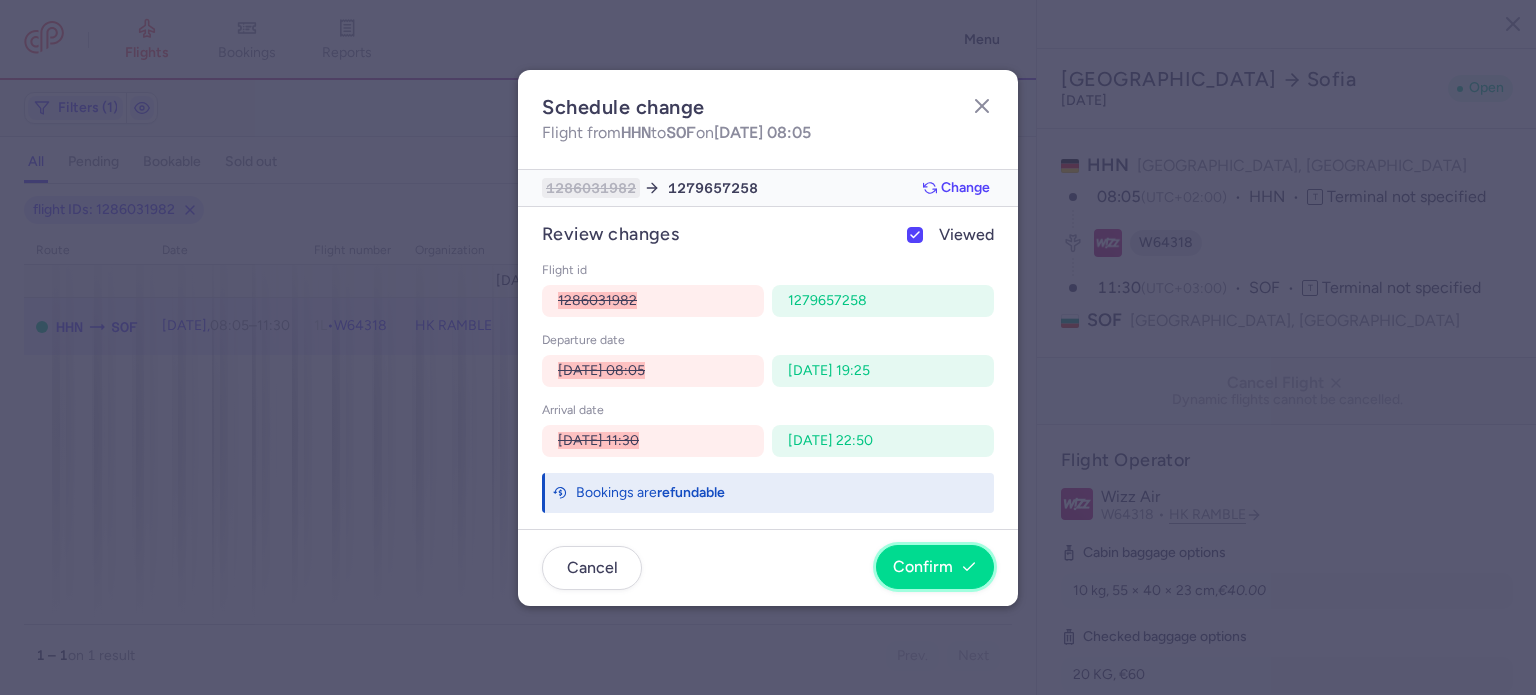 click on "Confirm" at bounding box center (923, 567) 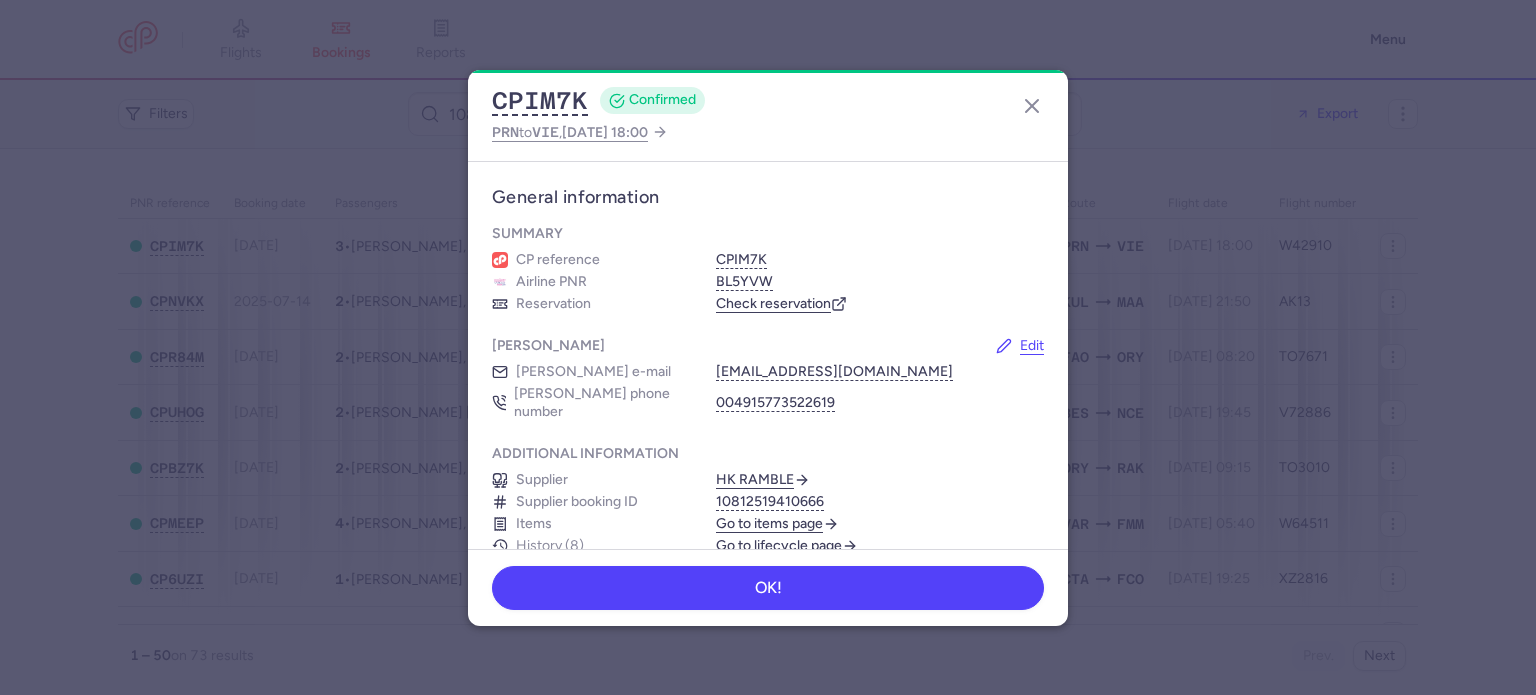 scroll, scrollTop: 0, scrollLeft: 0, axis: both 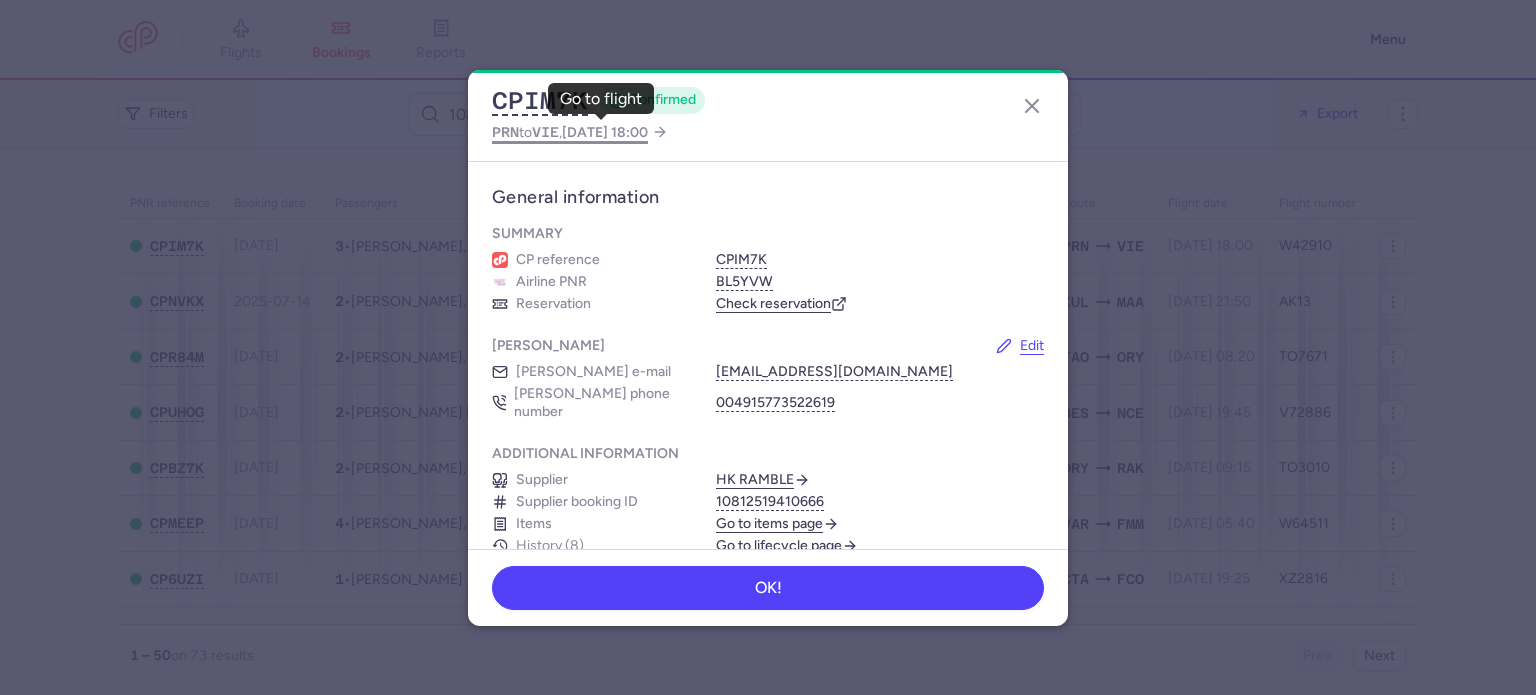 click on "[DATE] 18:00" at bounding box center (605, 132) 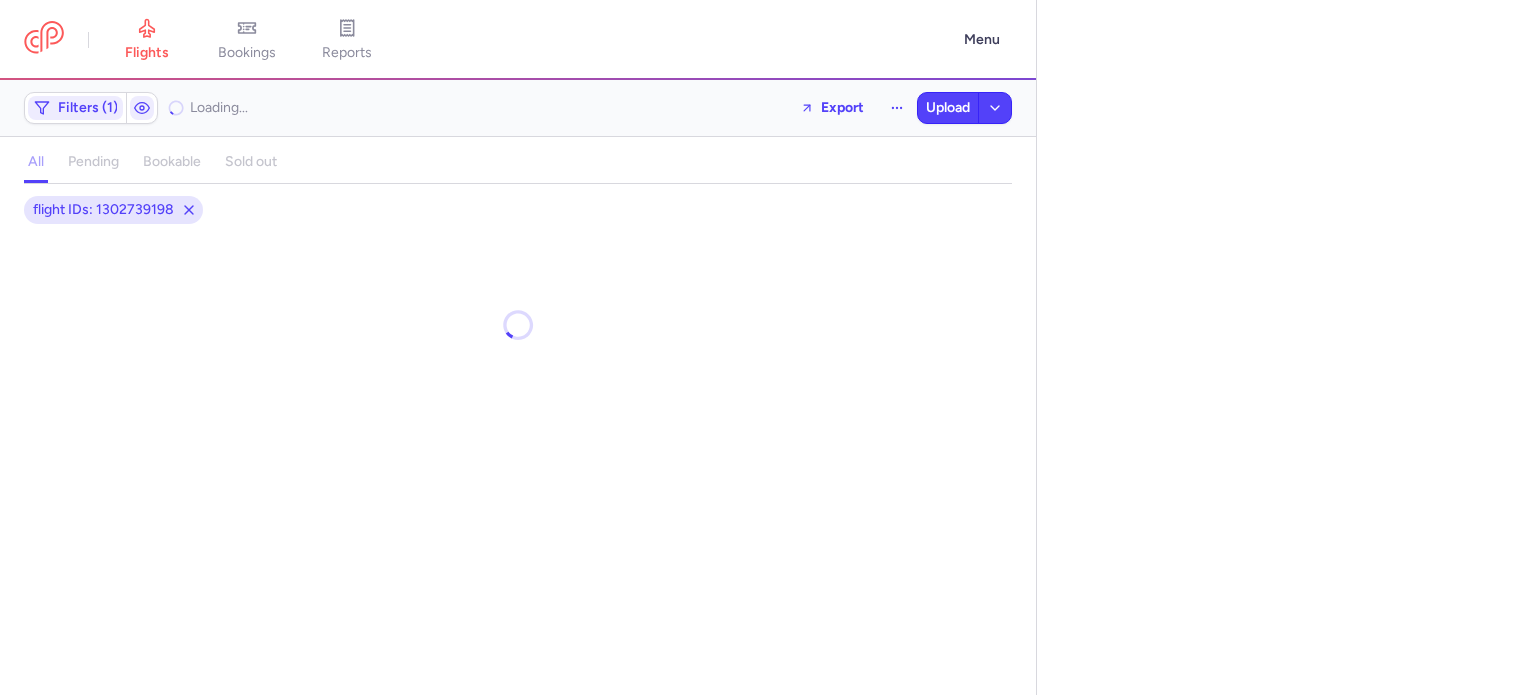 select on "days" 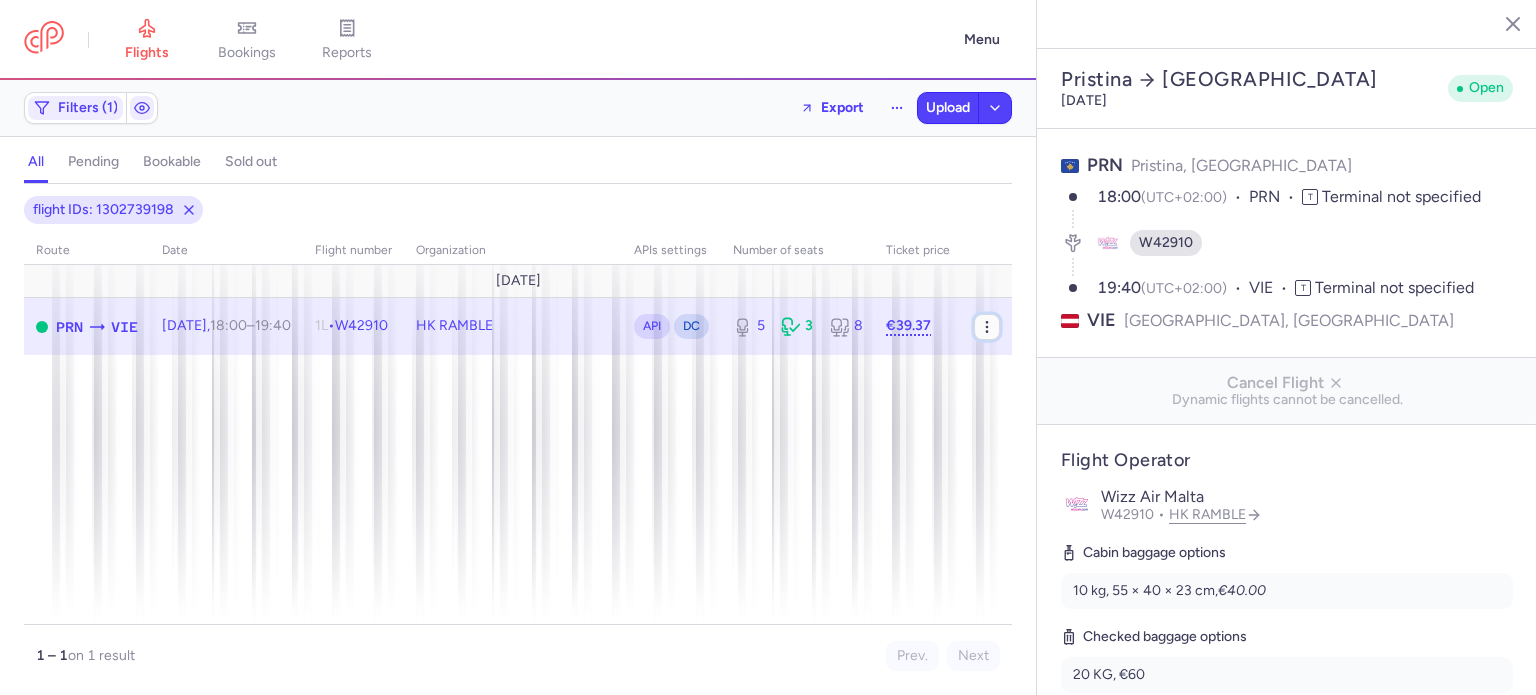 click 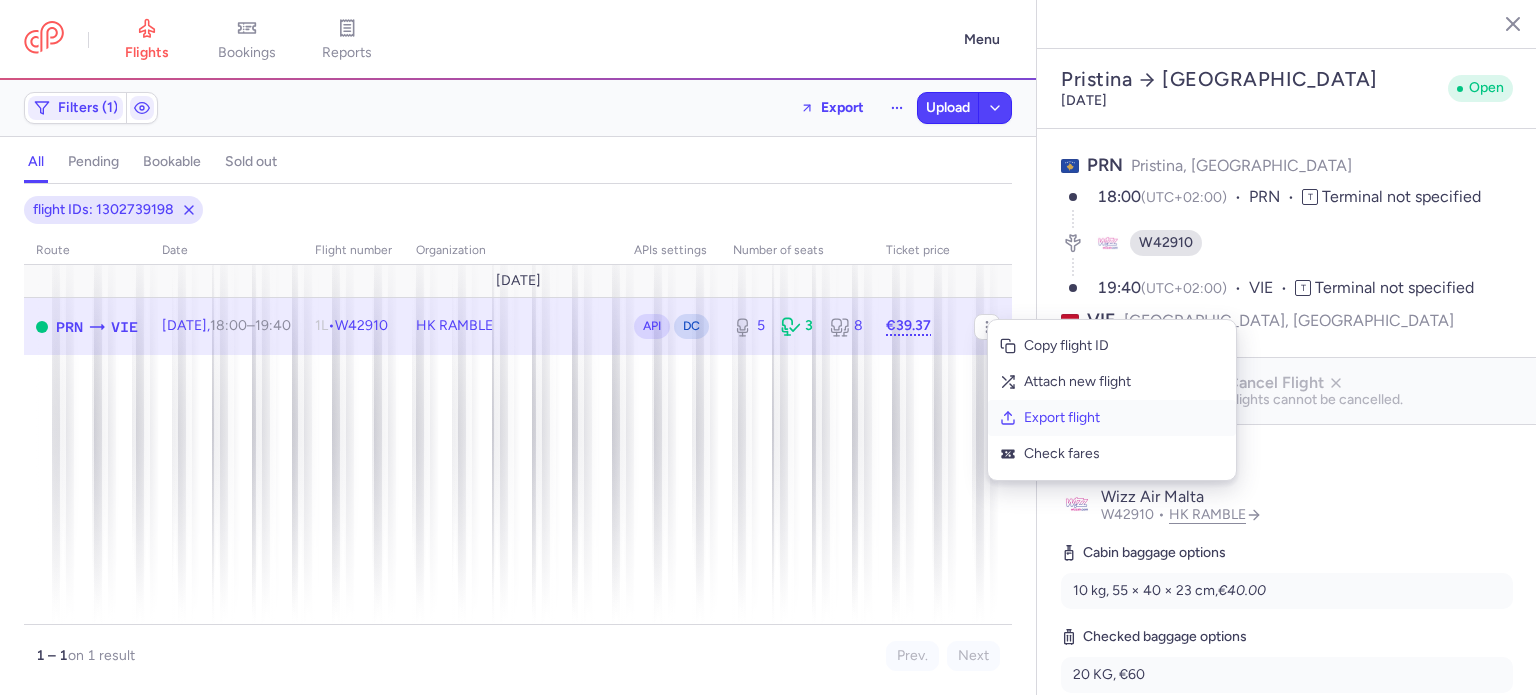 click on "Export flight" at bounding box center [1124, 418] 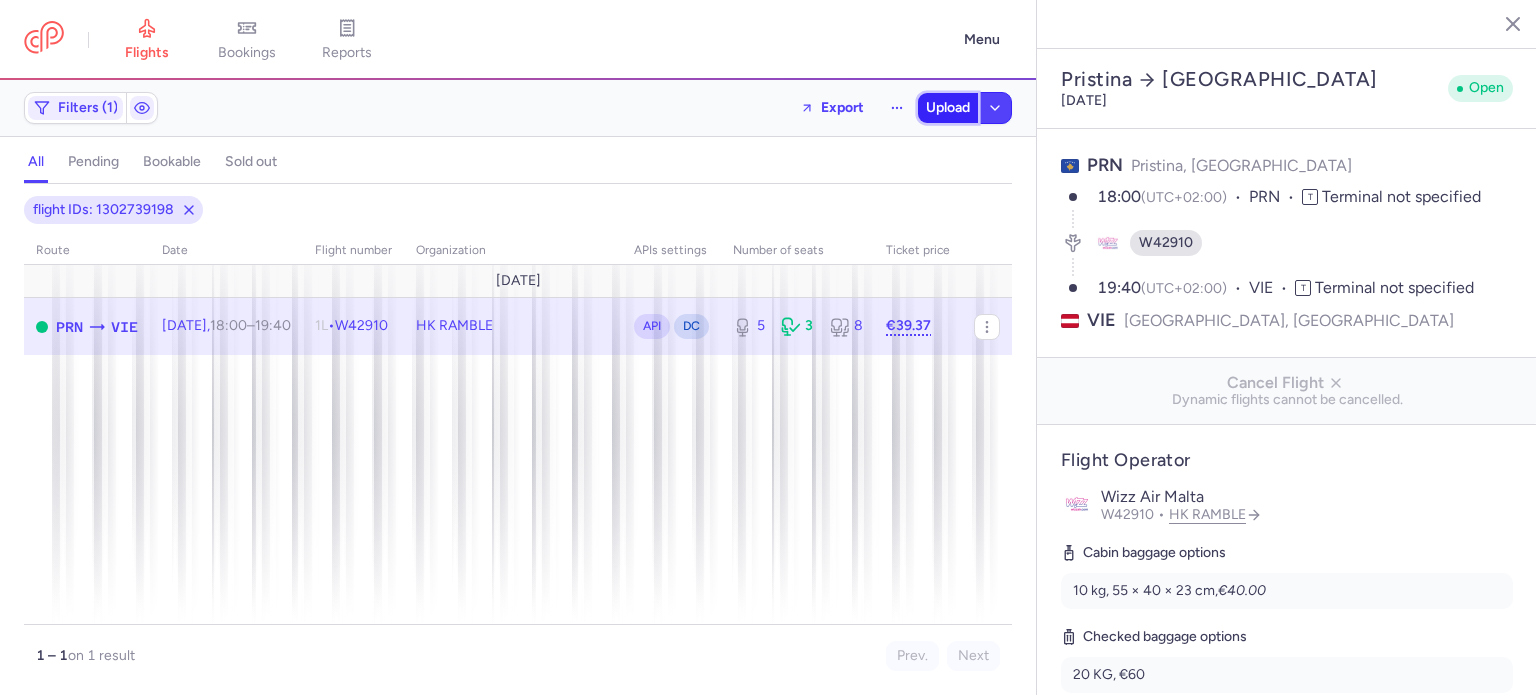 click on "Upload" at bounding box center [948, 108] 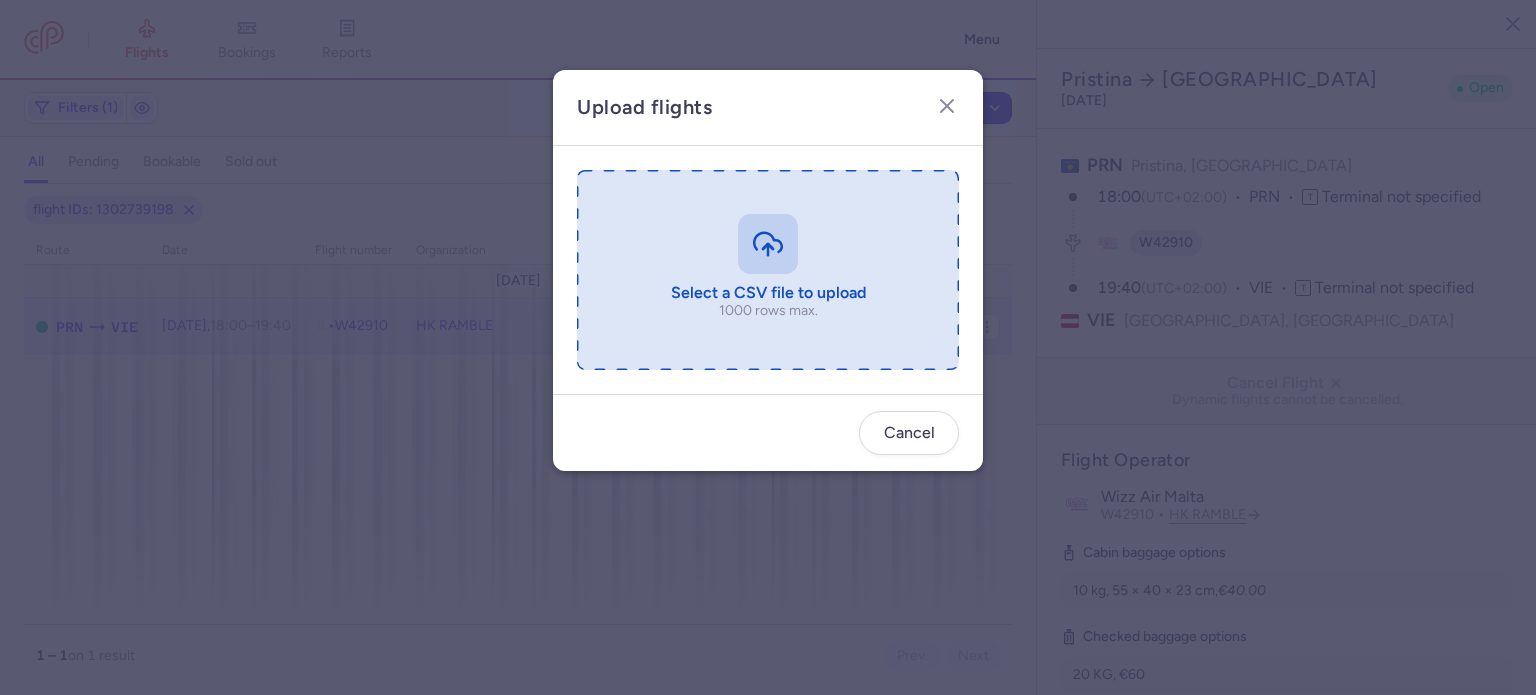 click at bounding box center [768, 270] 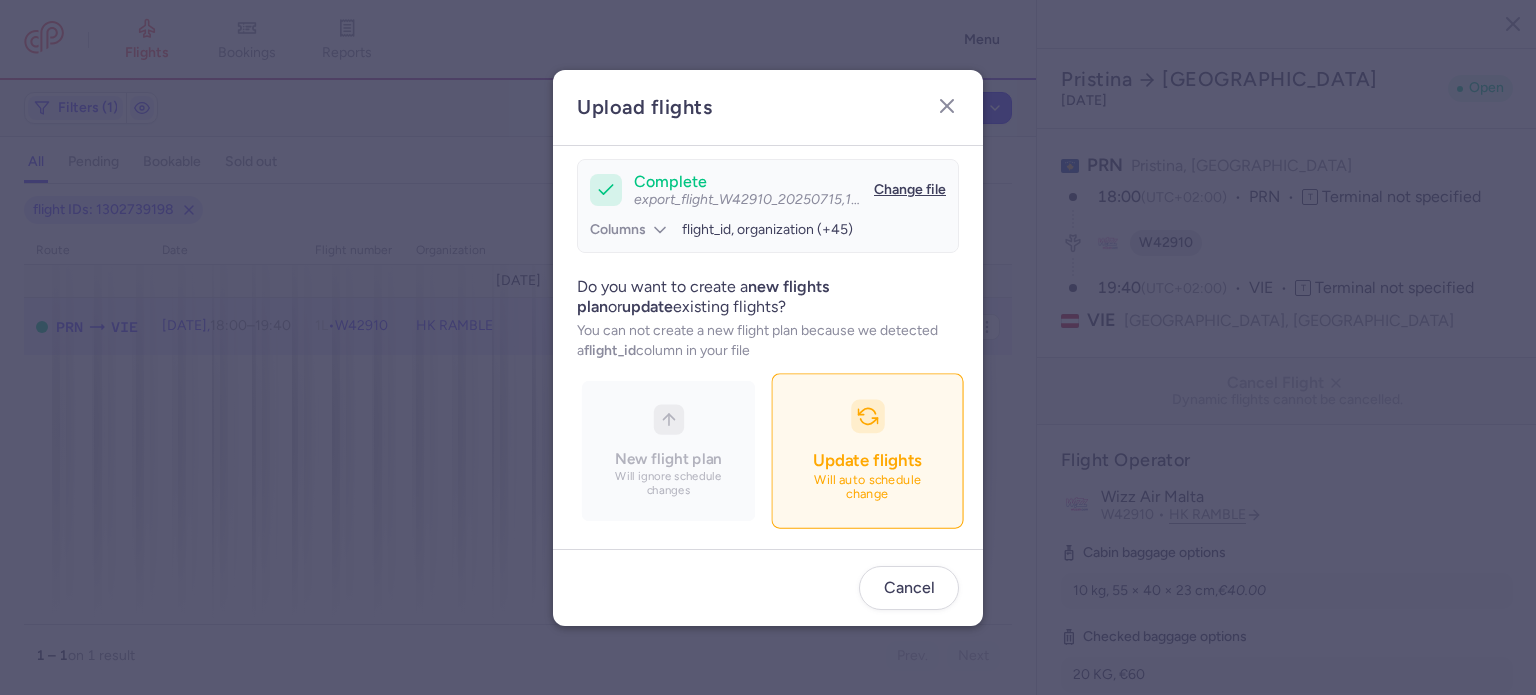 scroll, scrollTop: 172, scrollLeft: 0, axis: vertical 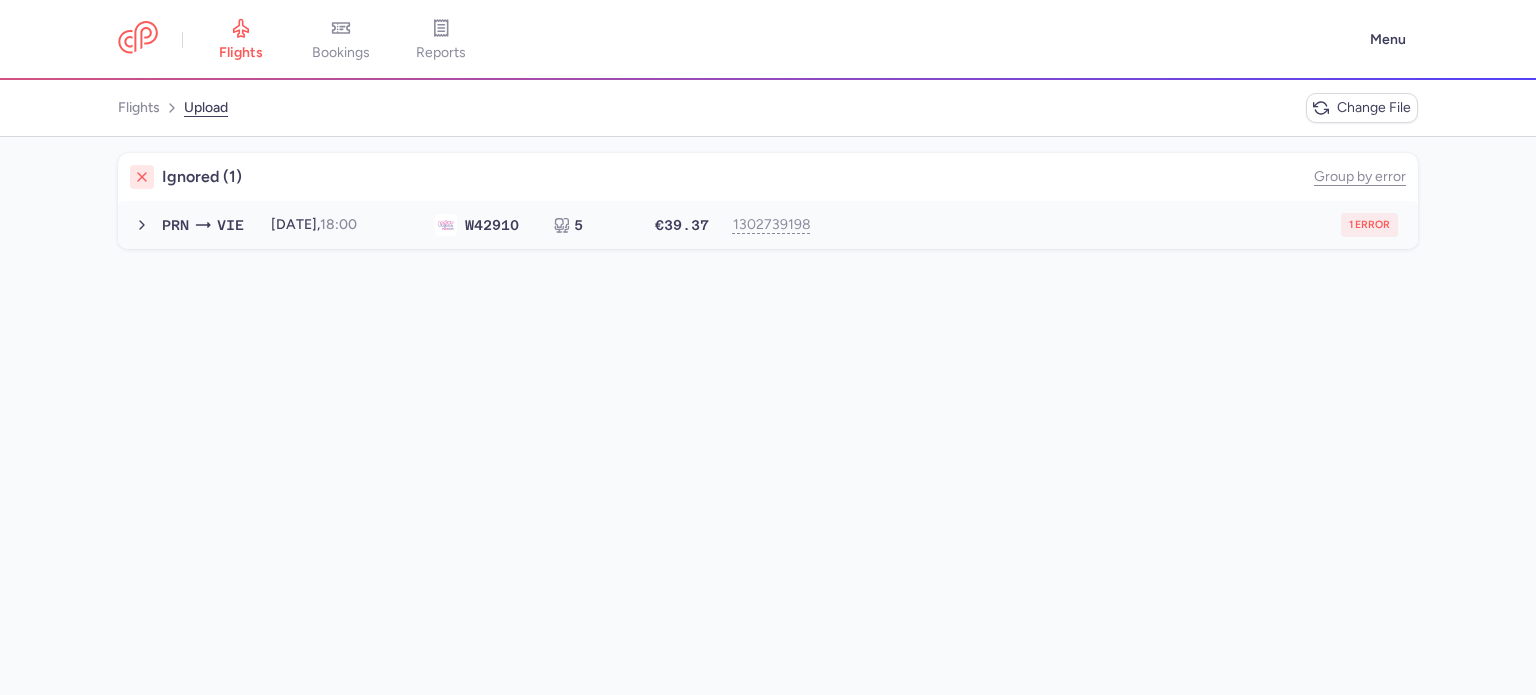 click on "1 error" at bounding box center [1112, 225] 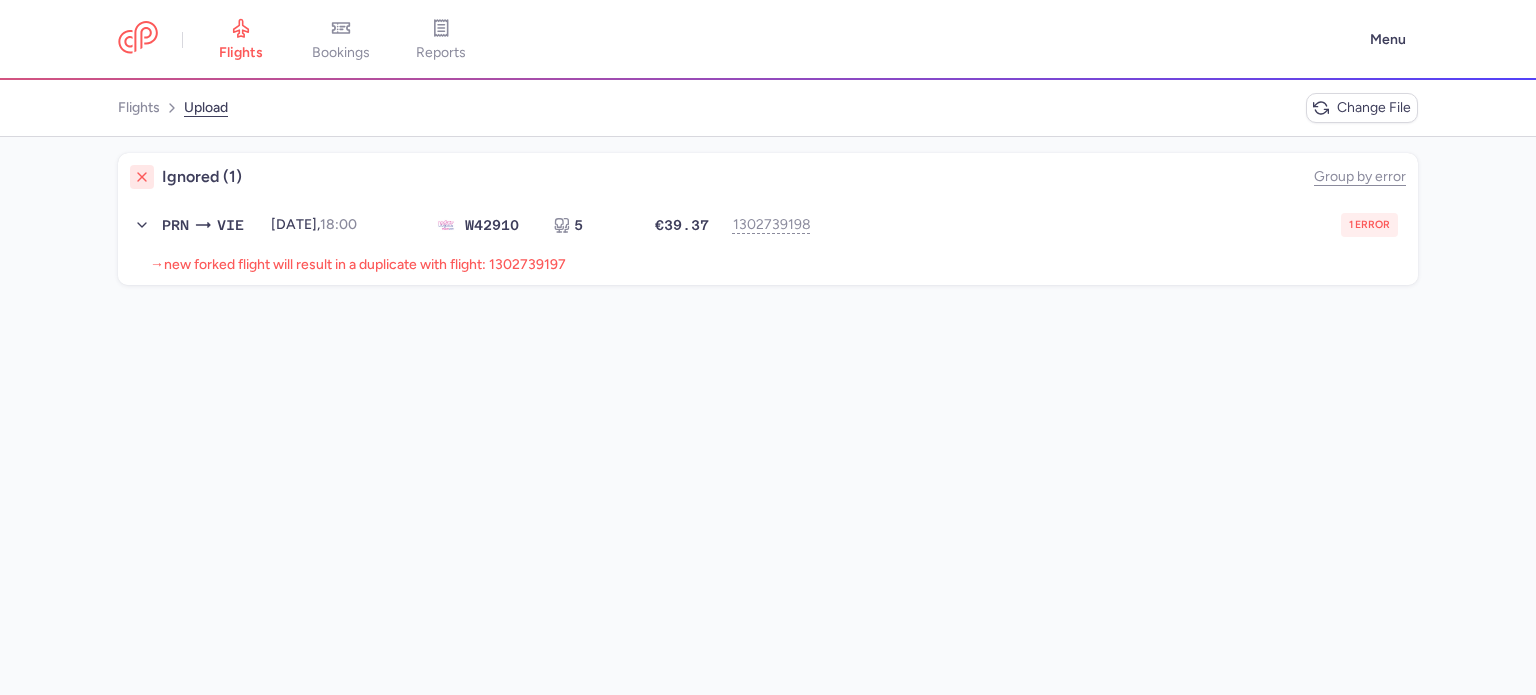 click on "new forked flight will result in a duplicate with flight: 1302739197" at bounding box center (365, 264) 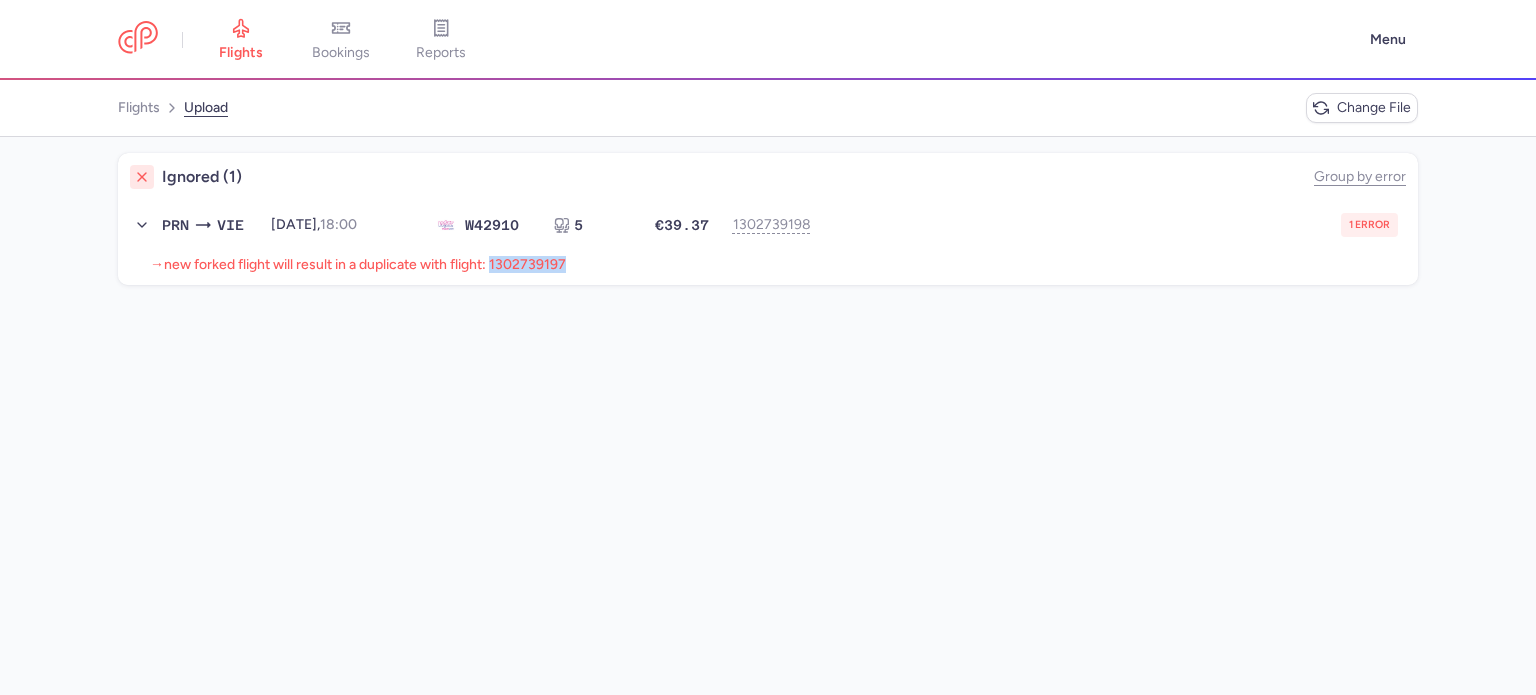 click on "new forked flight will result in a duplicate with flight: 1302739197" at bounding box center (365, 264) 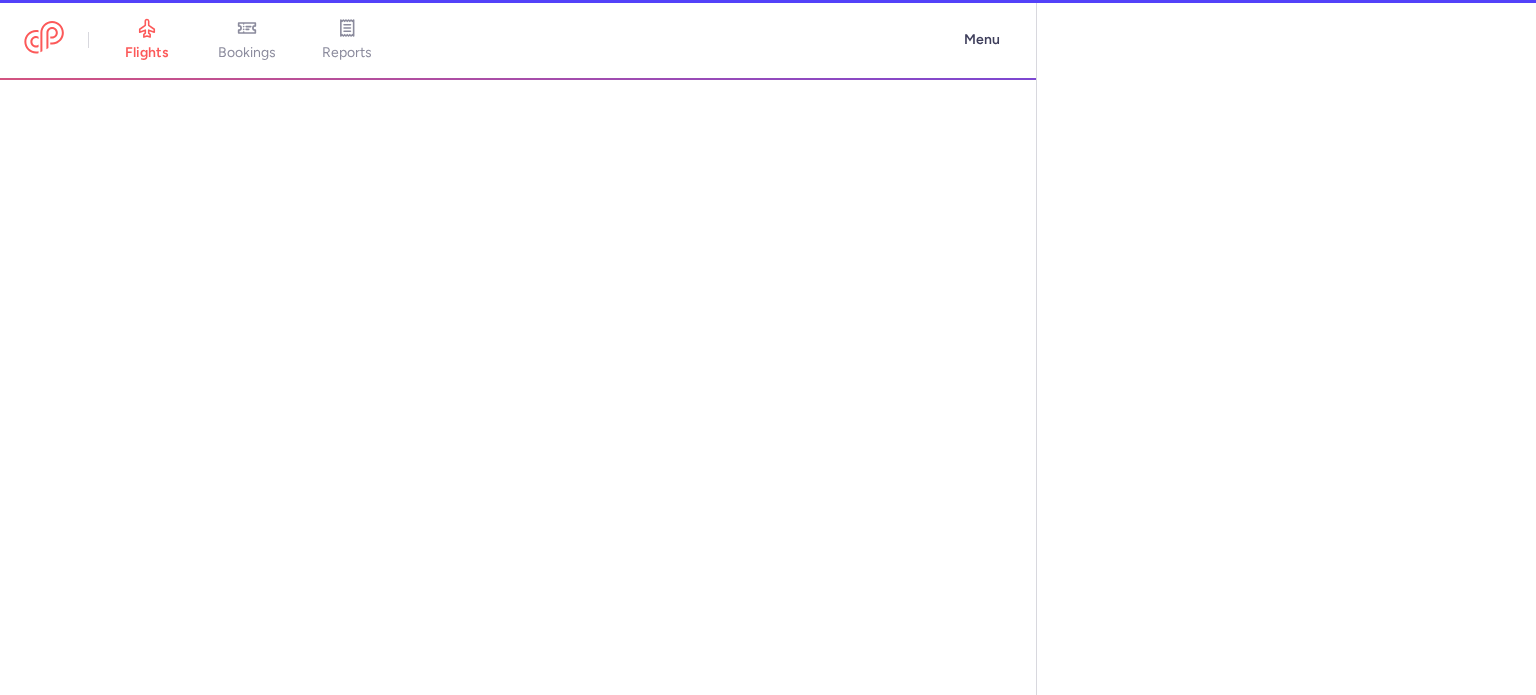 select on "days" 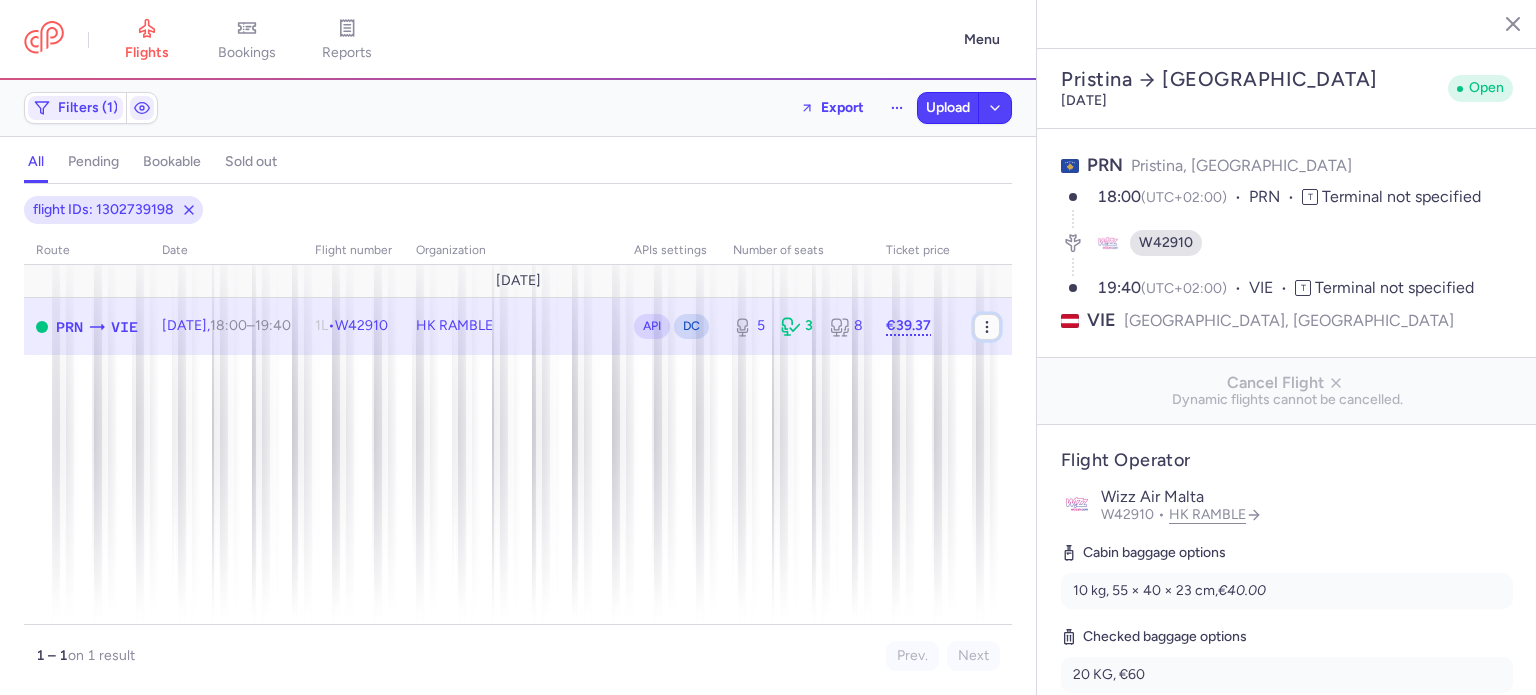 click 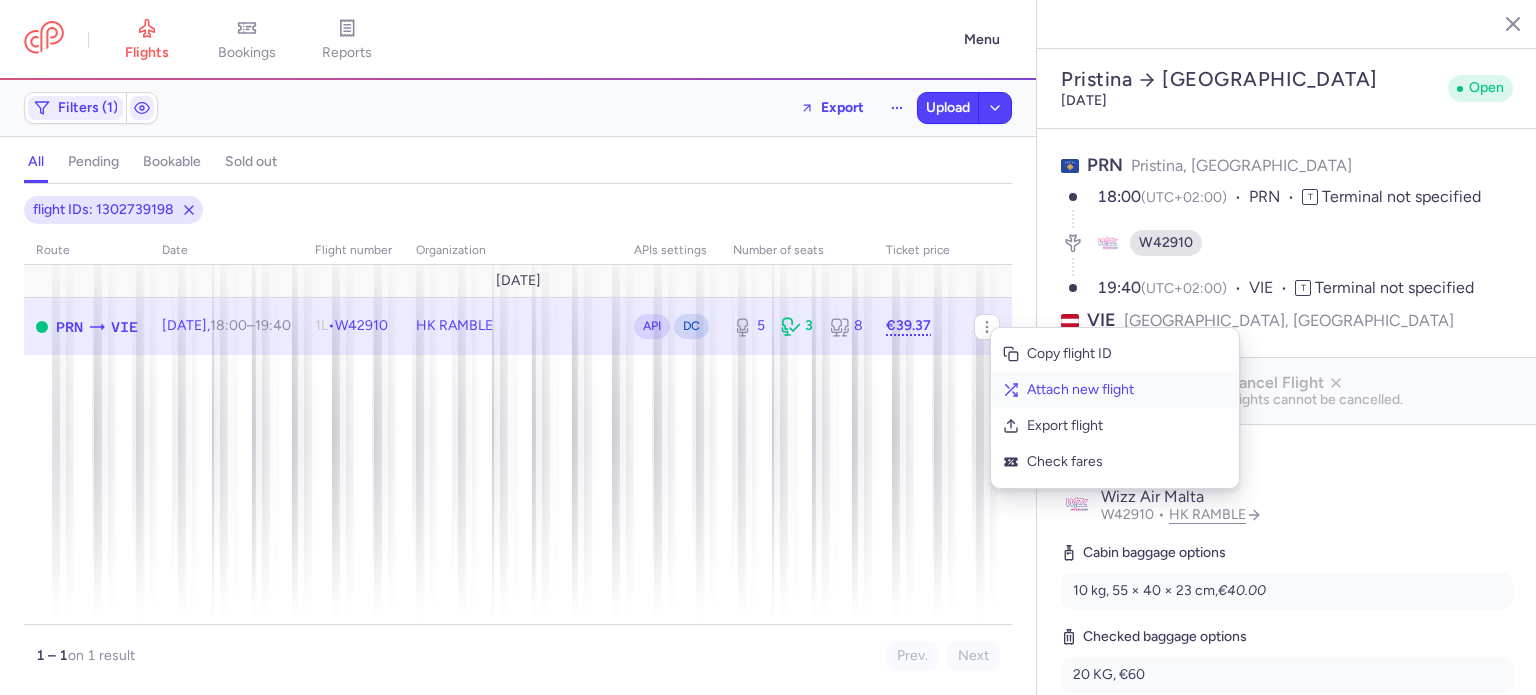 click 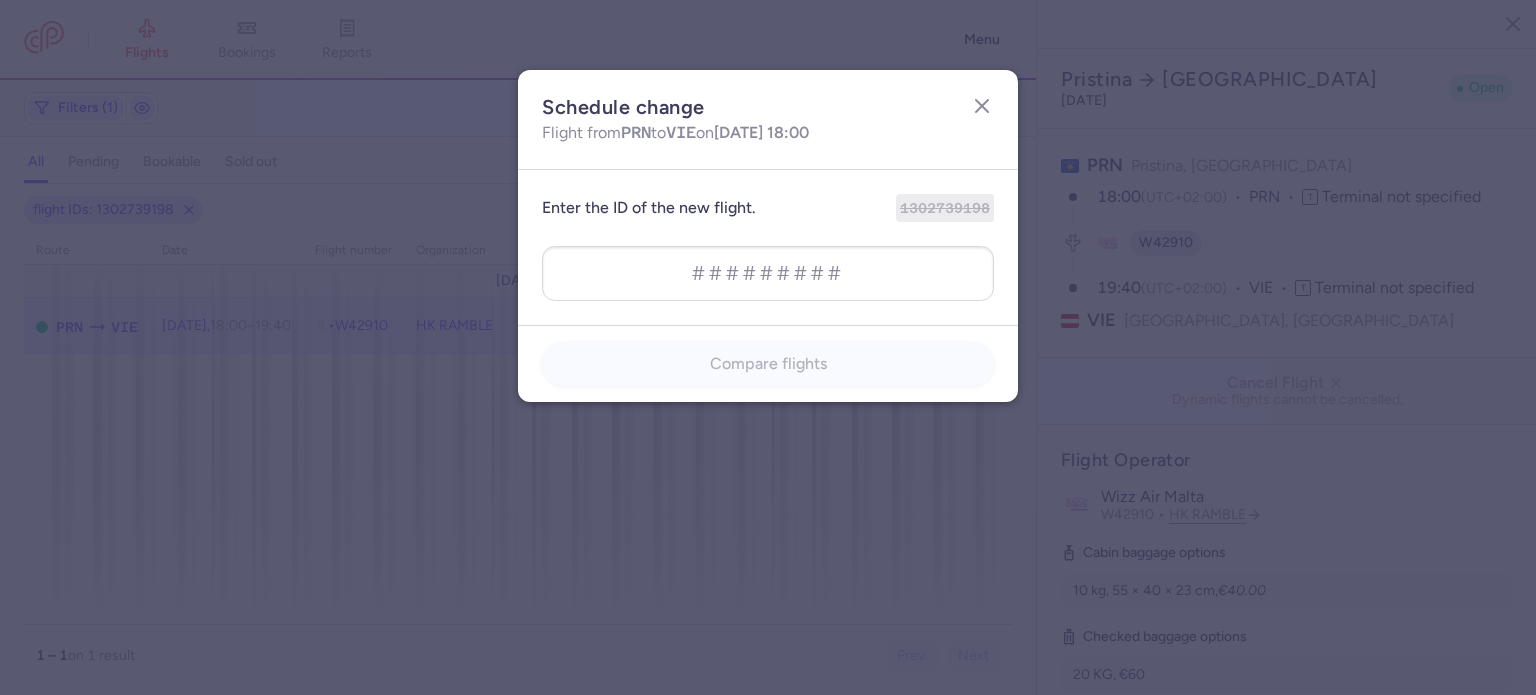 type on "1302739197" 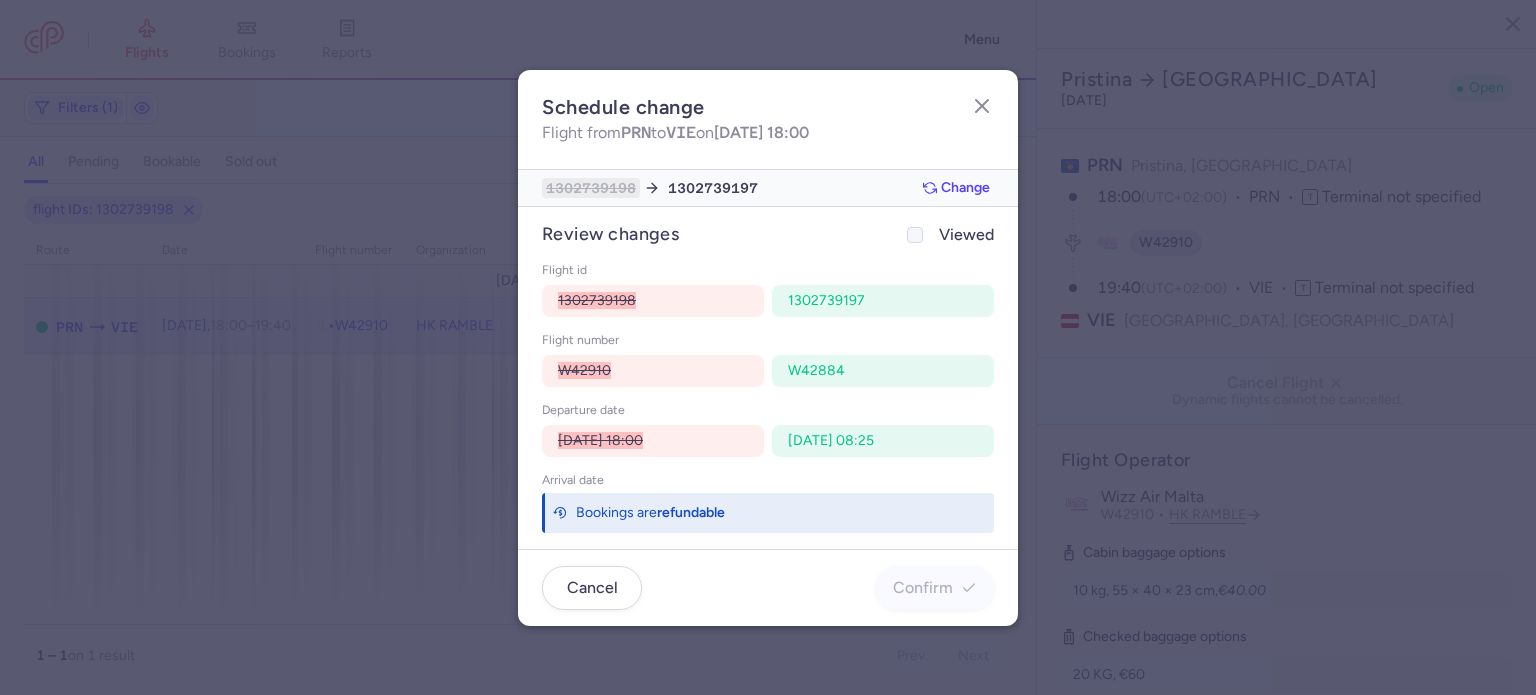 click 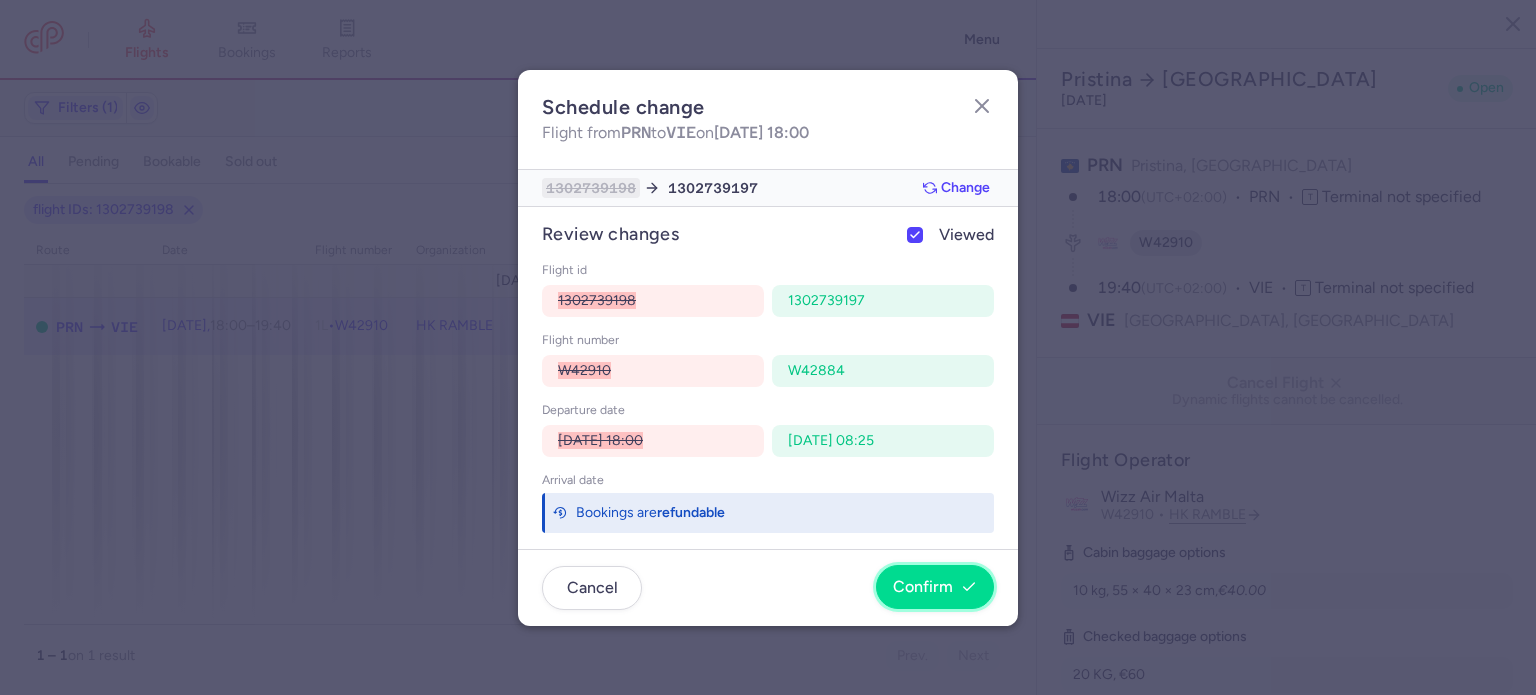 click on "Confirm" at bounding box center (923, 587) 